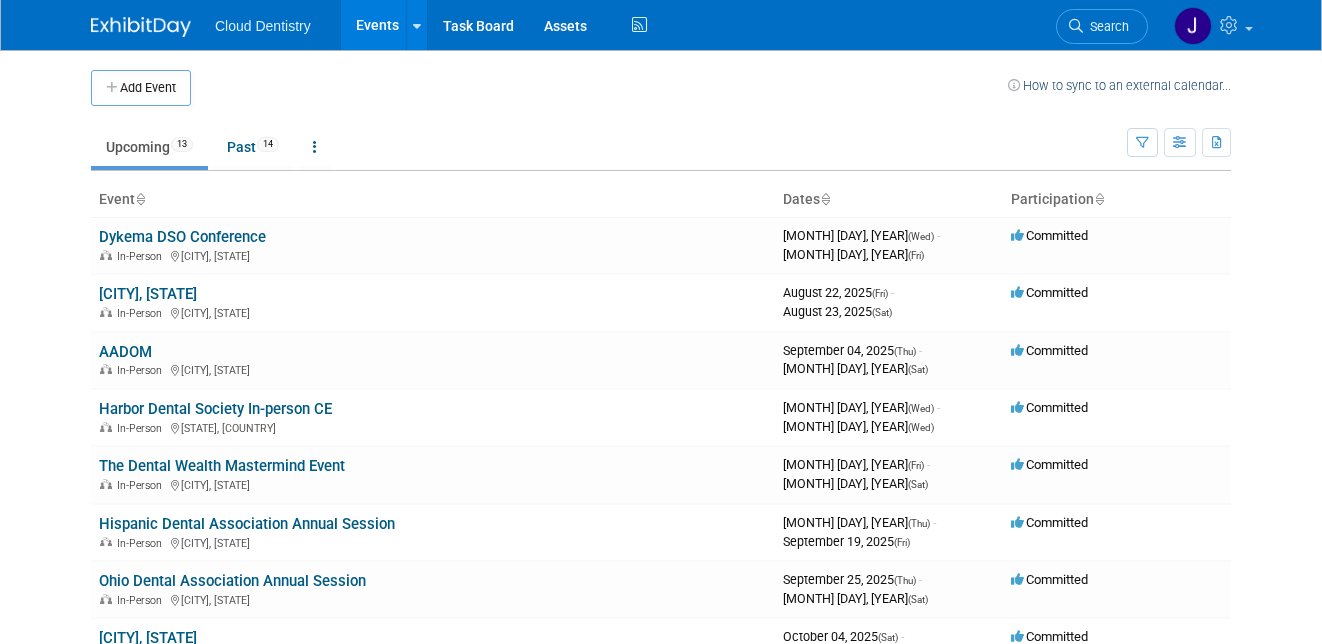 scroll, scrollTop: 0, scrollLeft: 0, axis: both 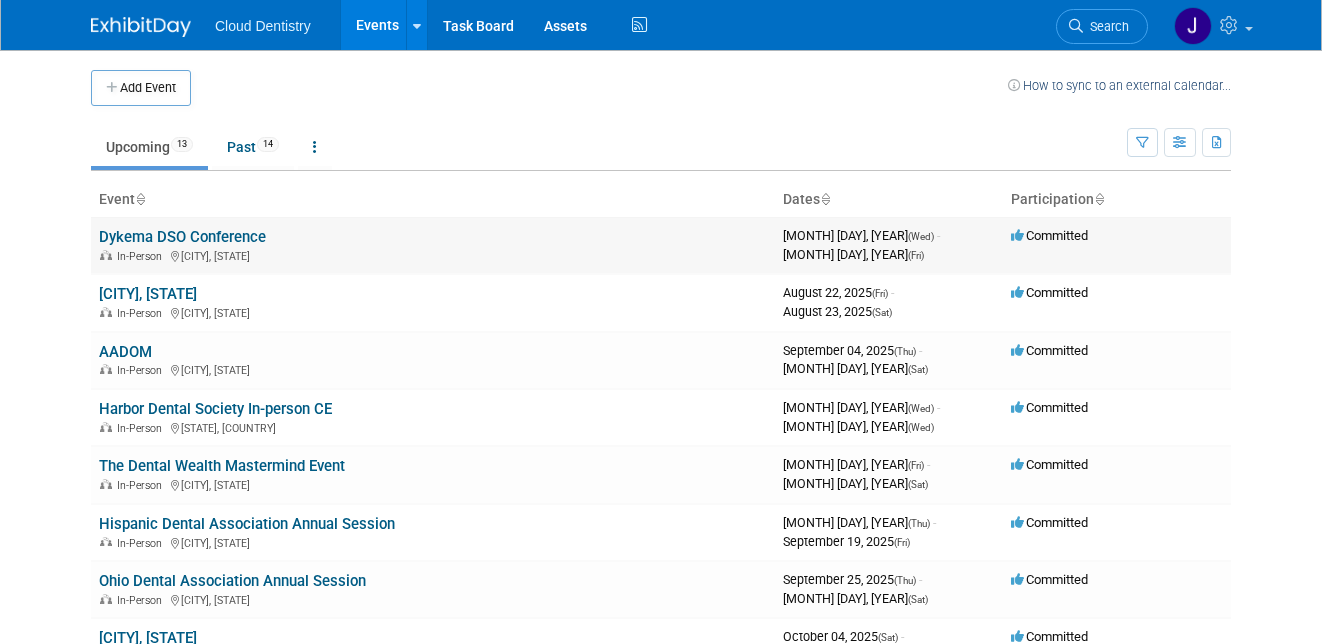 click on "[ORGANIZATION]" at bounding box center (182, 237) 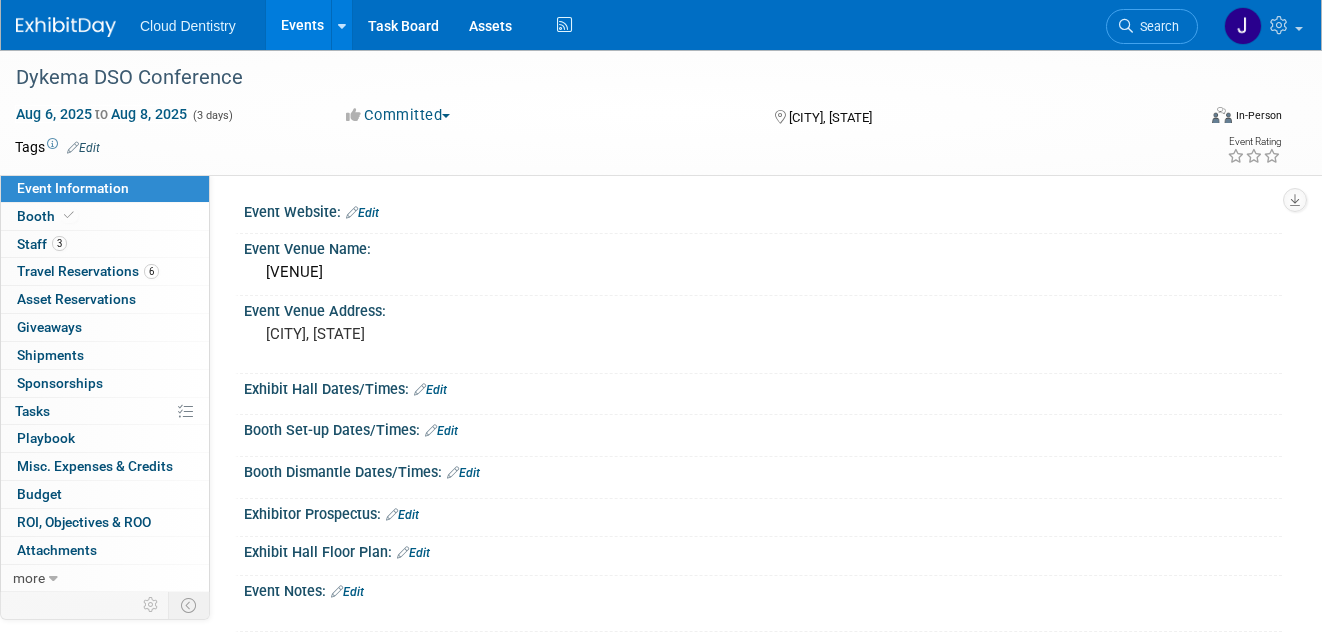 scroll, scrollTop: 0, scrollLeft: 0, axis: both 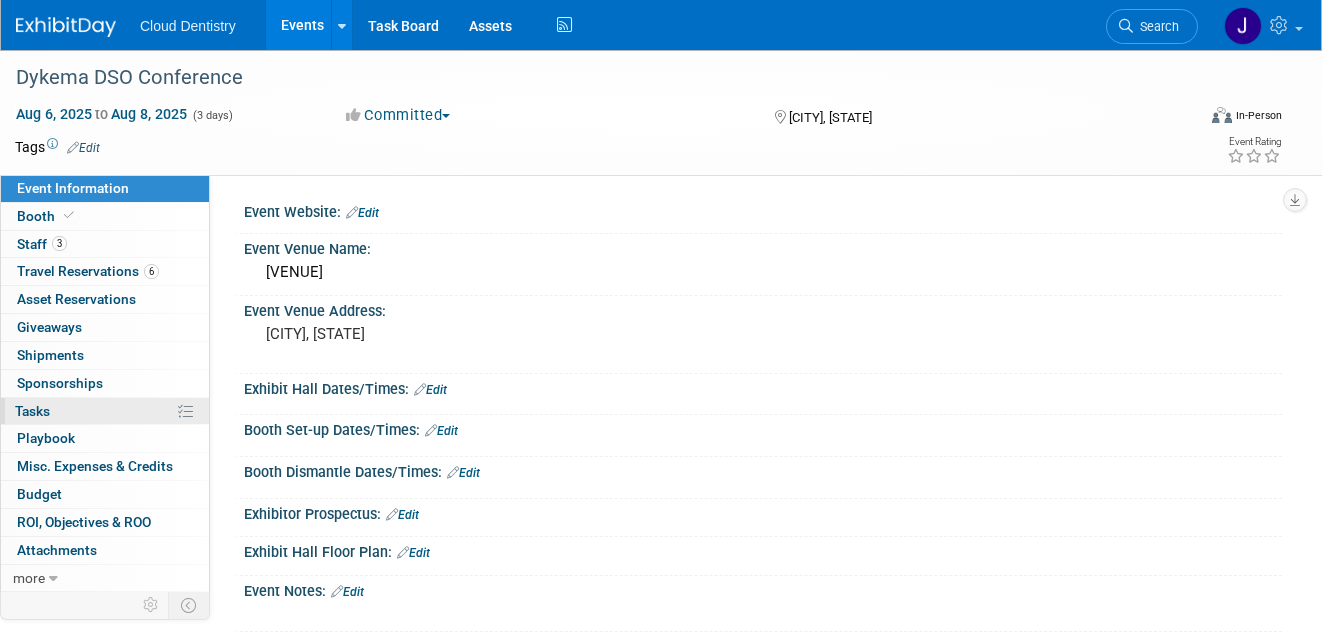 click at bounding box center [185, 411] 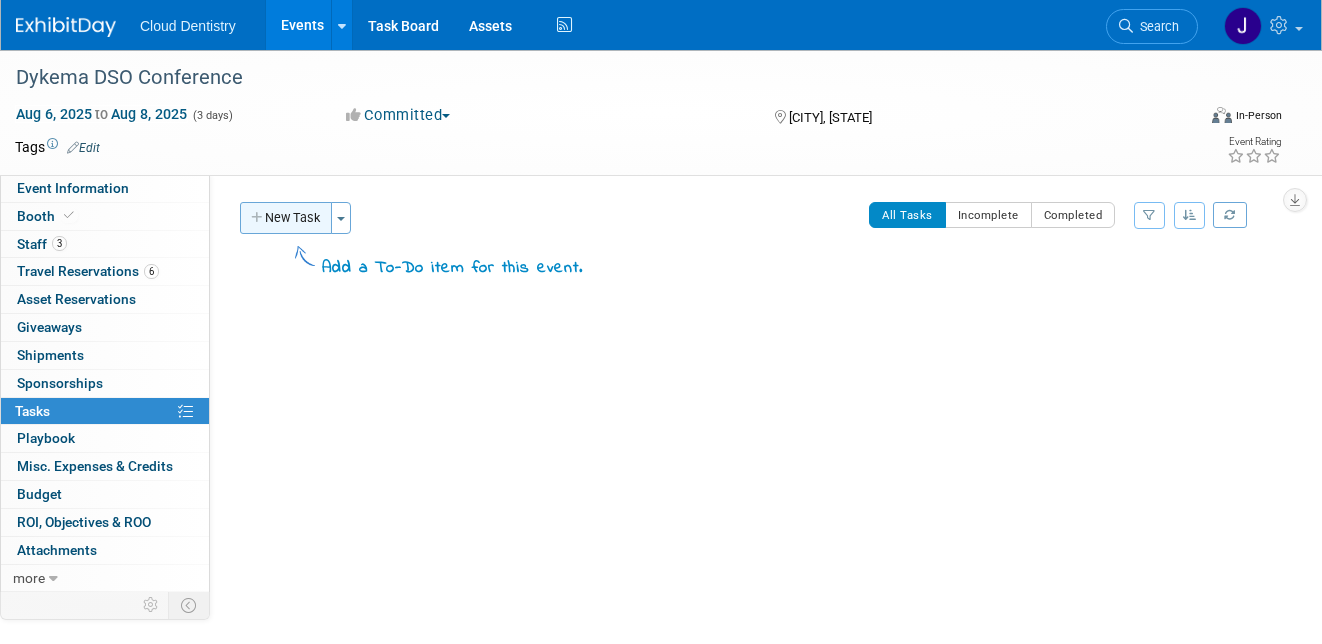 click on "New Task" at bounding box center [286, 218] 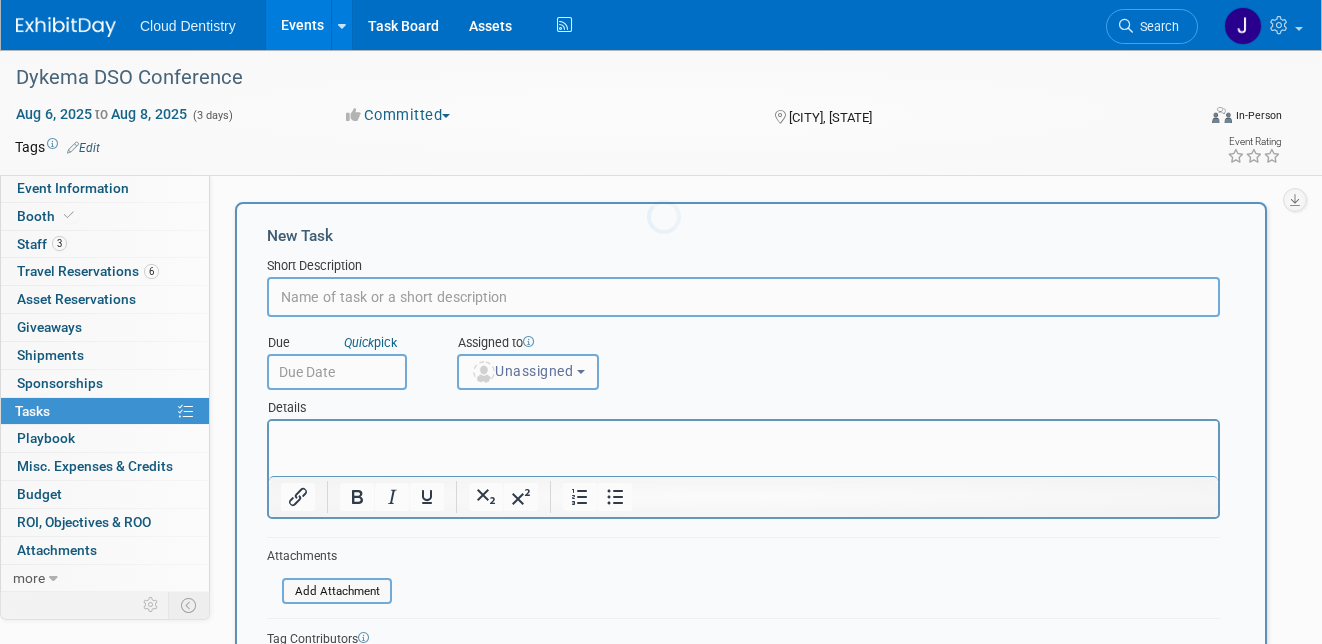 scroll, scrollTop: 0, scrollLeft: 0, axis: both 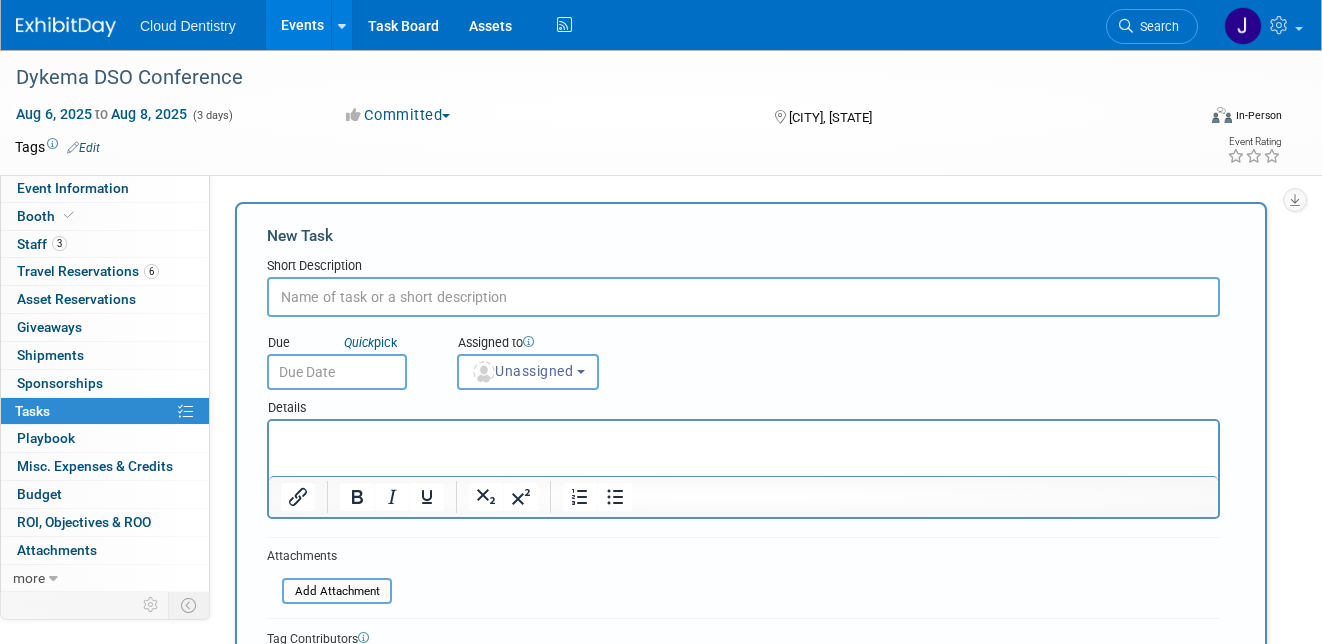 click on "Due  Quick  pick
Assigned to
<img src="https://www.exhibitday.com/Images/Unassigned-User-Icon.png" style="width: 22px; height: 22px; border-radius: 11px; margin-top: 2px; margin-bottom: 2px; margin-left: 2px;" />  Unassigned
Unassigned       Unassigned
Jessica Estrada
(me)" at bounding box center [743, 353] 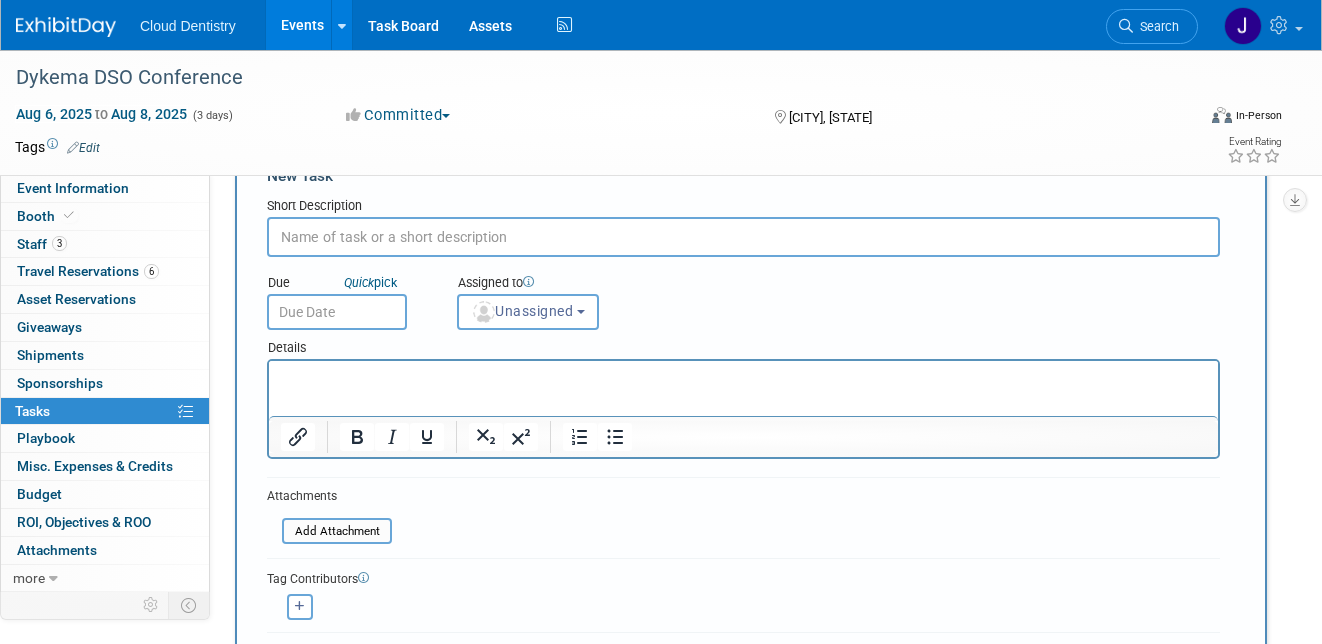 scroll, scrollTop: 57, scrollLeft: 0, axis: vertical 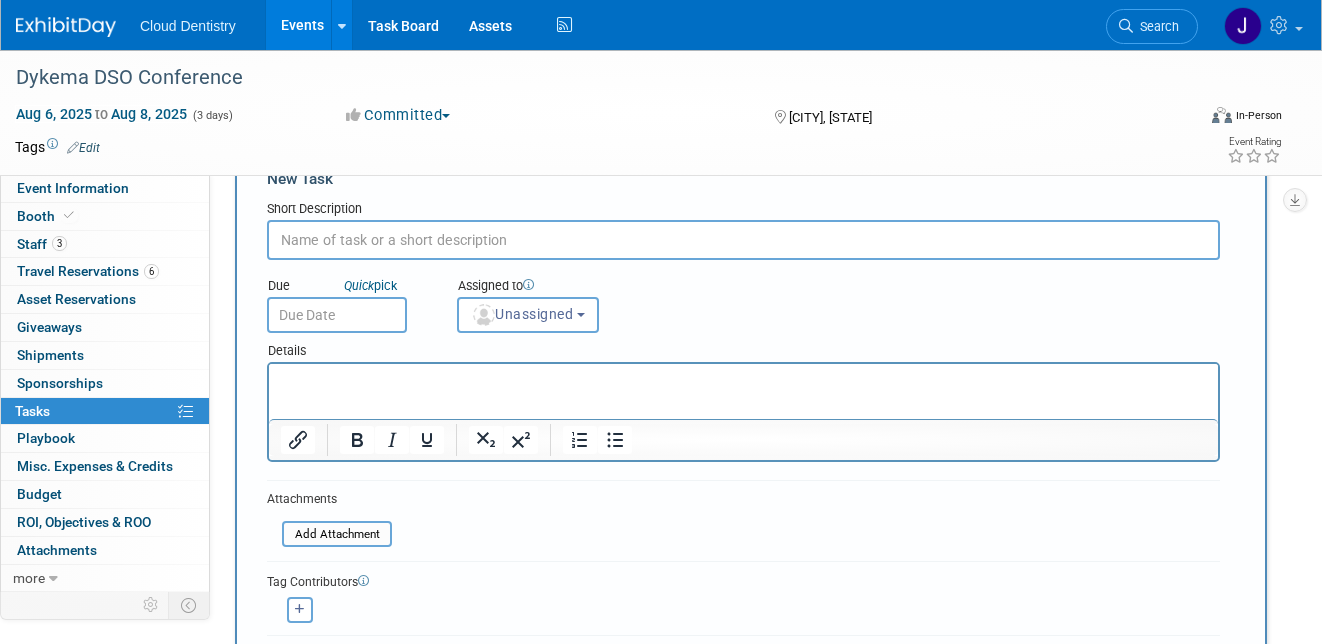 click at bounding box center (743, 240) 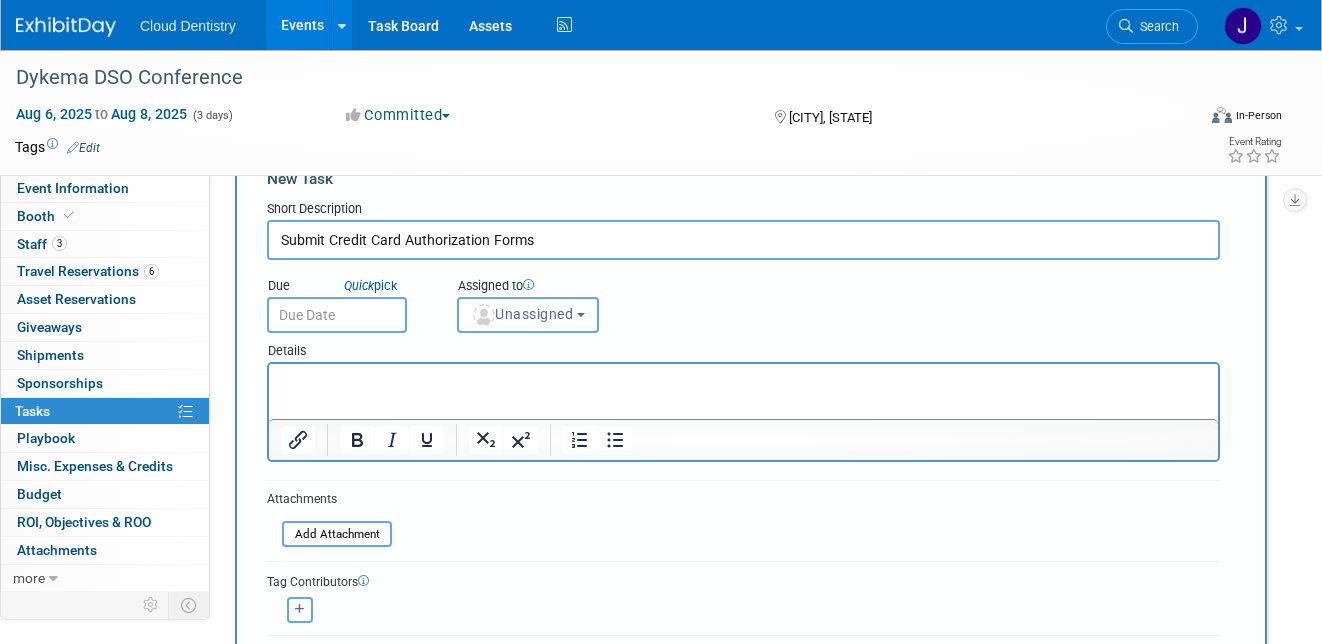 type on "Submit Credit Card Authorization Forms" 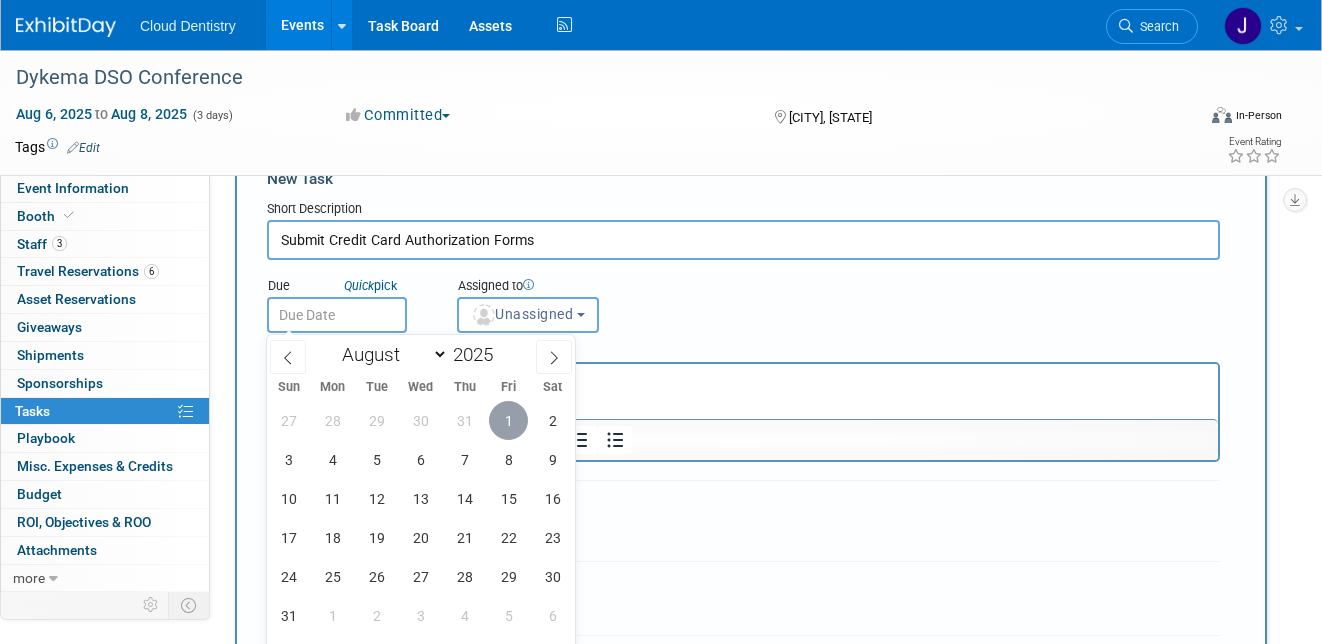 click on "1" at bounding box center (508, 420) 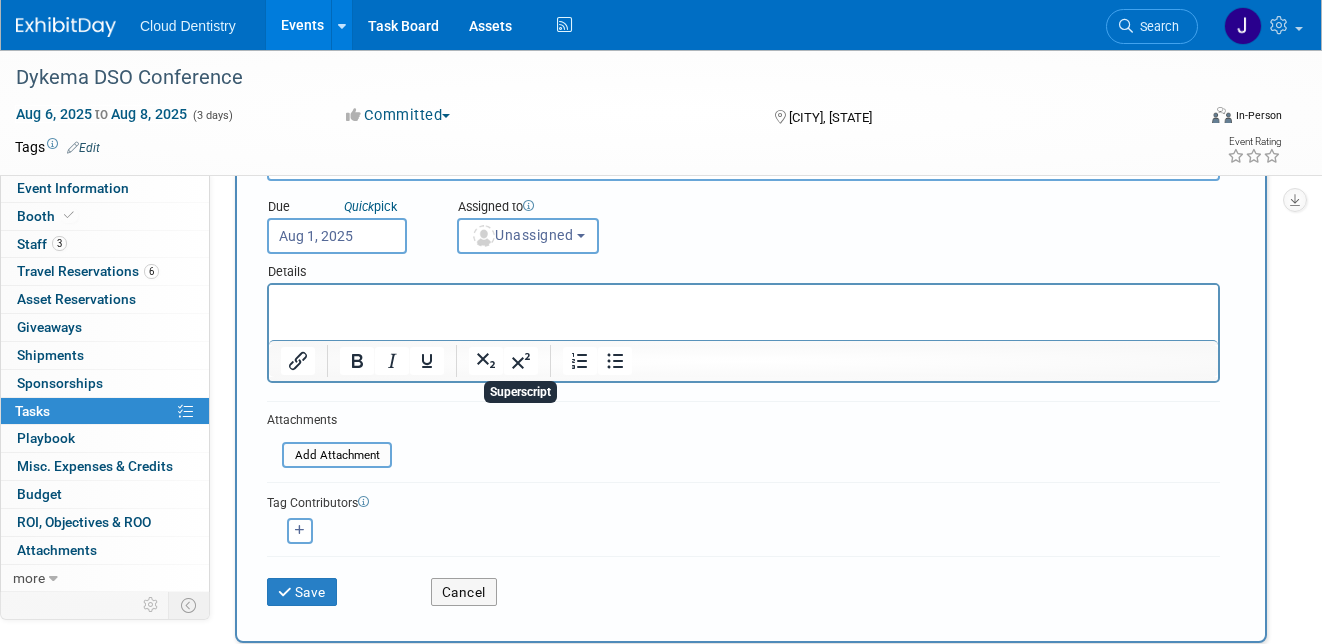 scroll, scrollTop: 151, scrollLeft: 0, axis: vertical 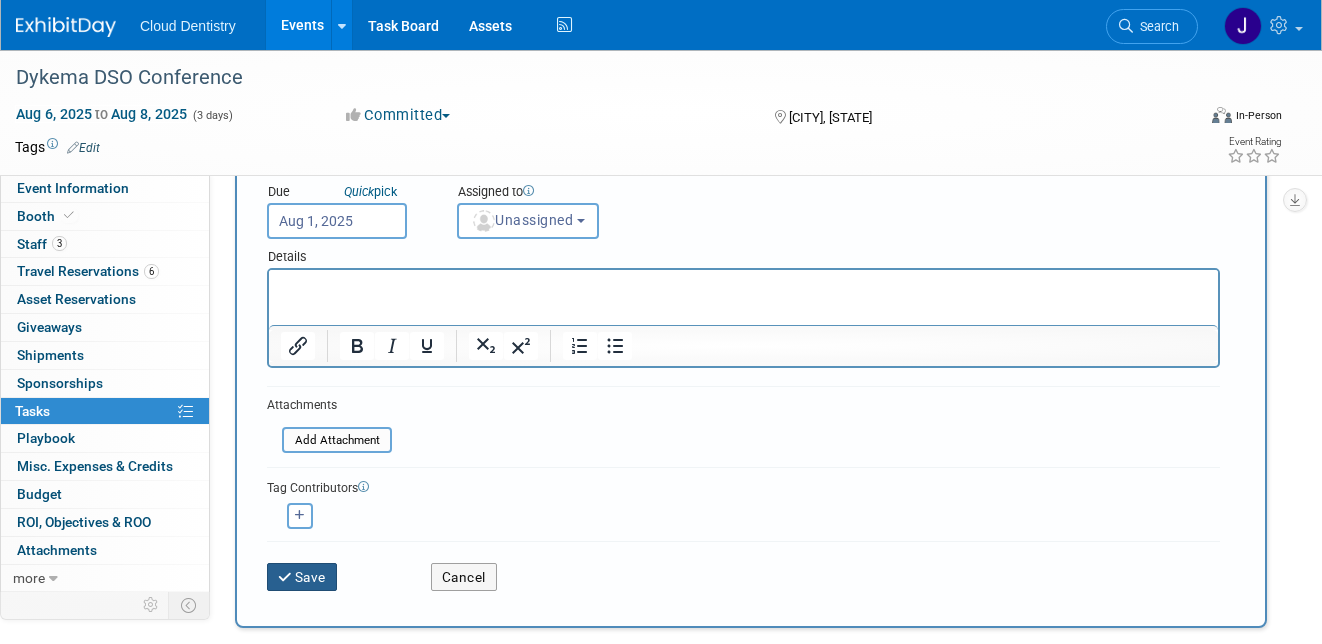 click on "Save" at bounding box center [302, 577] 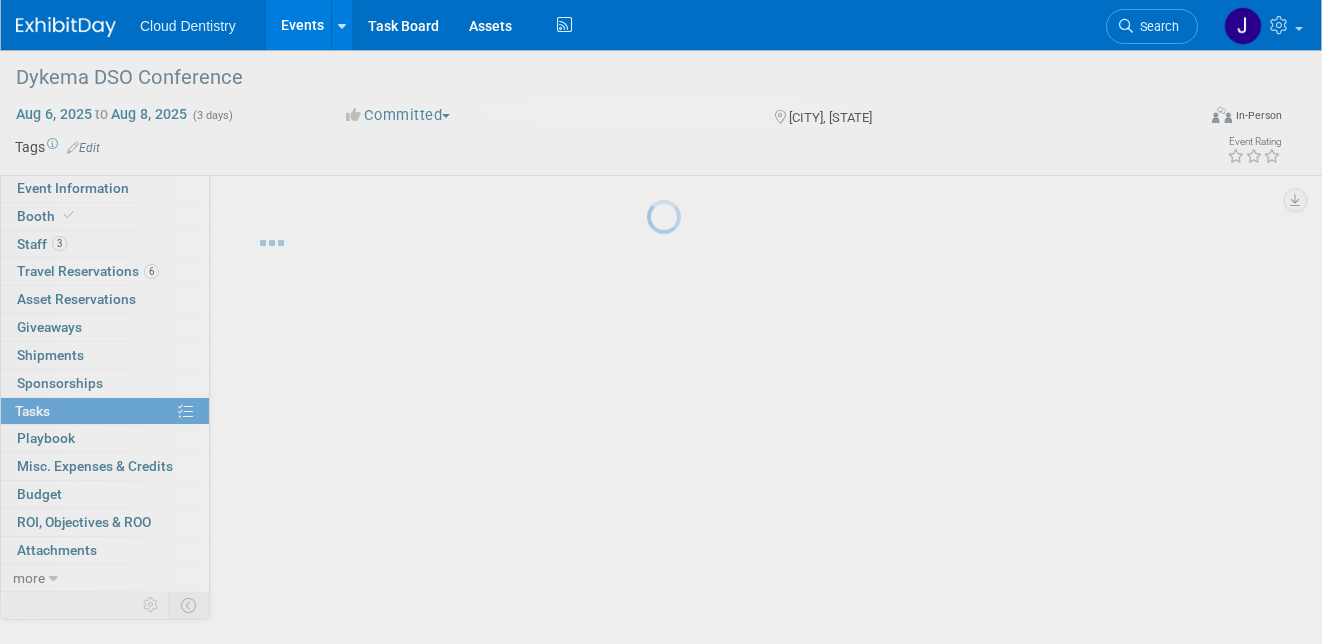 scroll, scrollTop: 0, scrollLeft: 0, axis: both 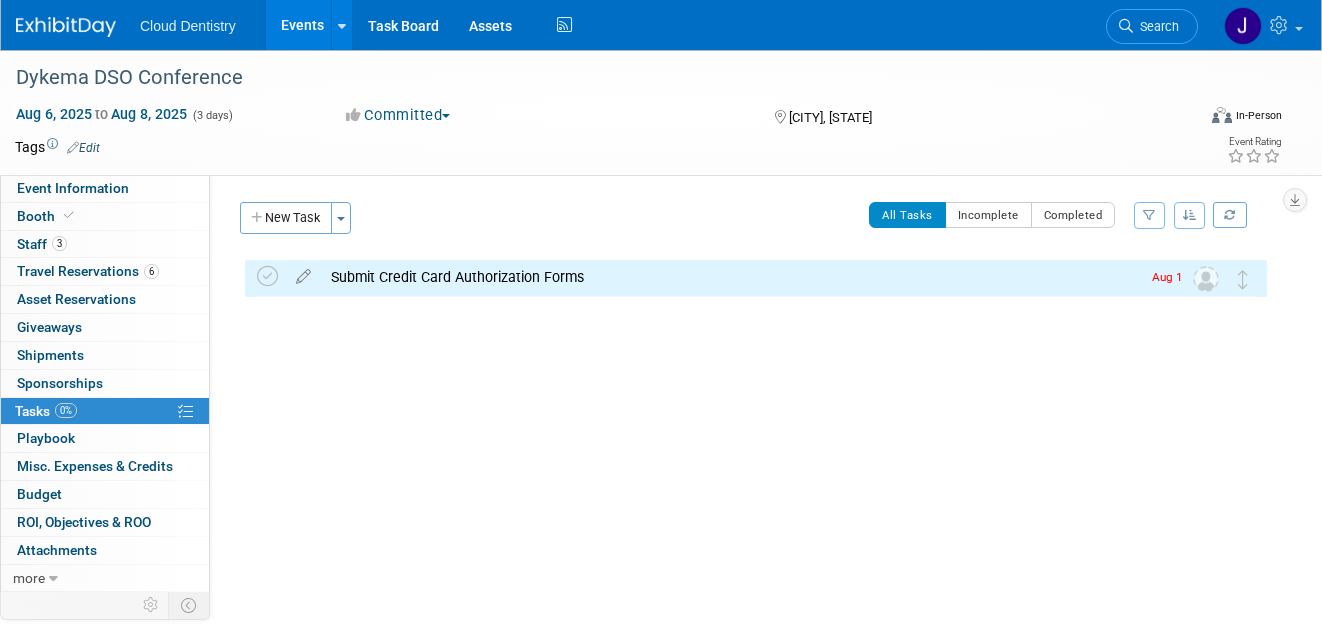 click on "Submit Credit Card Authorization Forms" at bounding box center [730, 277] 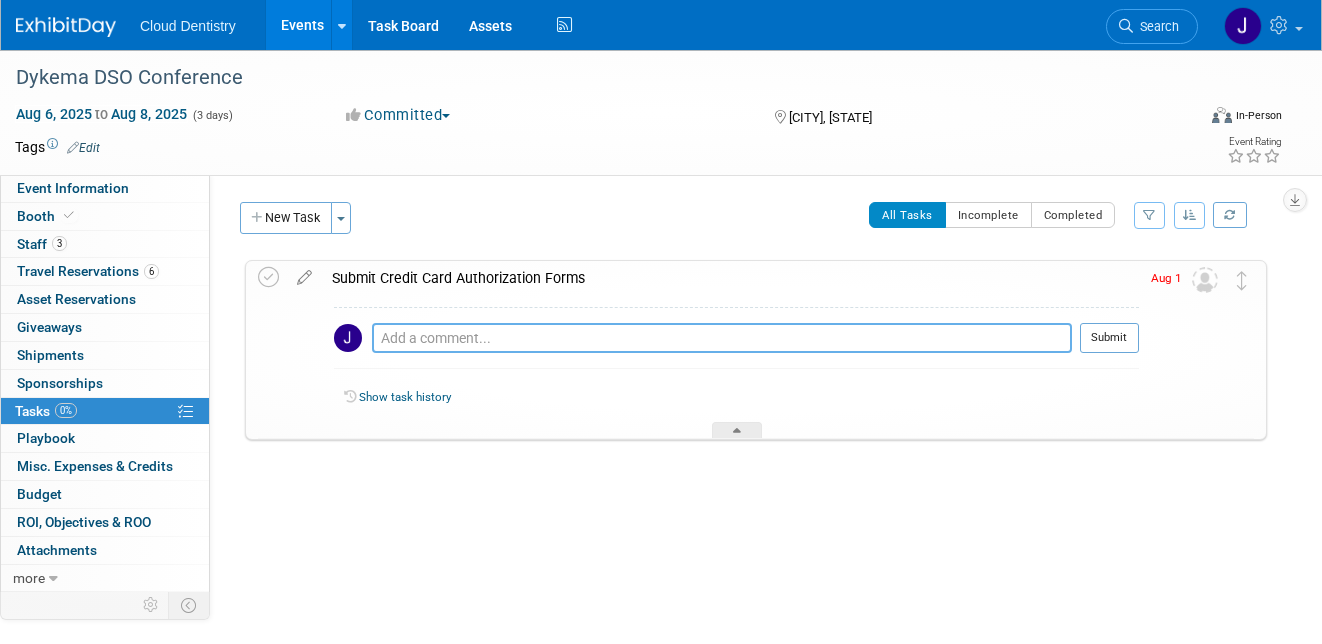 click at bounding box center (722, 338) 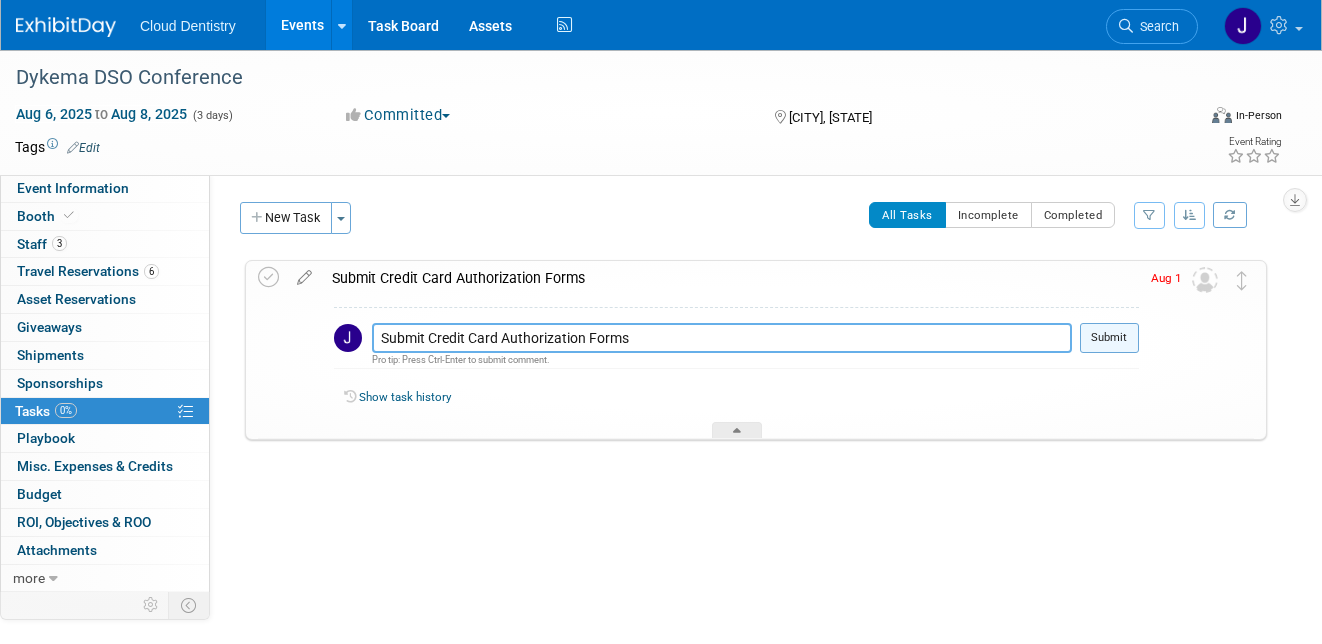 type on "Submitted July 31st." 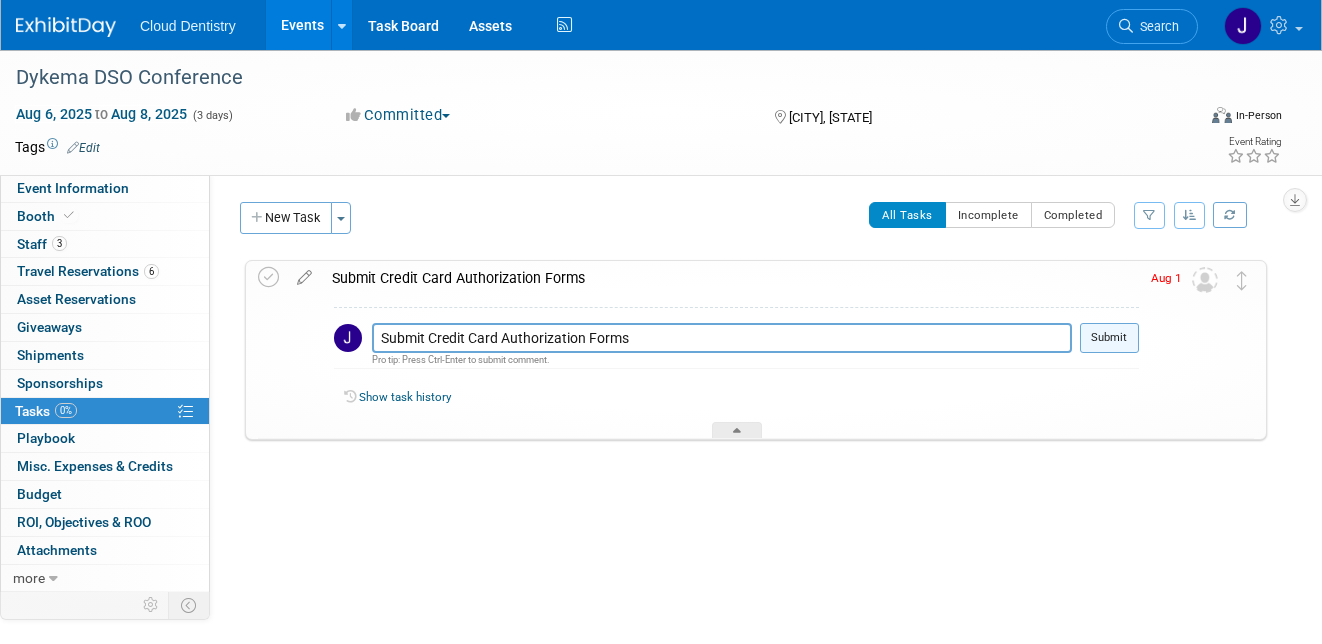 click on "Submit" at bounding box center (1109, 338) 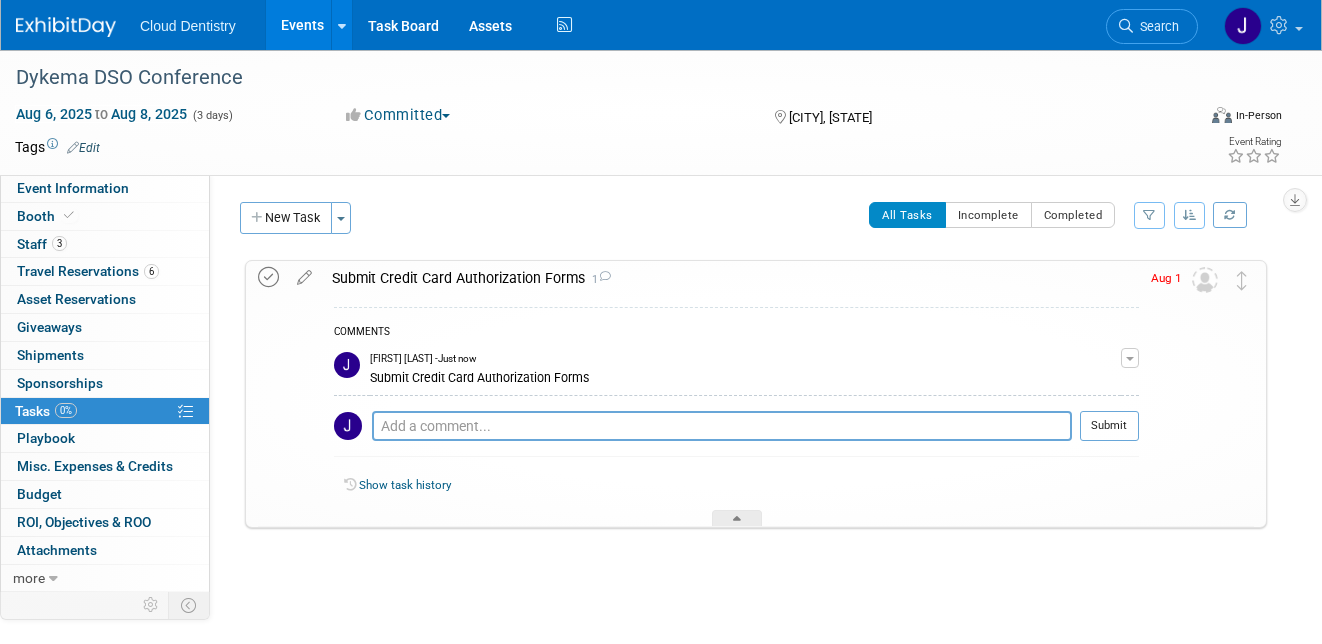 click at bounding box center [268, 277] 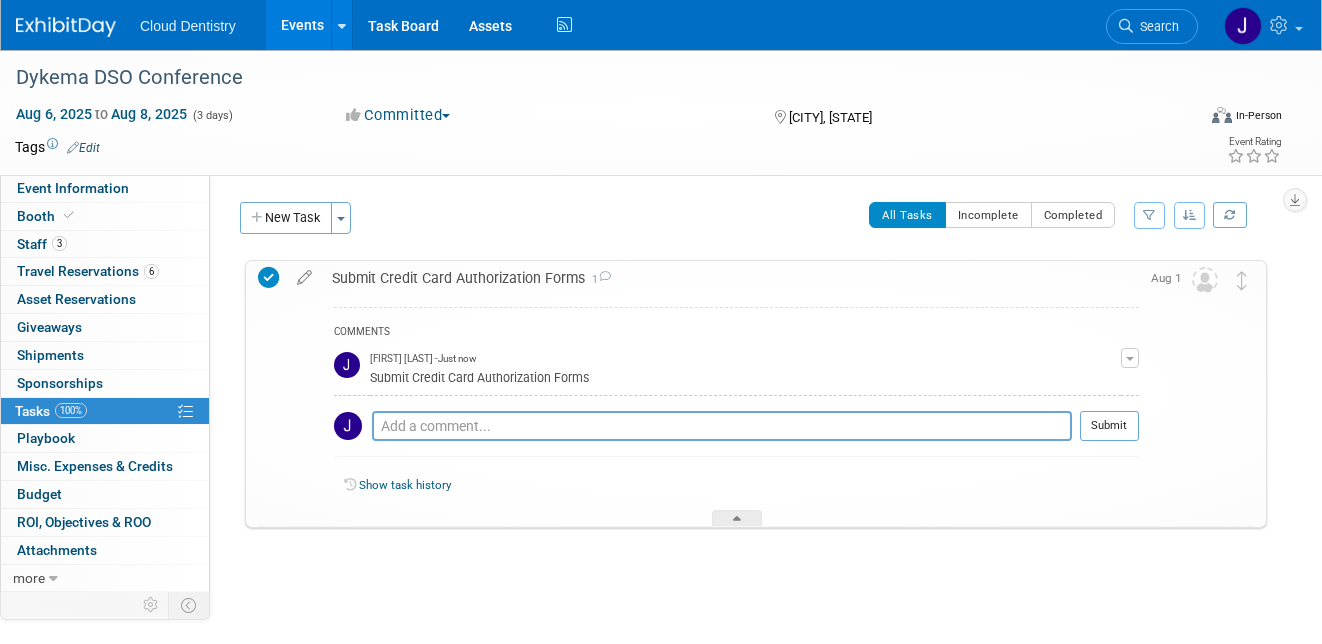 click on "Dykema DSO Conference
Aurora, CO
Aug 6, 2025   to   Aug 8, 2025
(Going)
Submit Credit Card Authorization Forms
1
COMMENTS
Jessica Estrada -   Just now" at bounding box center (751, 434) 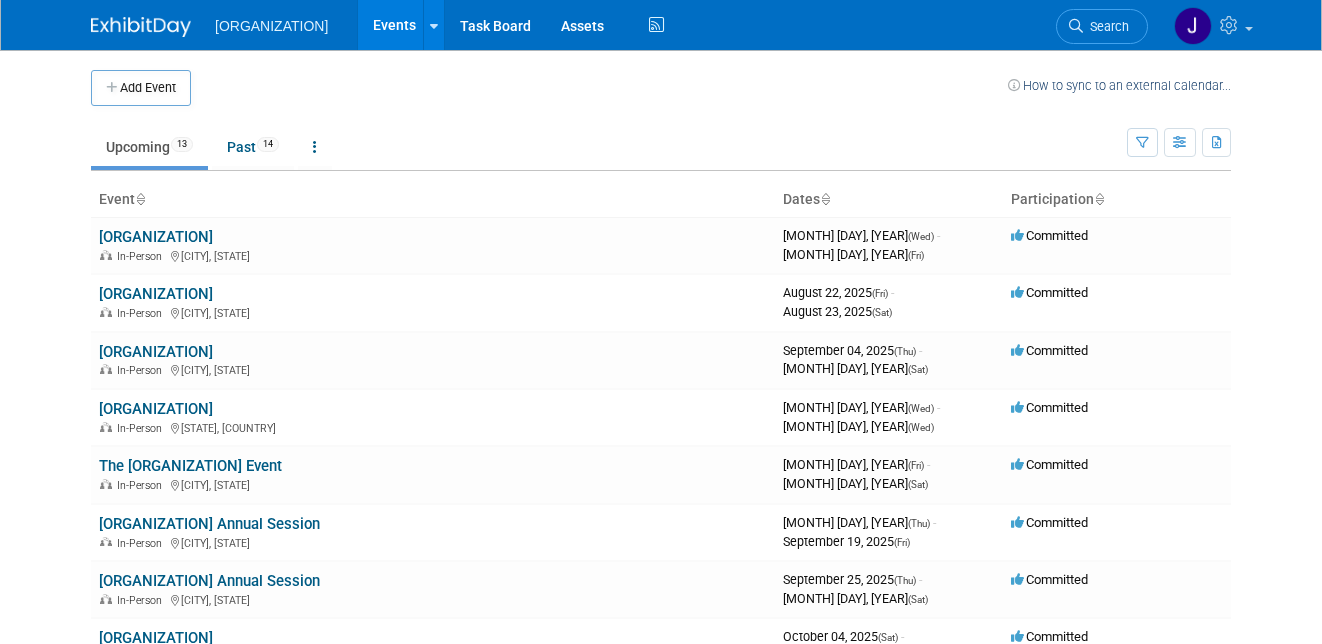 scroll, scrollTop: 0, scrollLeft: 0, axis: both 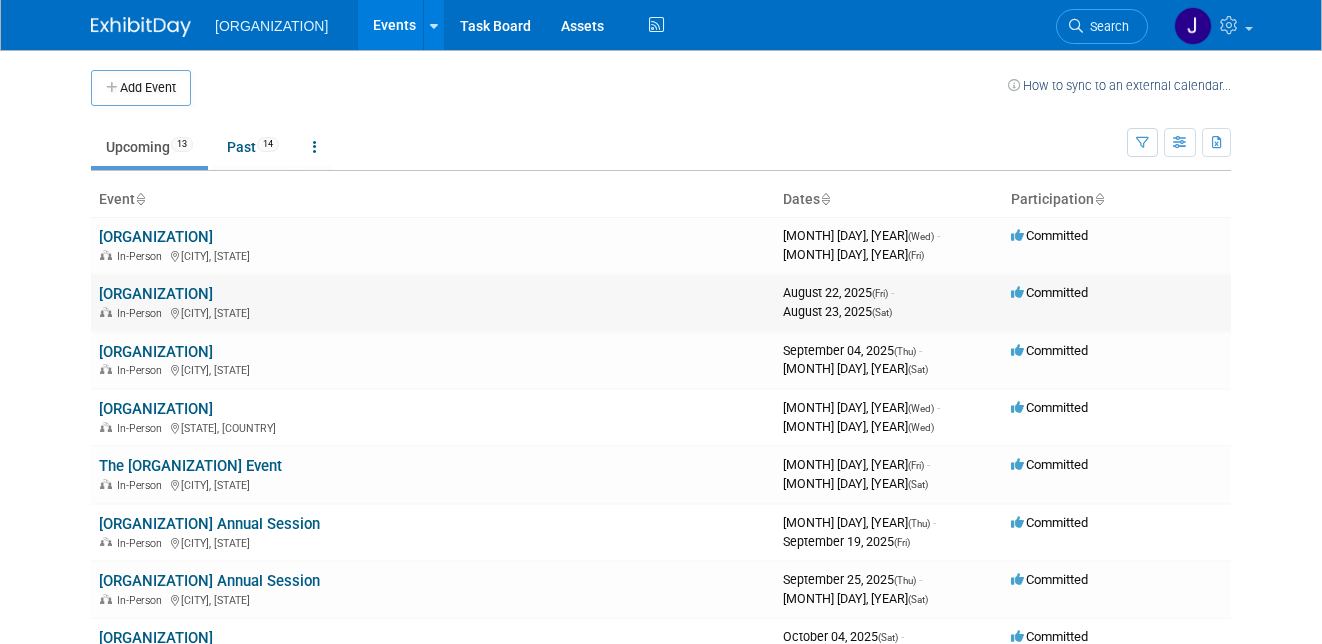 click on "[ORGANIZATION]" at bounding box center (156, 294) 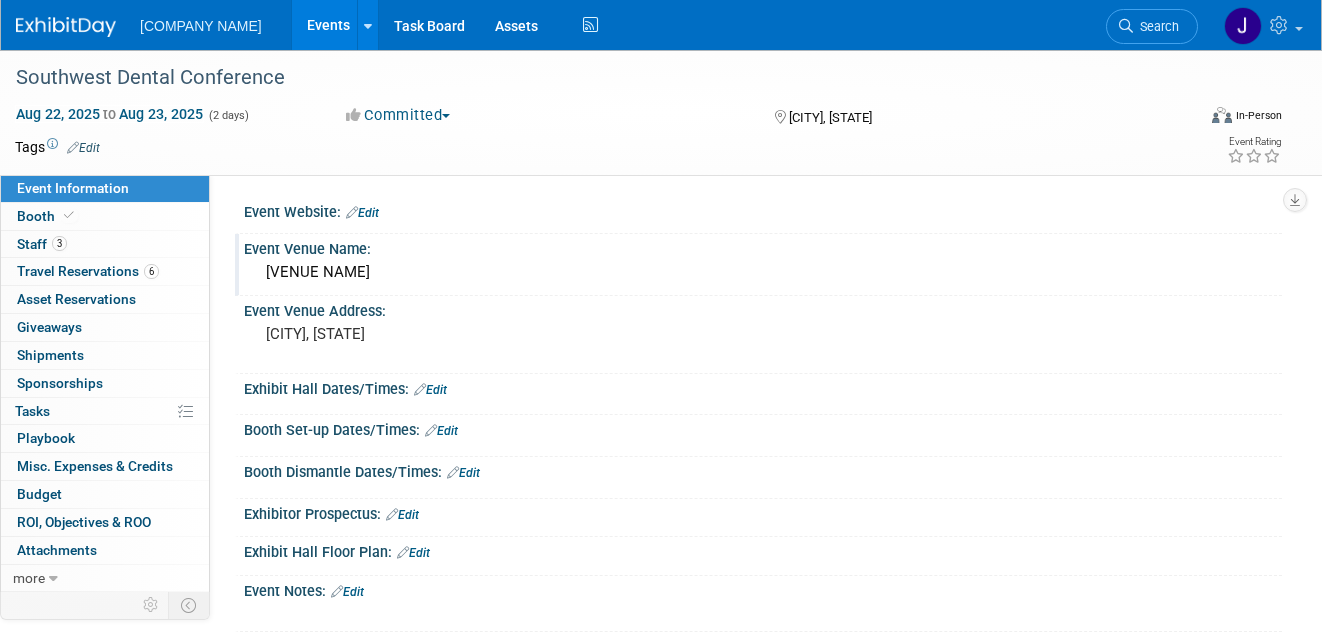 scroll, scrollTop: 0, scrollLeft: 0, axis: both 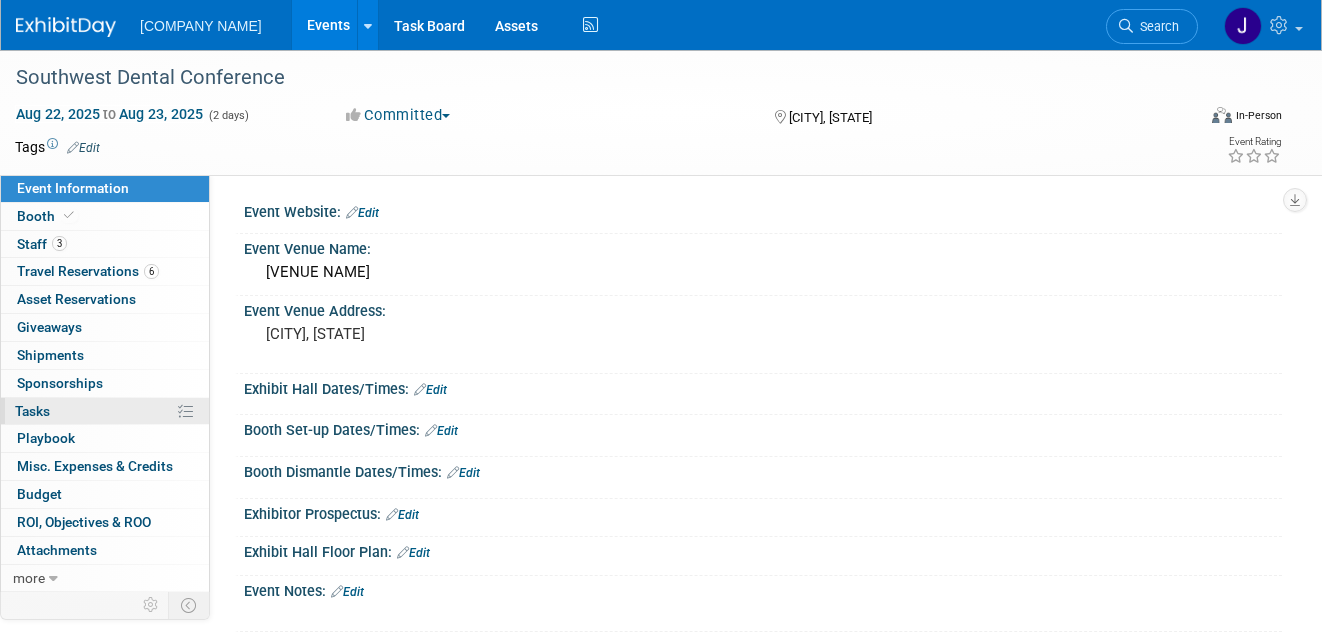 click on "0%
Tasks 0%" at bounding box center [105, 411] 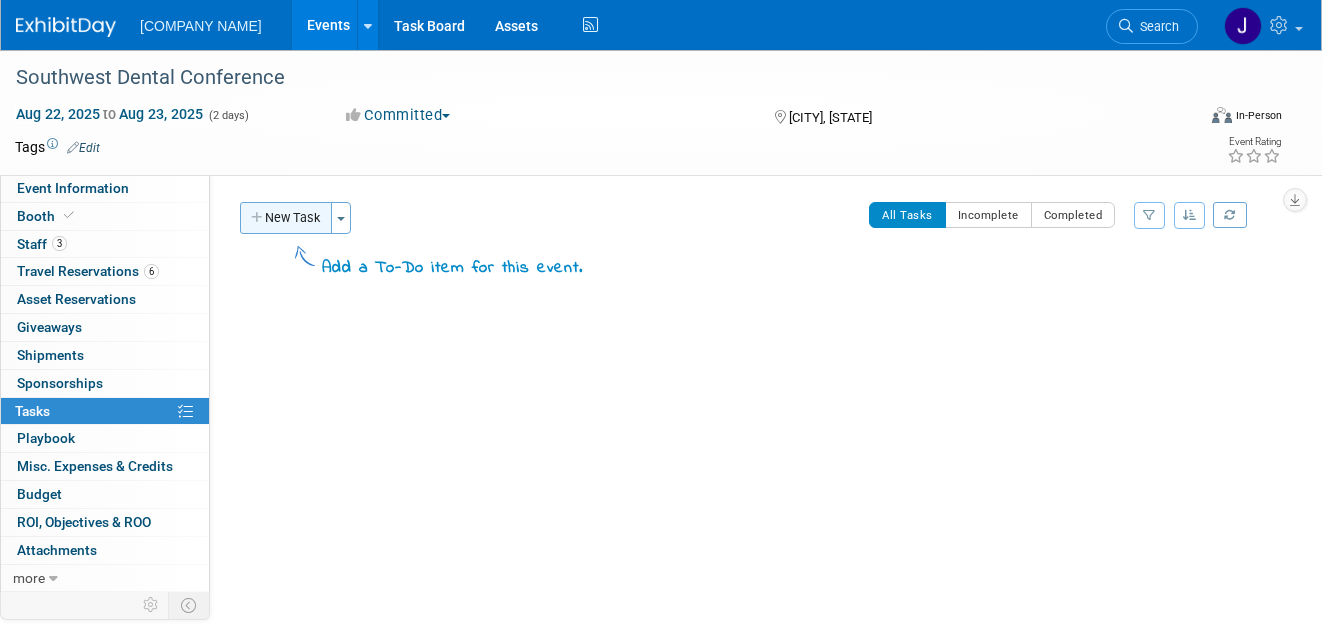 click on "New Task" at bounding box center [286, 218] 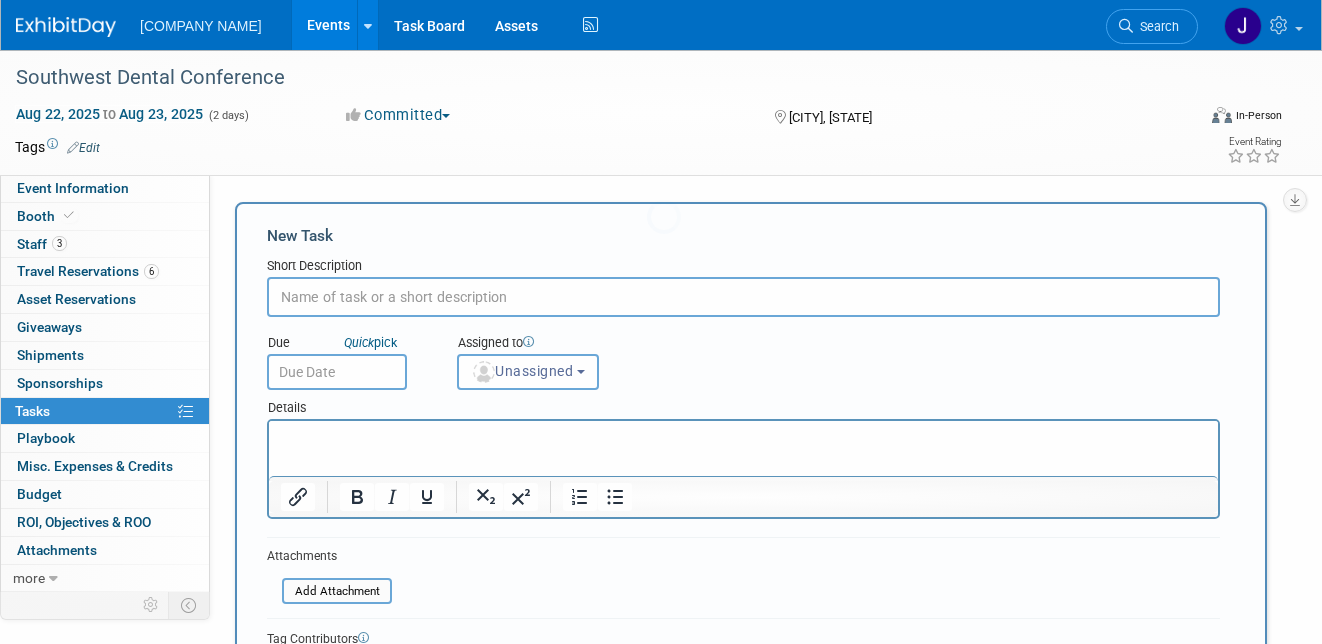 scroll, scrollTop: 0, scrollLeft: 0, axis: both 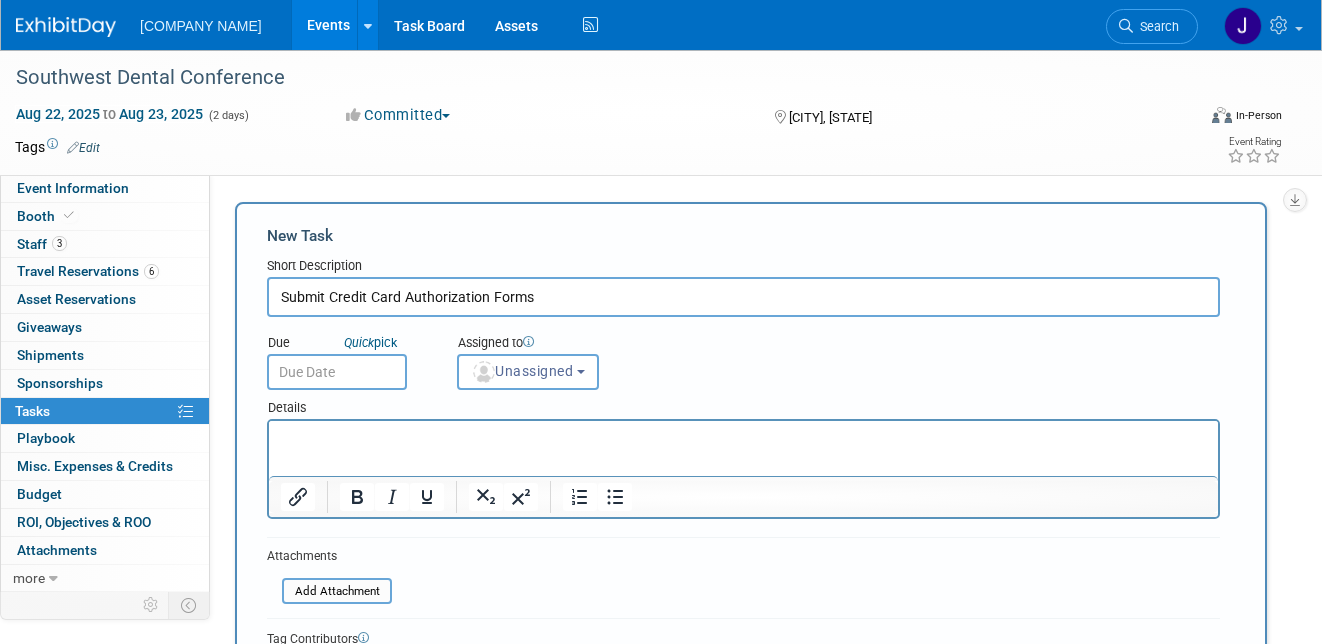 type on "Submit Credit Card Authorization Forms" 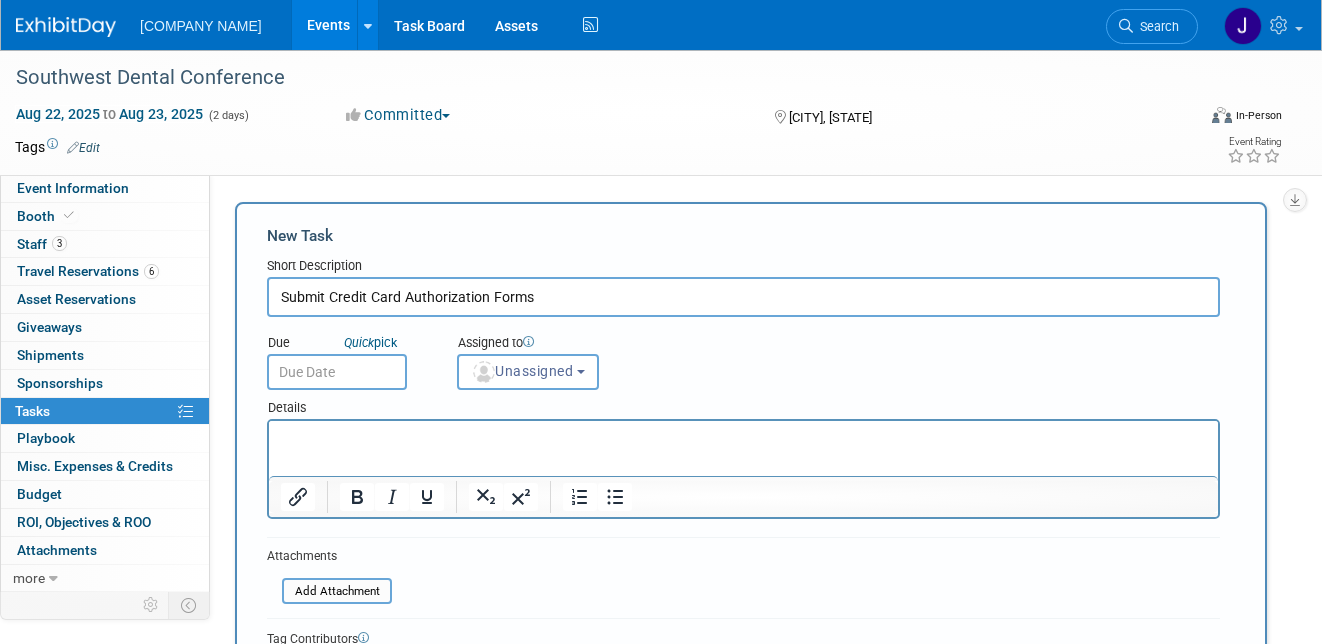 click at bounding box center (337, 372) 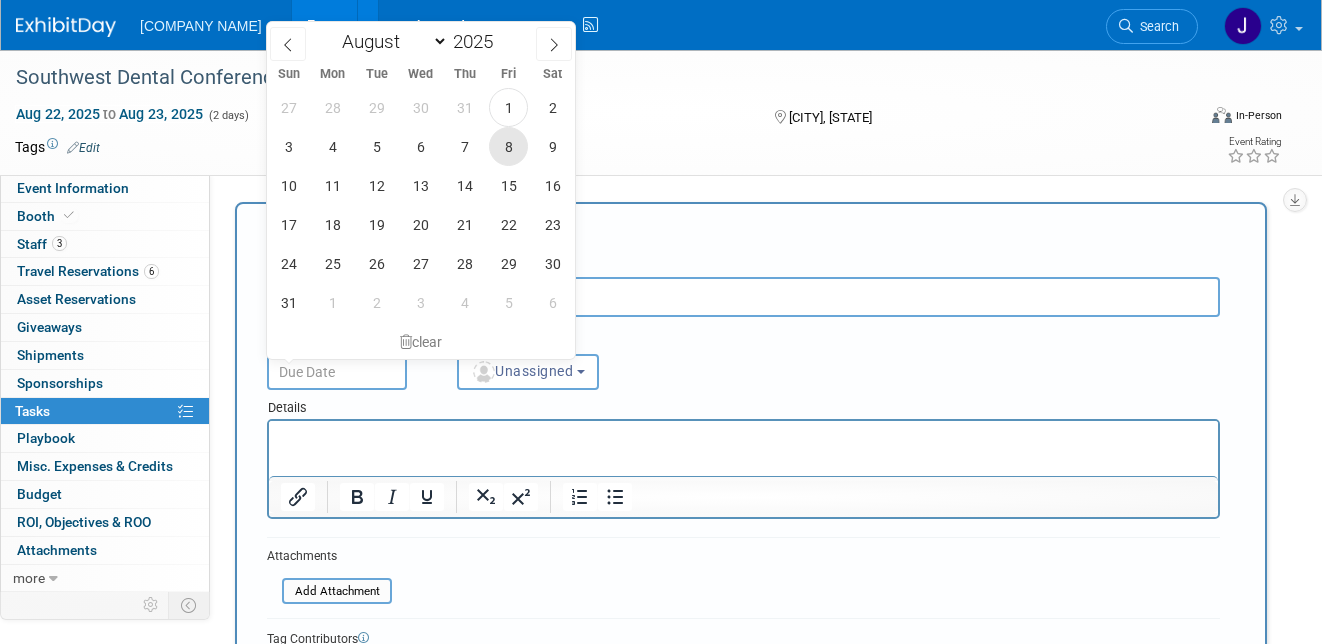 click on "8" at bounding box center [508, 146] 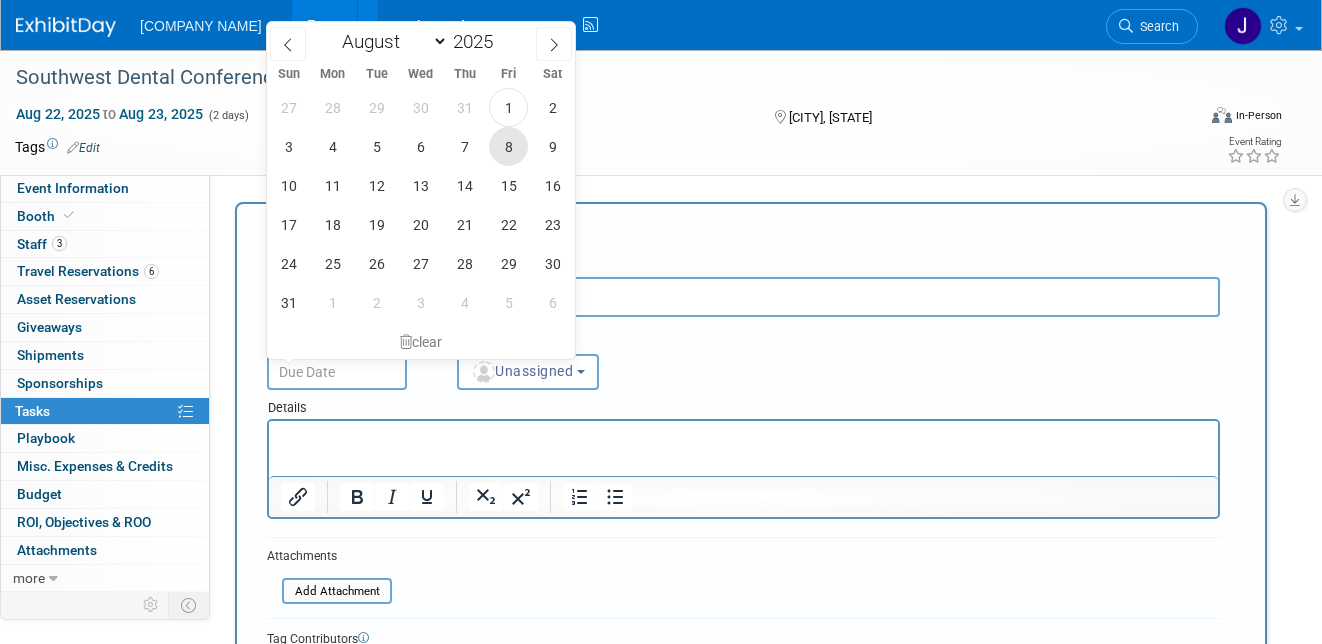 type on "Aug 8, 2025" 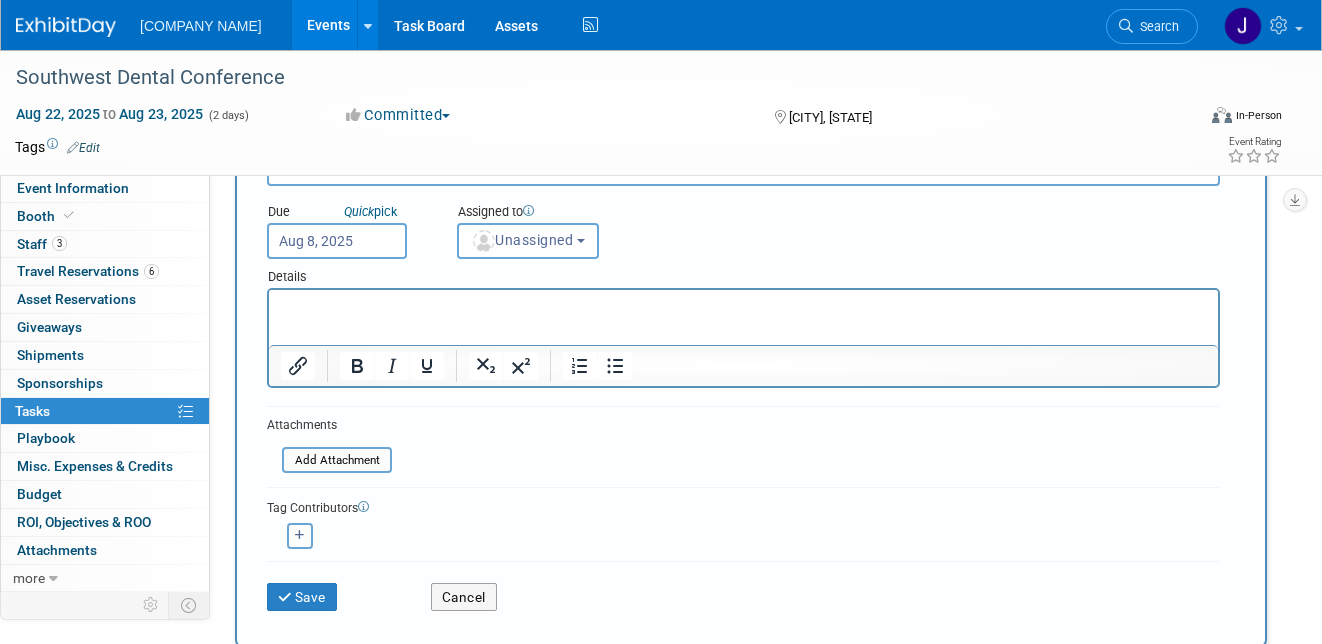 scroll, scrollTop: 133, scrollLeft: 0, axis: vertical 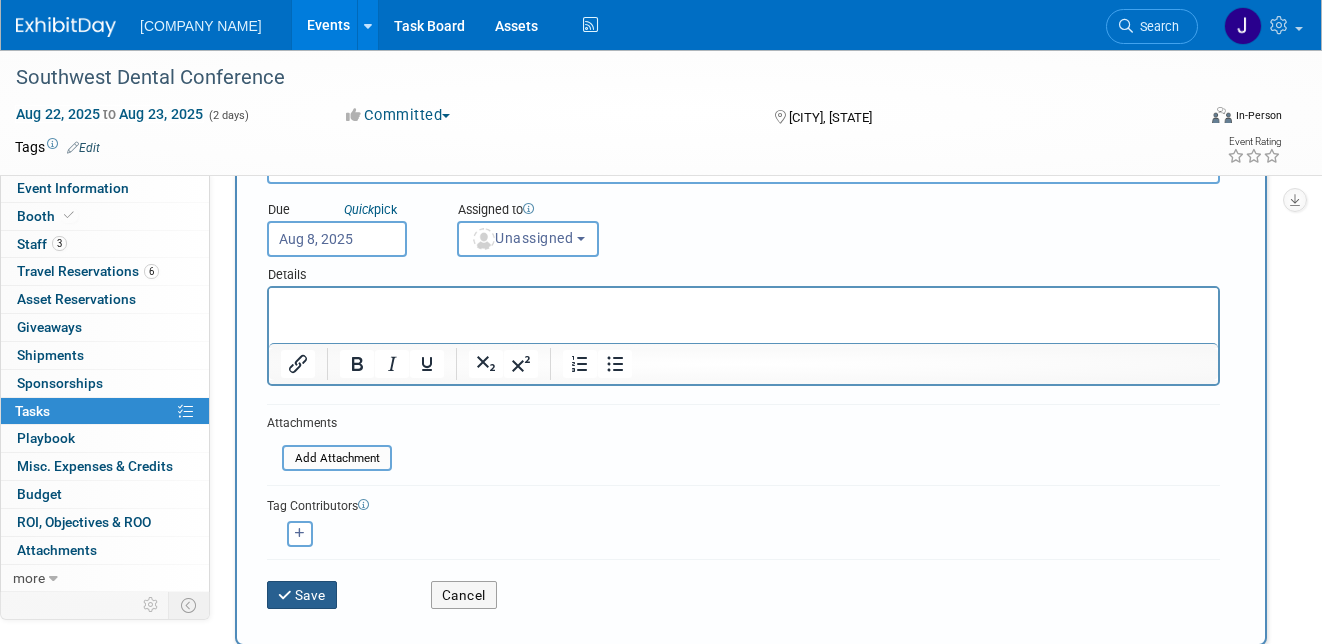 click on "Save" at bounding box center (302, 595) 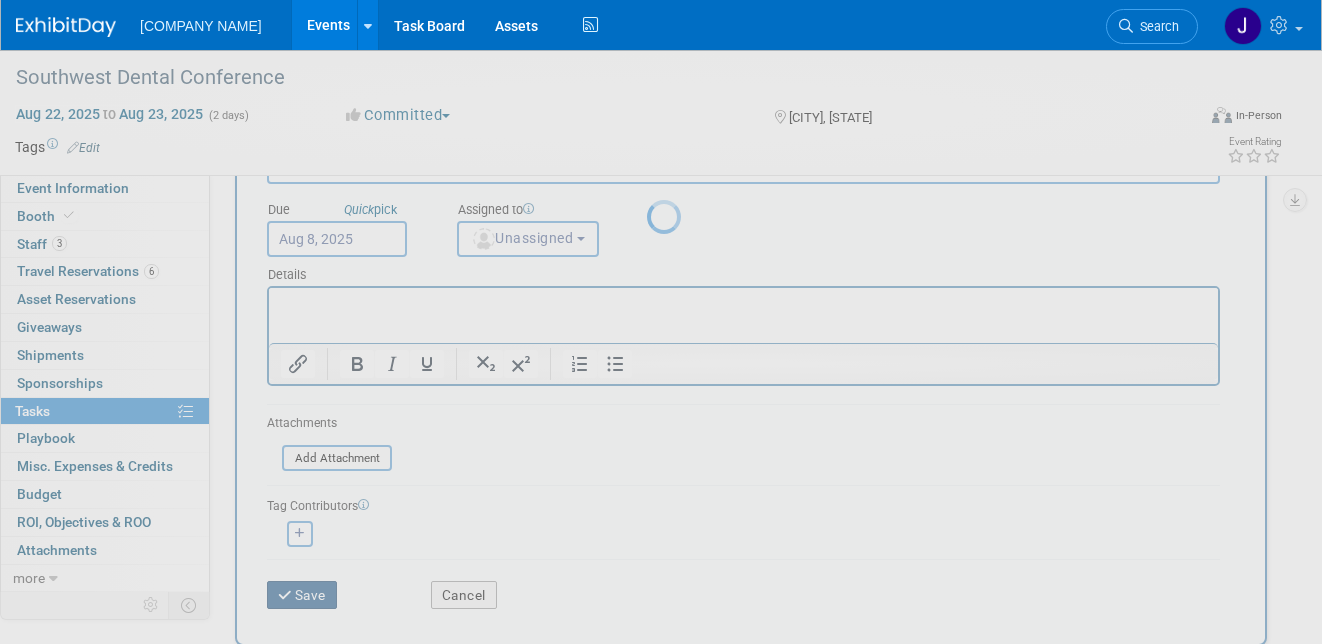scroll, scrollTop: 0, scrollLeft: 0, axis: both 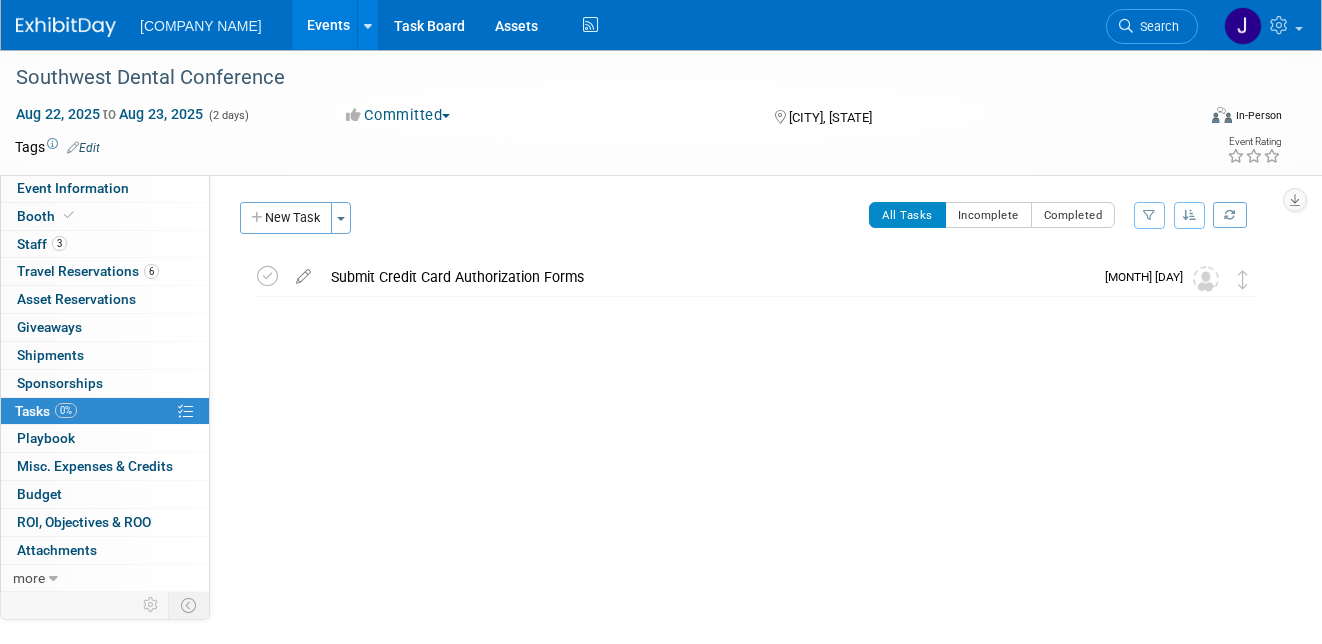 click on "Submit Credit Card Authorization Forms" at bounding box center [707, 277] 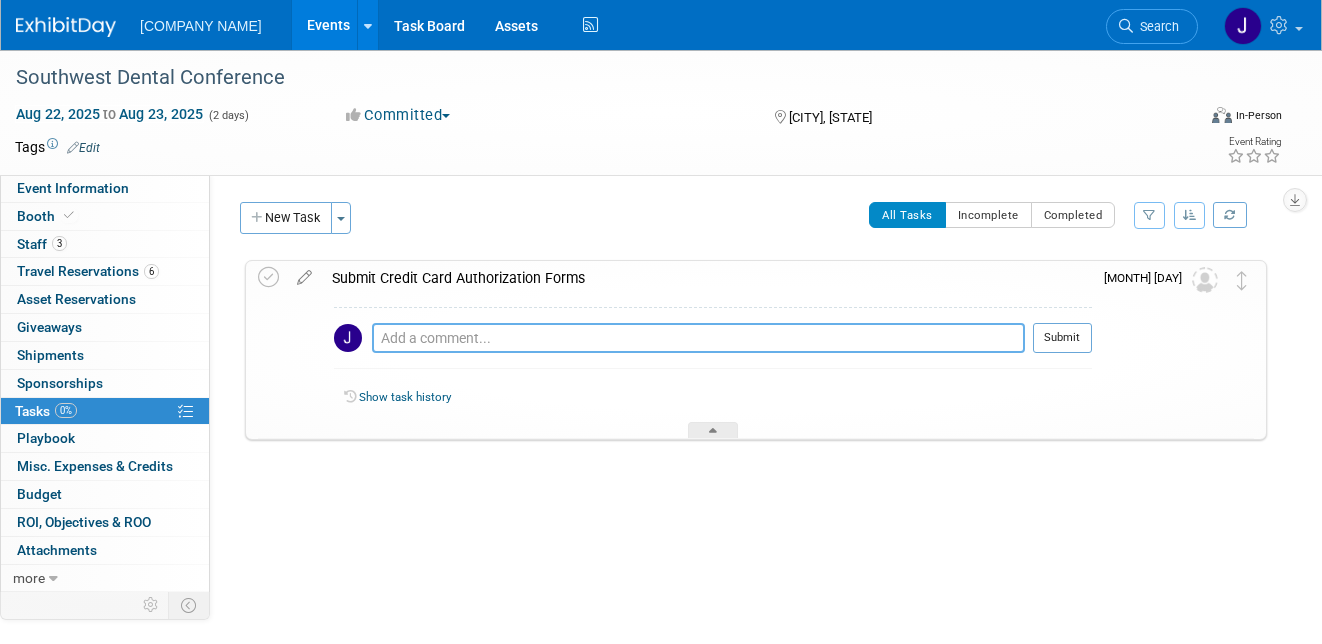 click at bounding box center [698, 338] 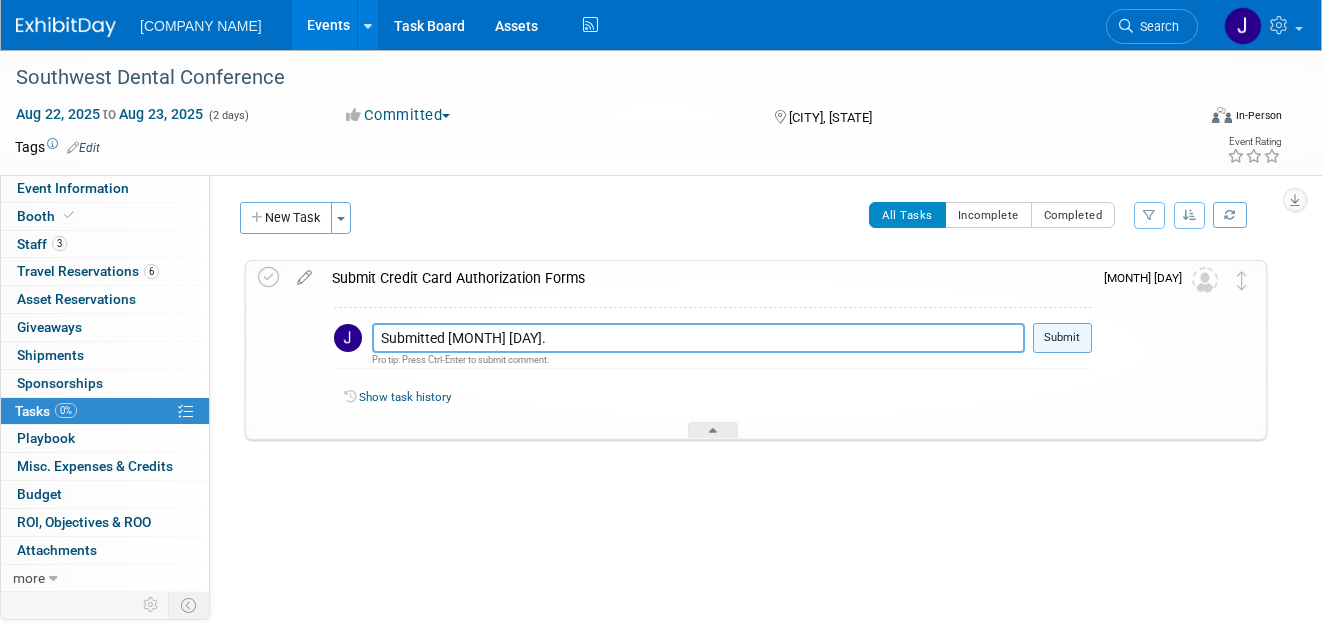 type on "Submitted July 28th." 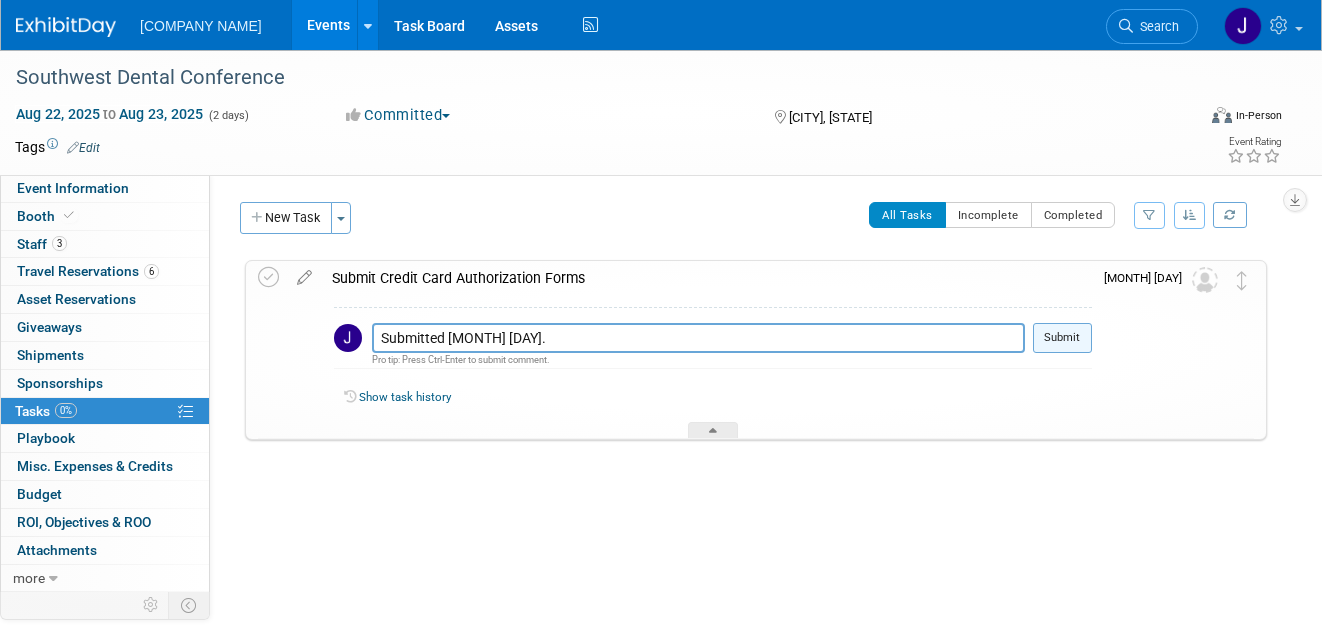 click on "Submit" at bounding box center [1062, 338] 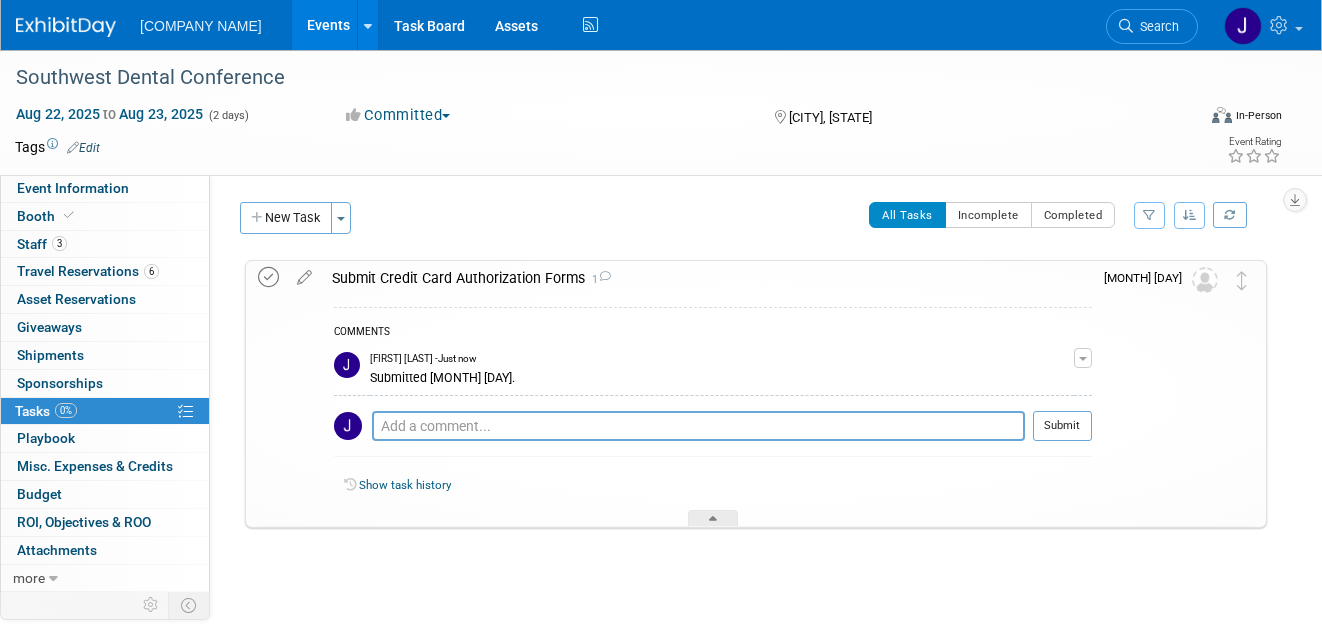 click at bounding box center [268, 277] 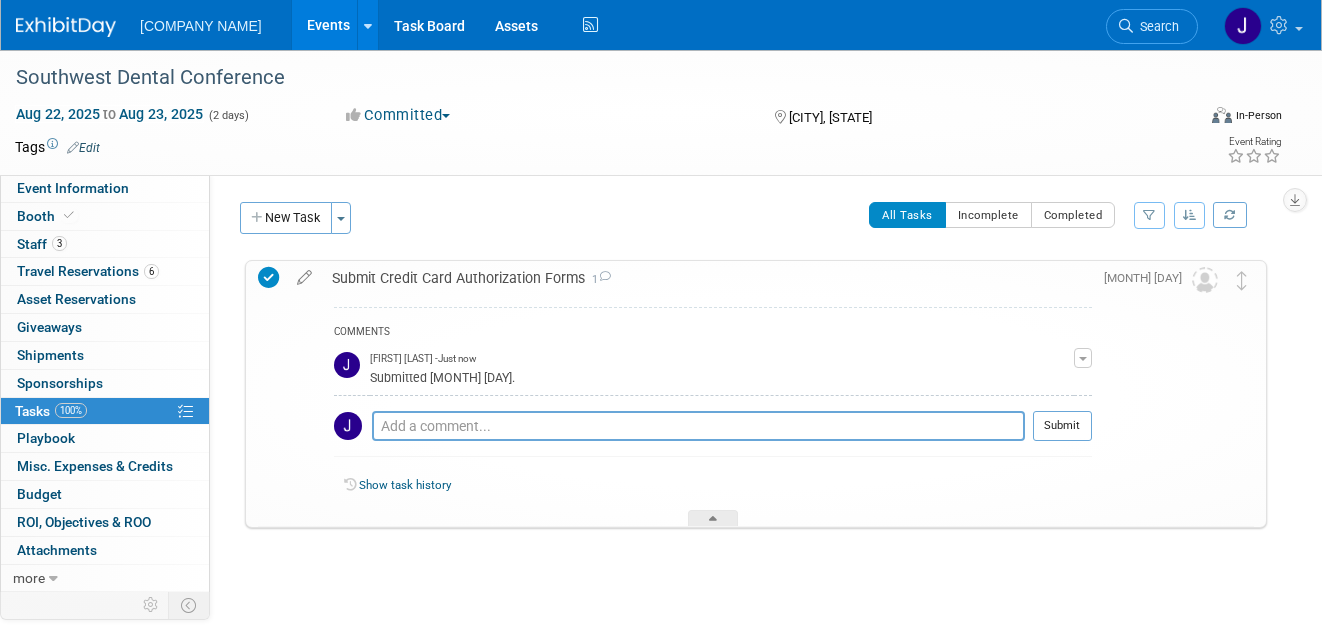 click on "All Tasks
Incomplete
Completed
Filter by Assignee
-- Select Assignee --
All unassigned tasks
Assigned to me
Clear Filter
Sort View:
Default
By Due Date
By Section, By Due Date" at bounding box center (814, 223) 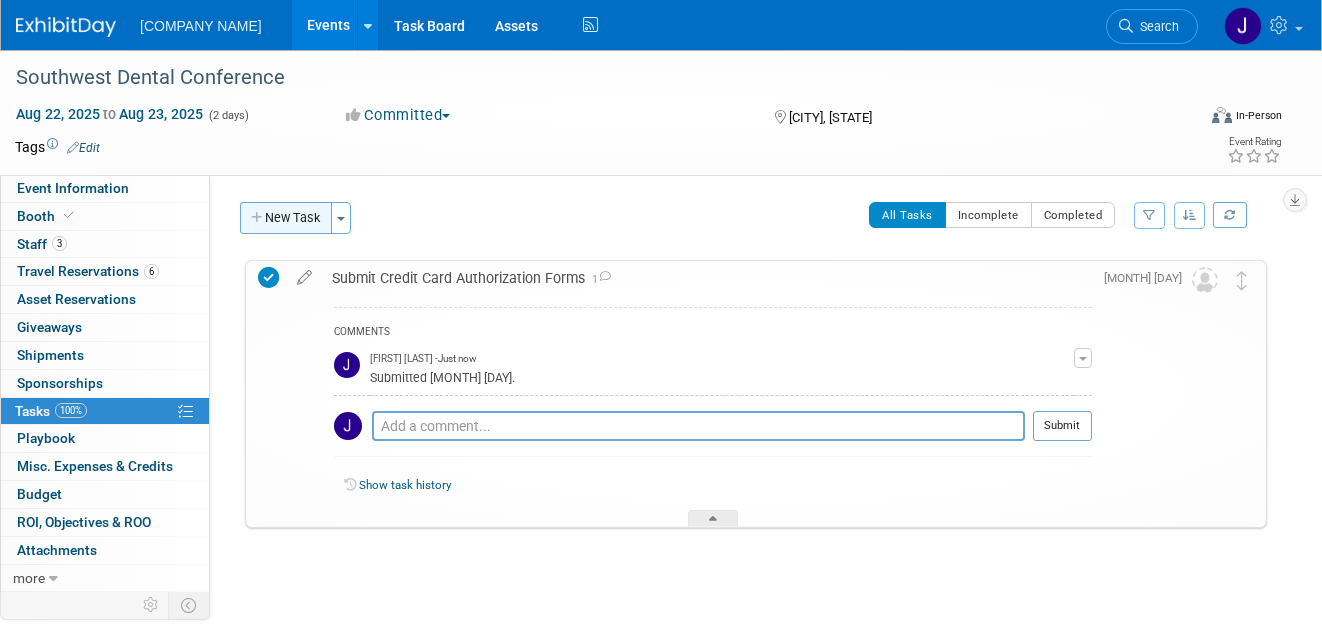 click on "New Task" at bounding box center [286, 218] 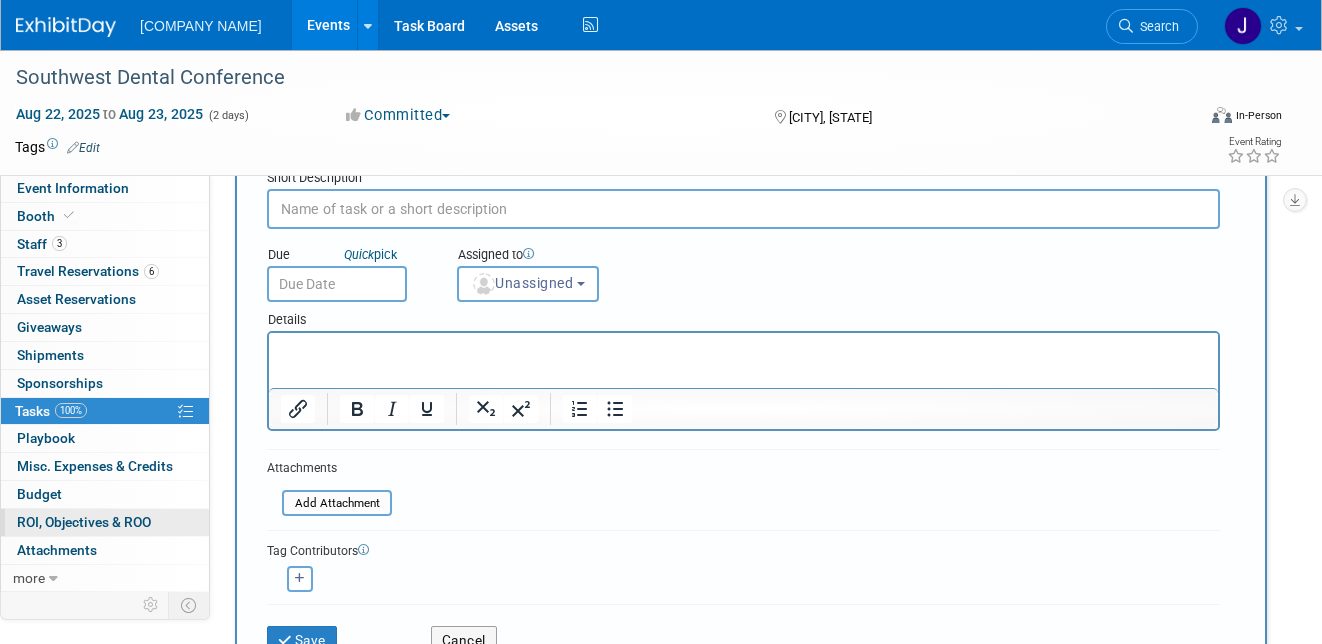 scroll, scrollTop: 94, scrollLeft: 0, axis: vertical 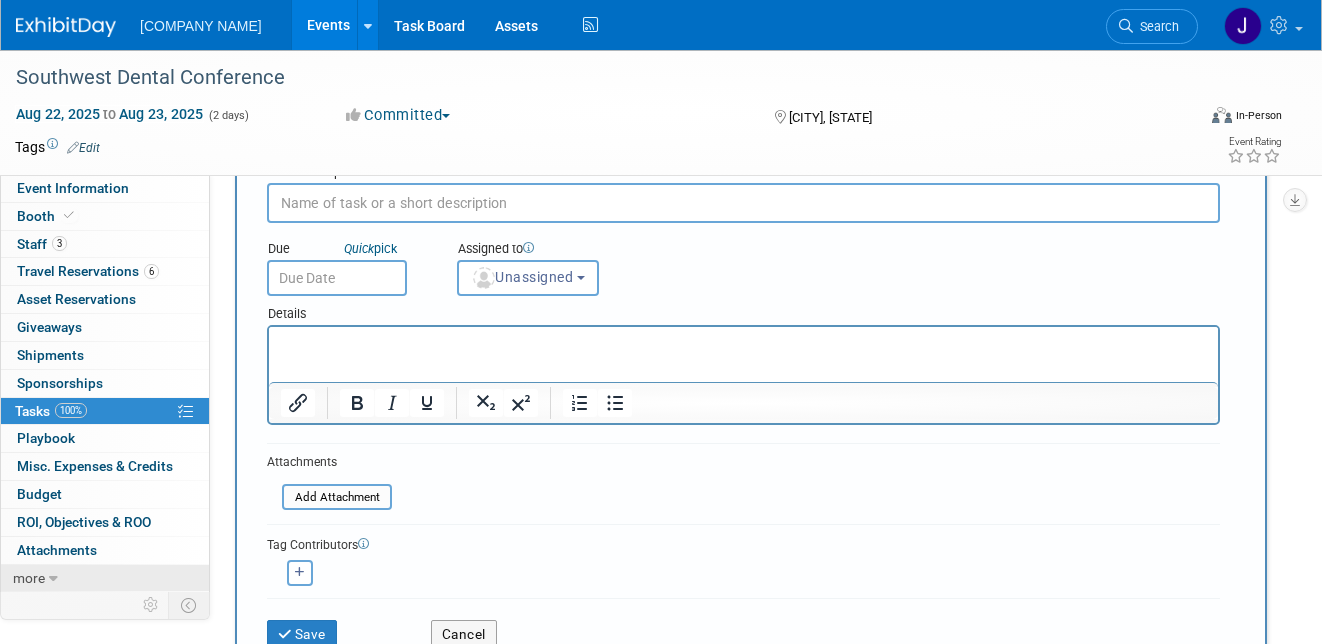 click at bounding box center (53, 579) 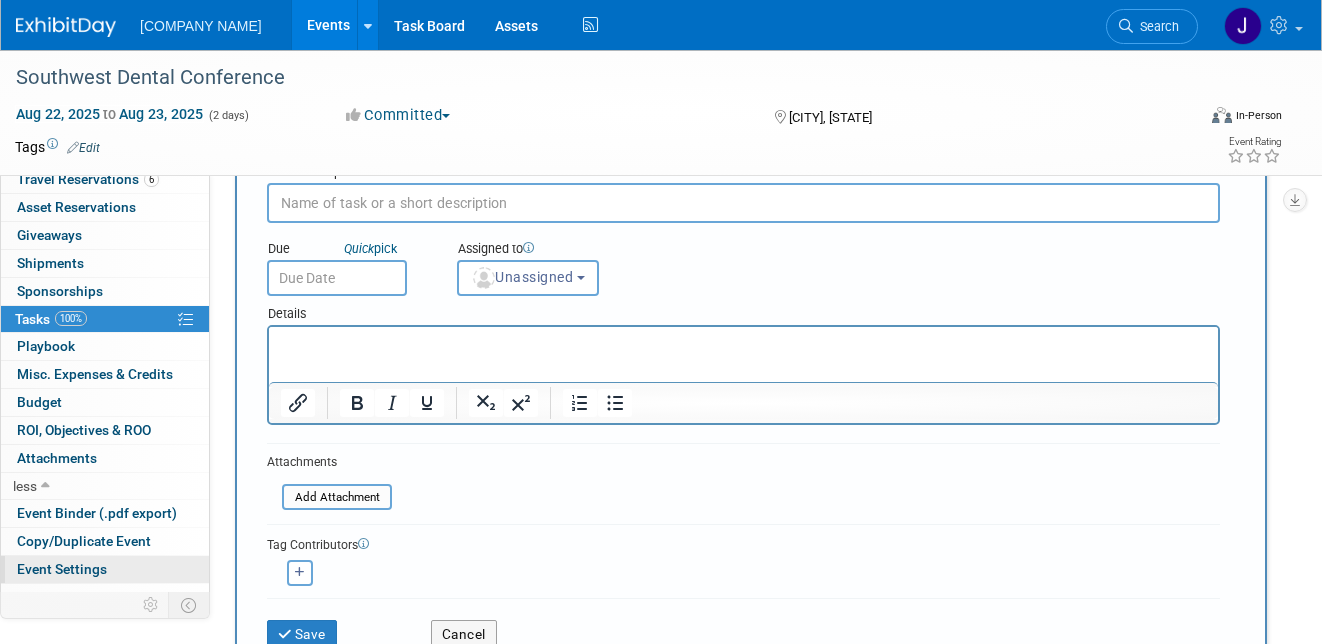 scroll, scrollTop: 140, scrollLeft: 0, axis: vertical 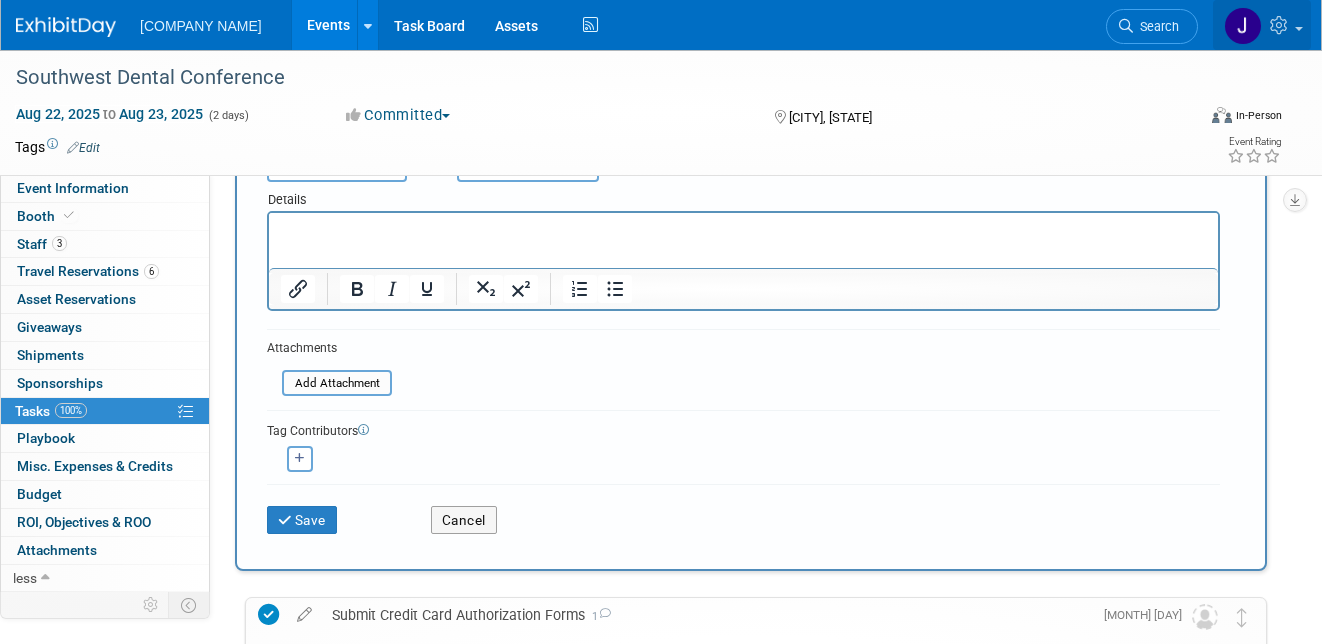 click at bounding box center (1281, 25) 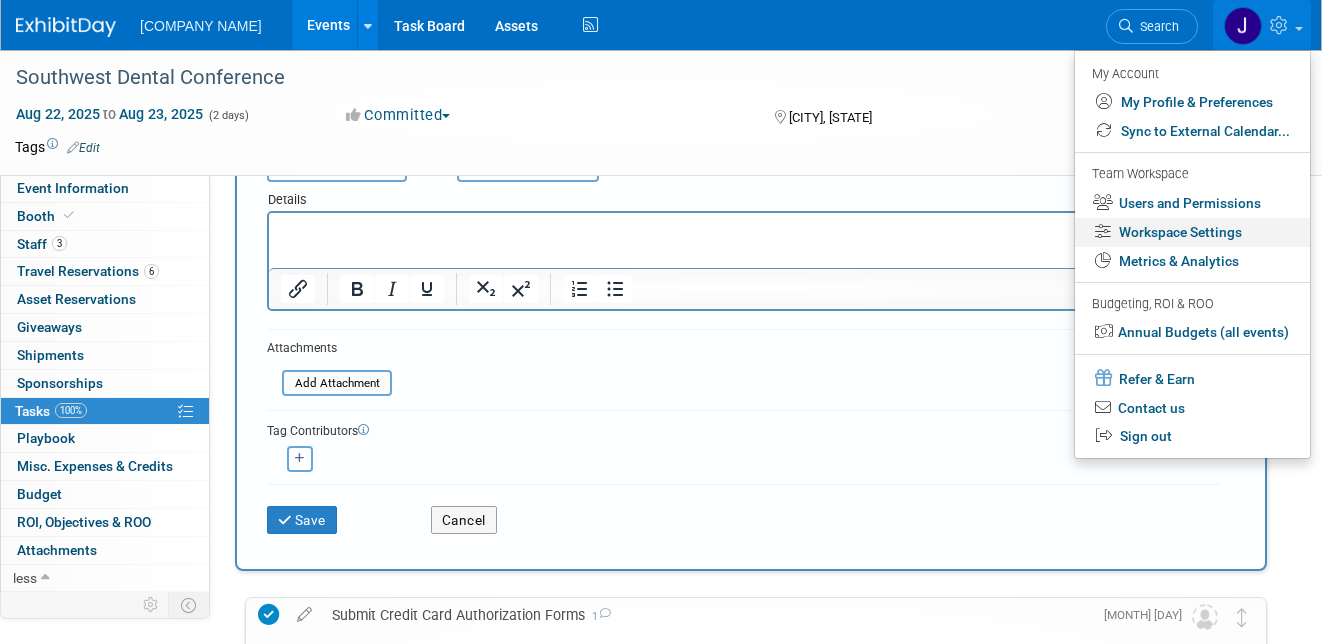 click on "Workspace Settings" at bounding box center (1192, 232) 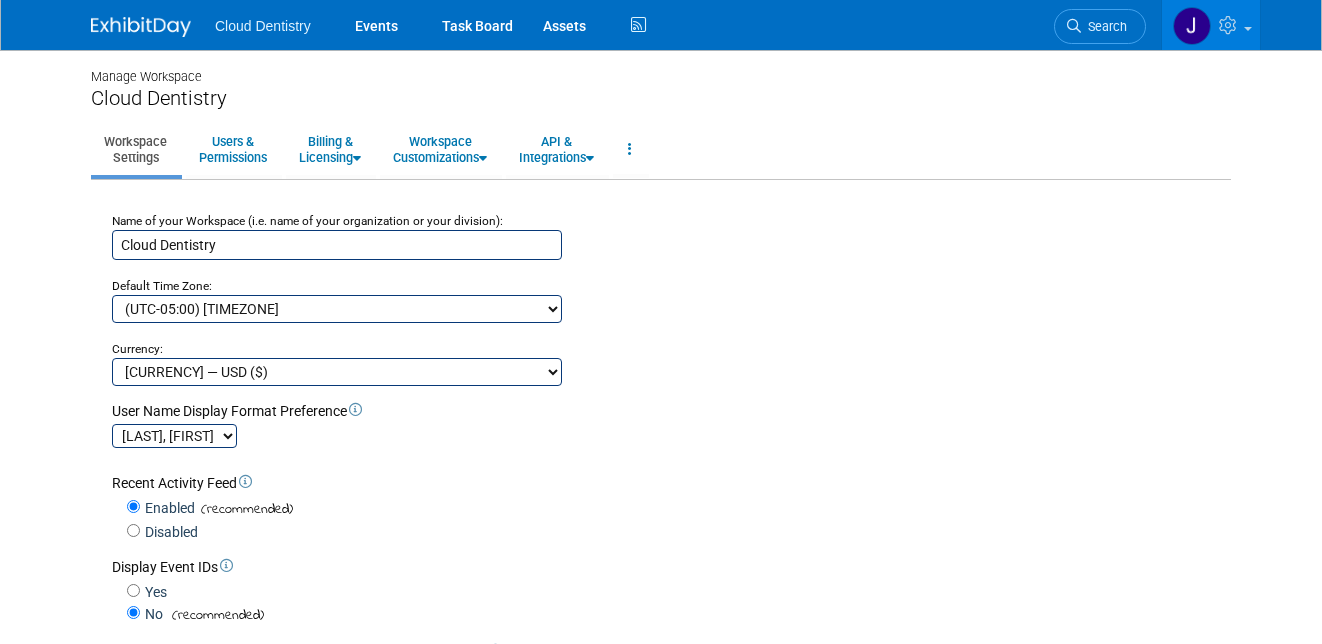 scroll, scrollTop: 0, scrollLeft: 0, axis: both 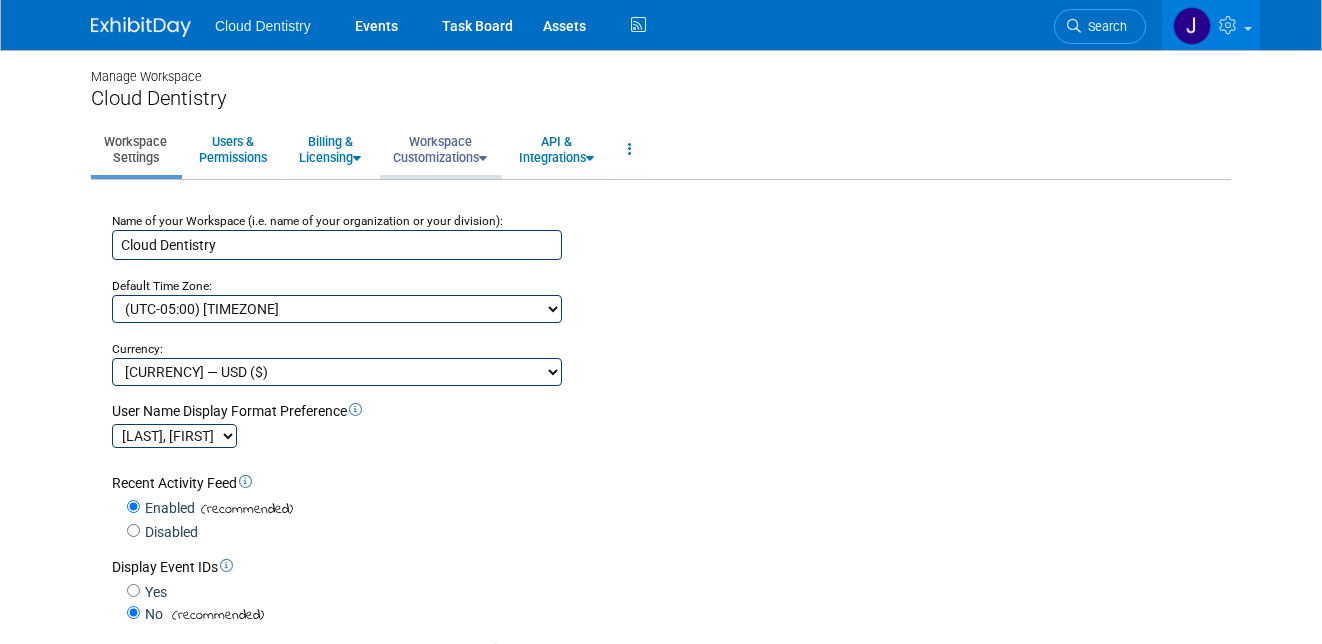 click on "Workspace Customizations" at bounding box center [440, 149] 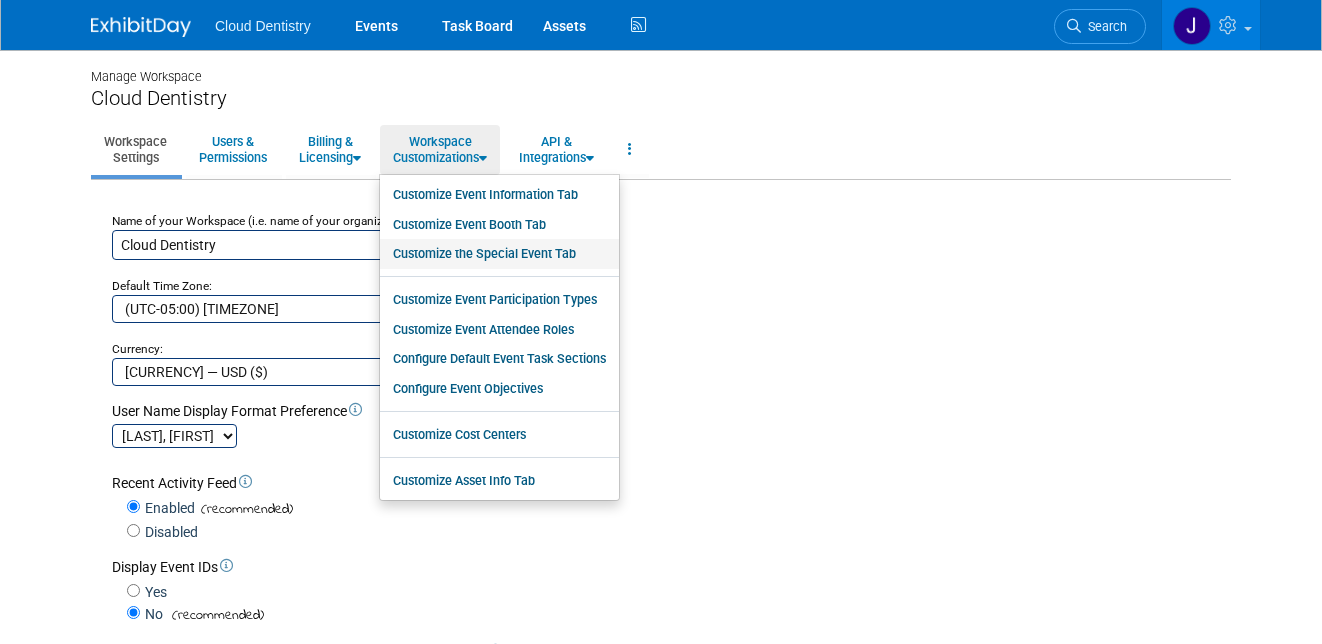 click on "Customize the Special Event Tab" at bounding box center [499, 254] 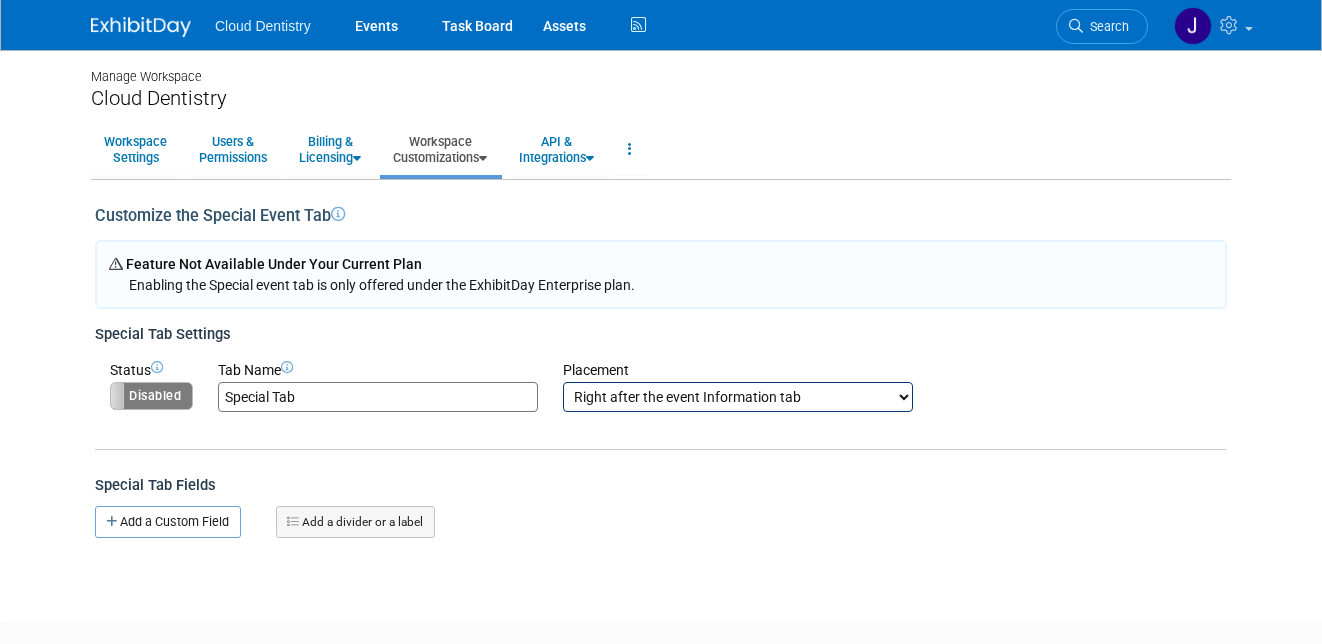 scroll, scrollTop: 0, scrollLeft: 0, axis: both 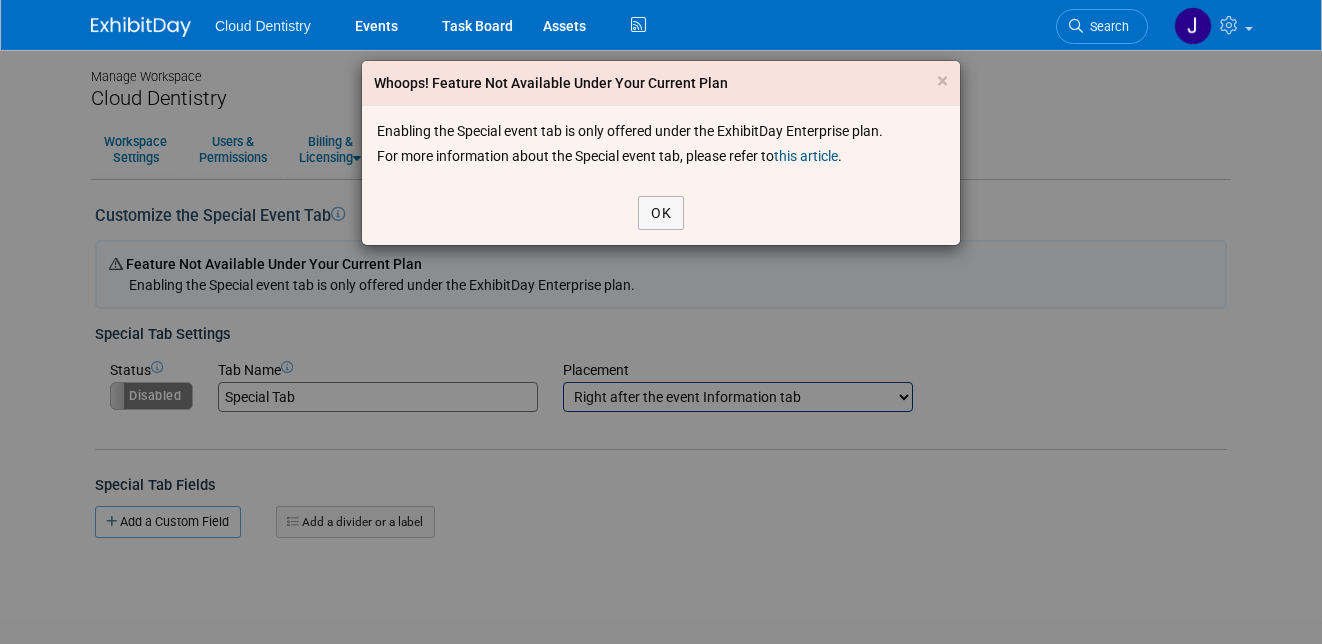 click on "this article" at bounding box center (806, 156) 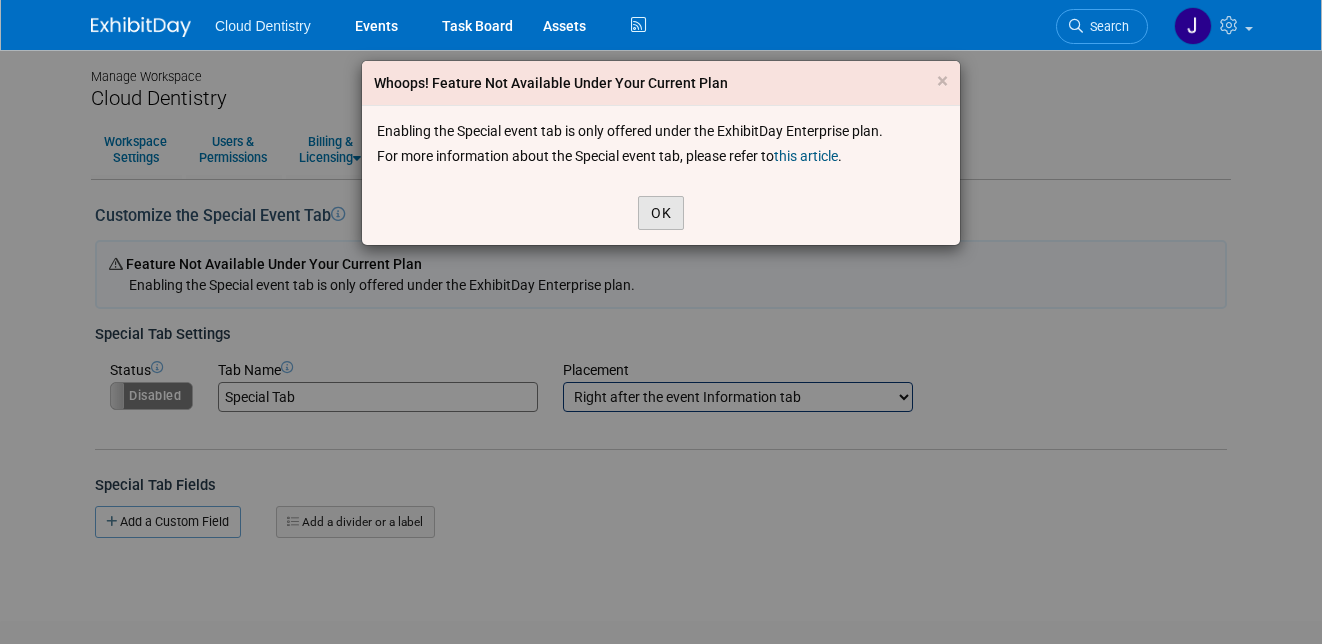click on "OK" at bounding box center (661, 213) 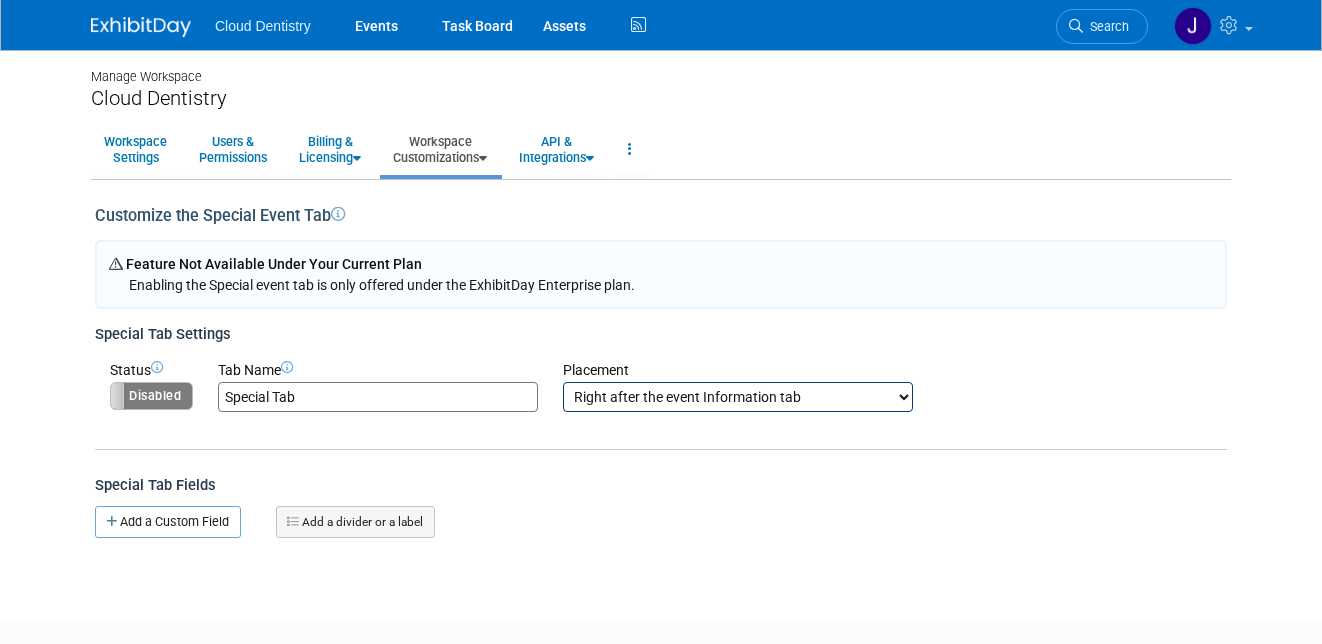 click on "Cloud Dentistry" at bounding box center [263, 26] 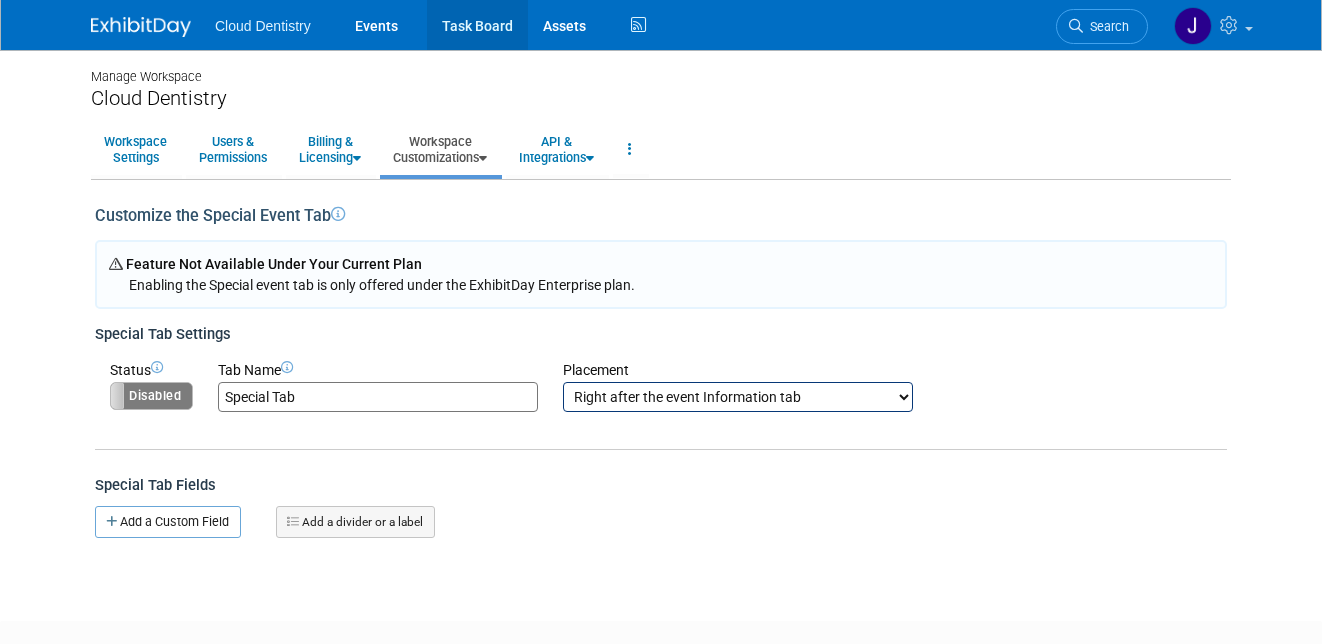 click on "Task Board" at bounding box center (477, 25) 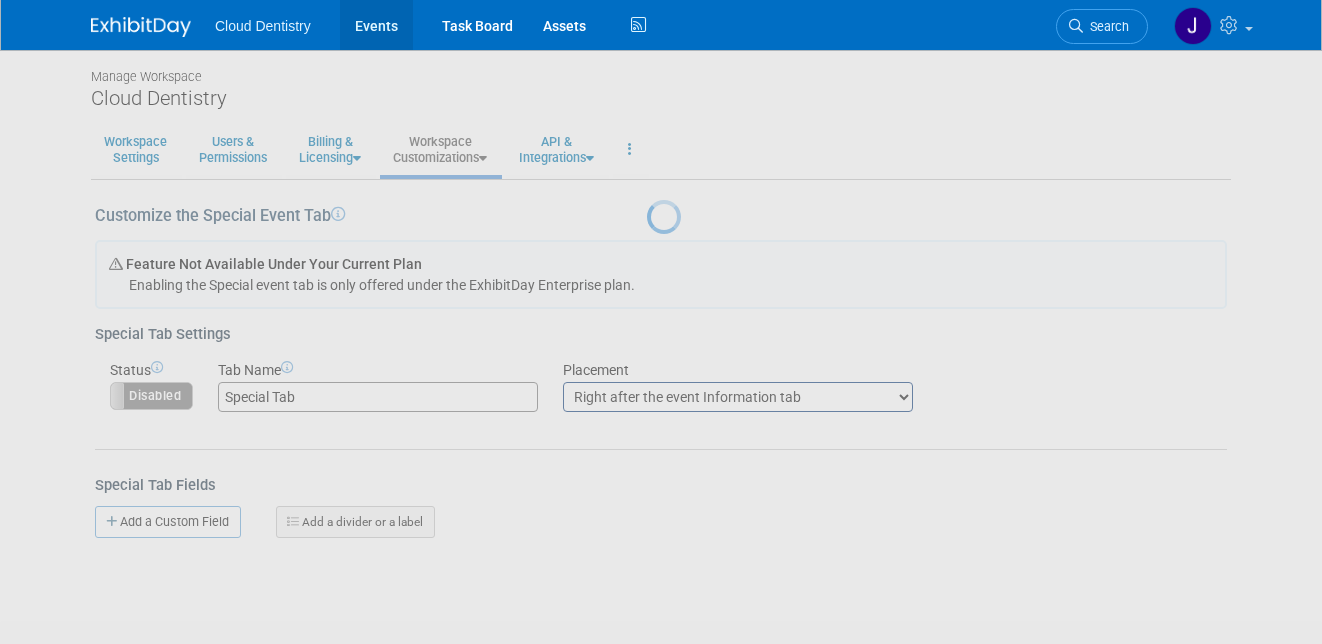 click on "Events" at bounding box center (376, 25) 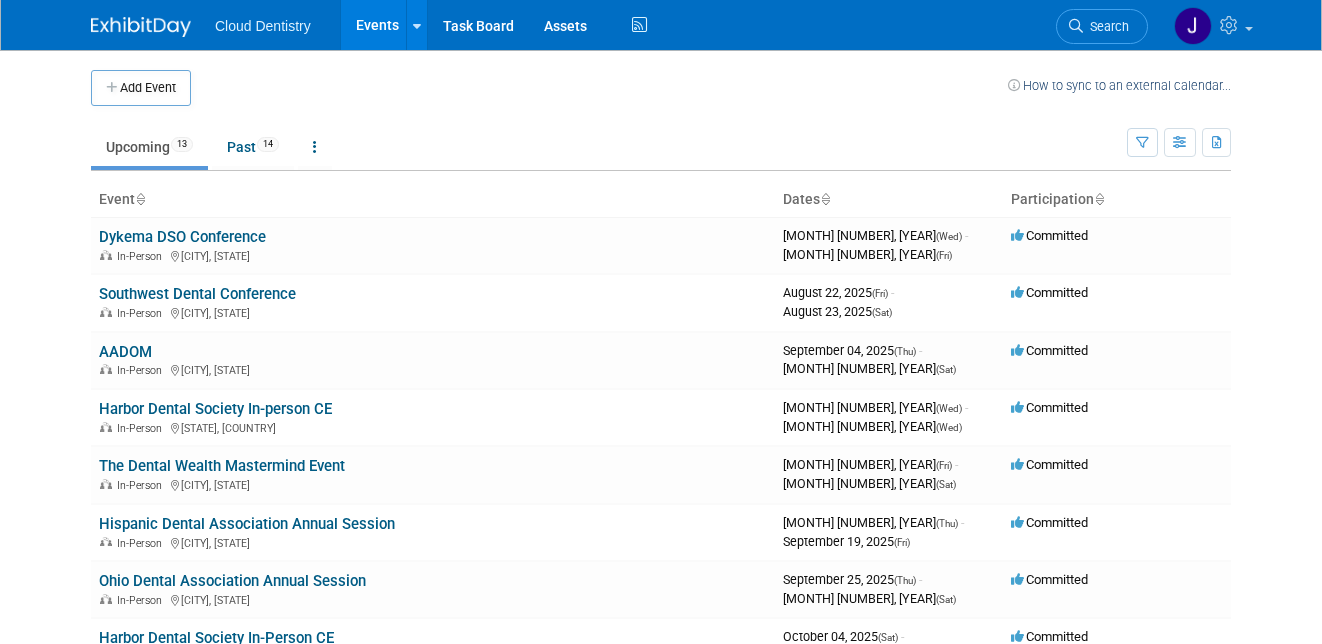 scroll, scrollTop: 0, scrollLeft: 0, axis: both 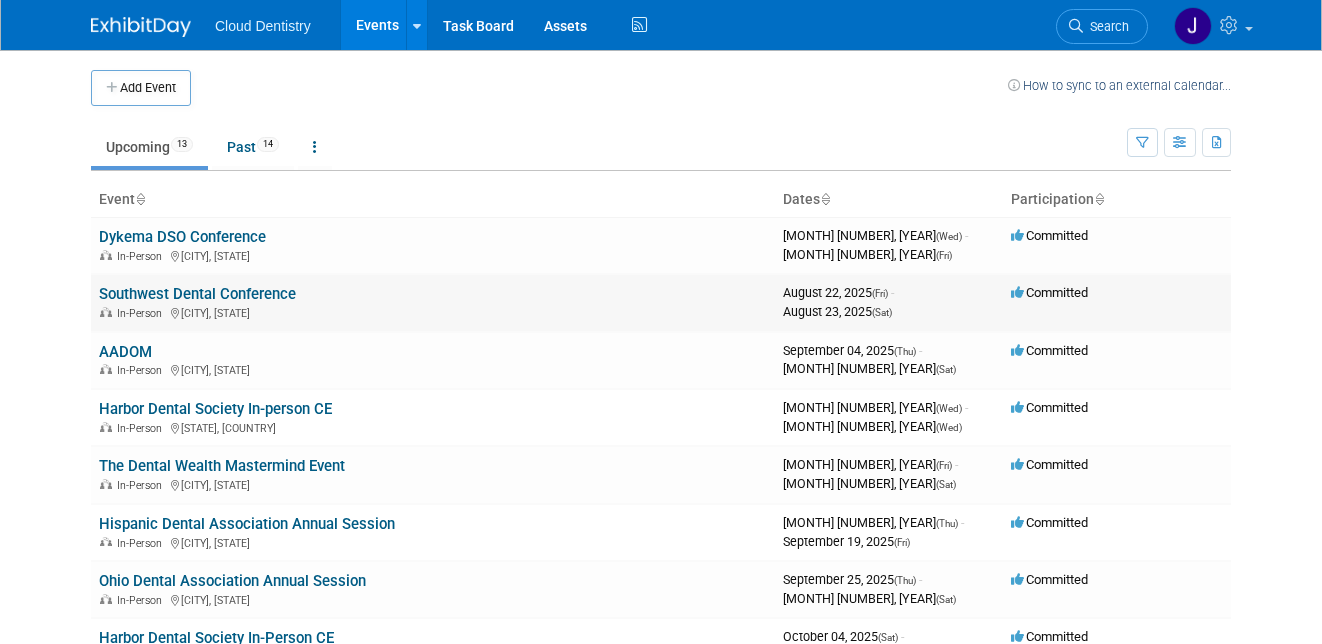click on "Southwest Dental Conference" at bounding box center (197, 294) 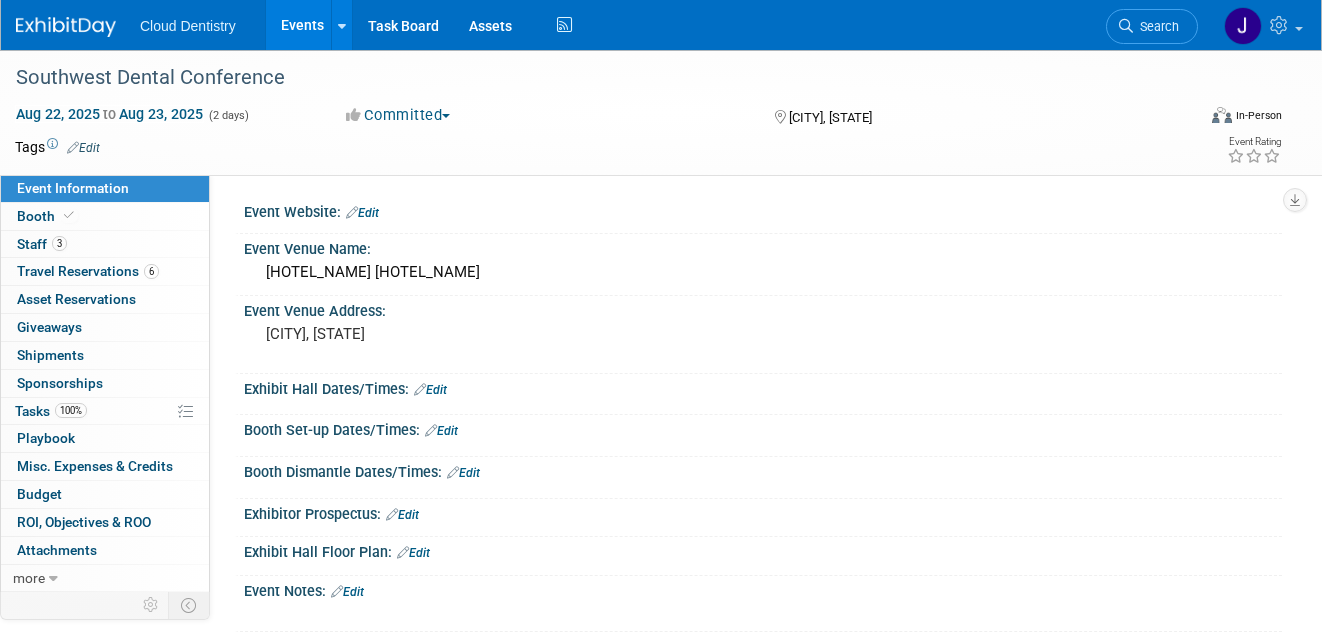 scroll, scrollTop: 0, scrollLeft: 0, axis: both 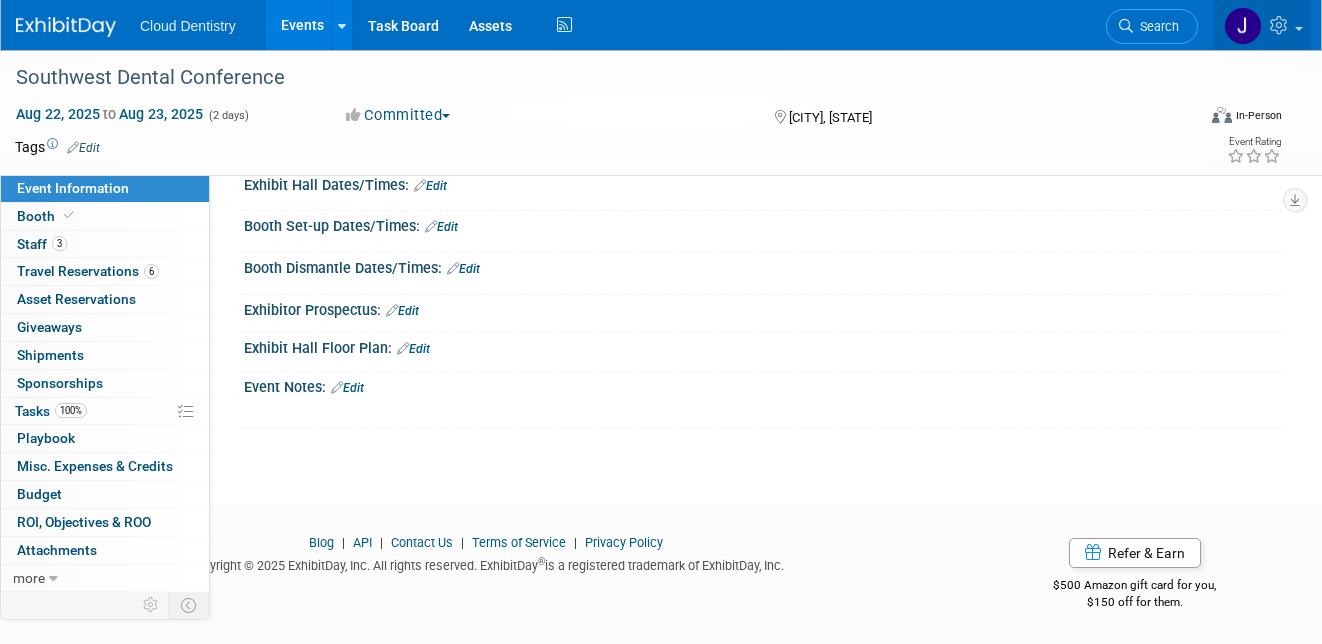 click at bounding box center (1262, 25) 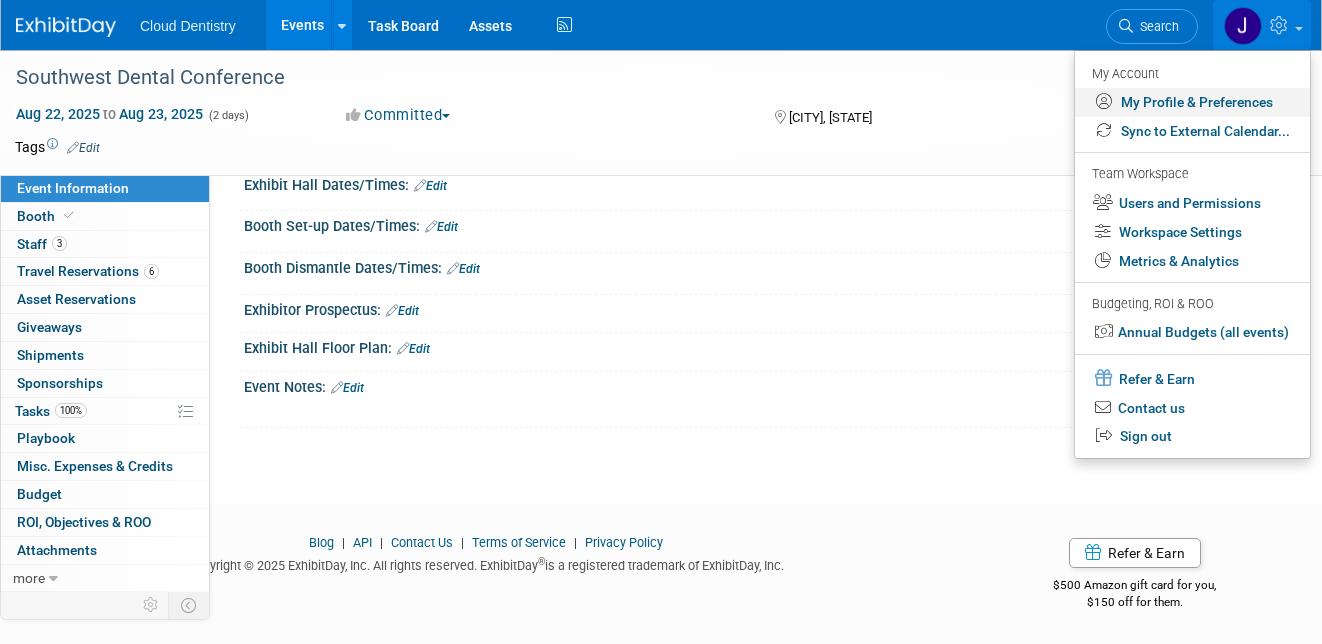 click on "My Profile & Preferences" at bounding box center [1192, 102] 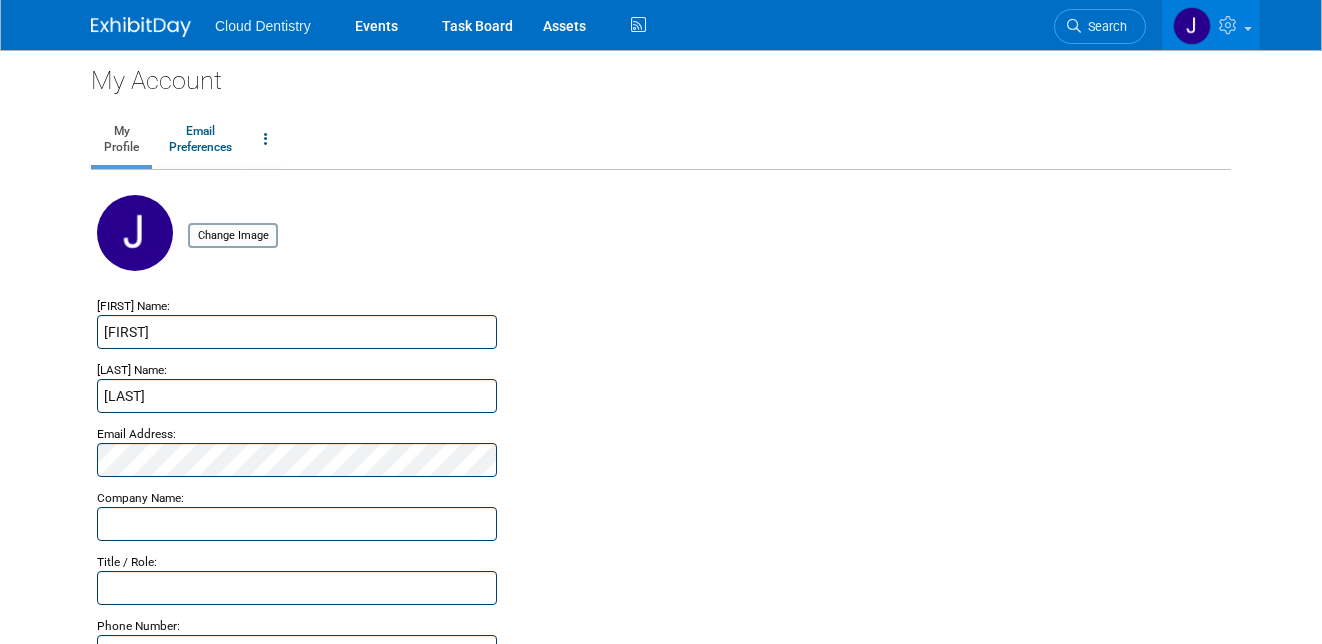 scroll, scrollTop: 0, scrollLeft: 0, axis: both 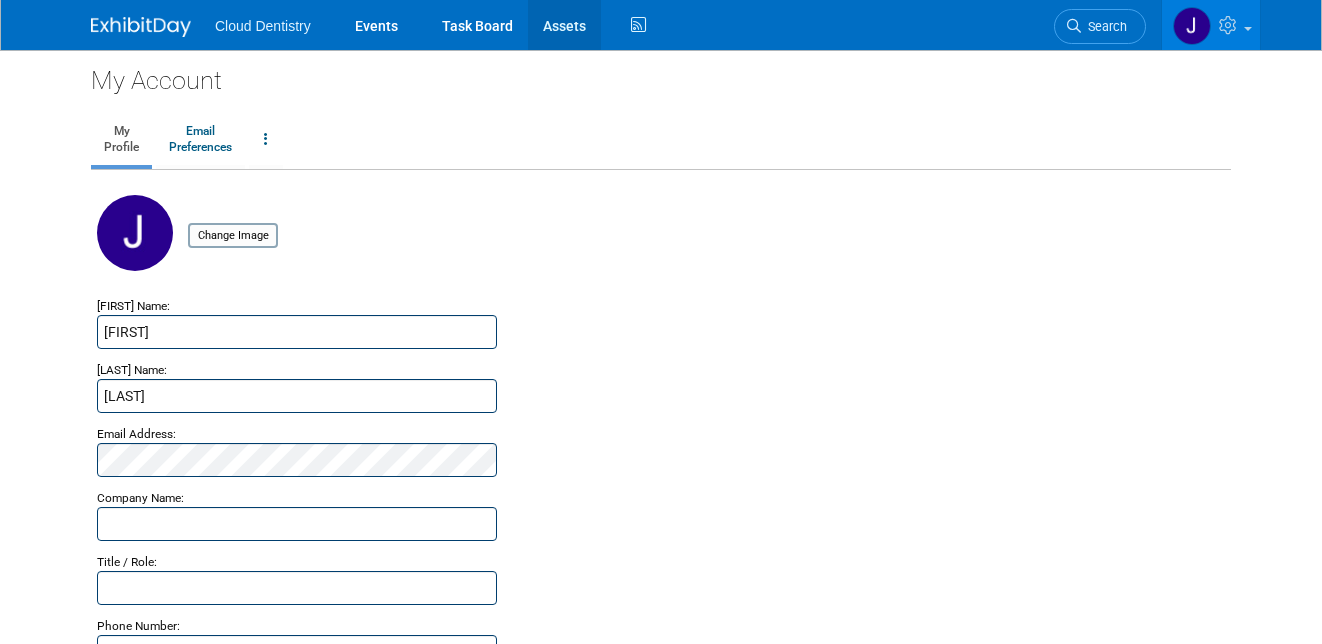 click on "Assets" at bounding box center [564, 25] 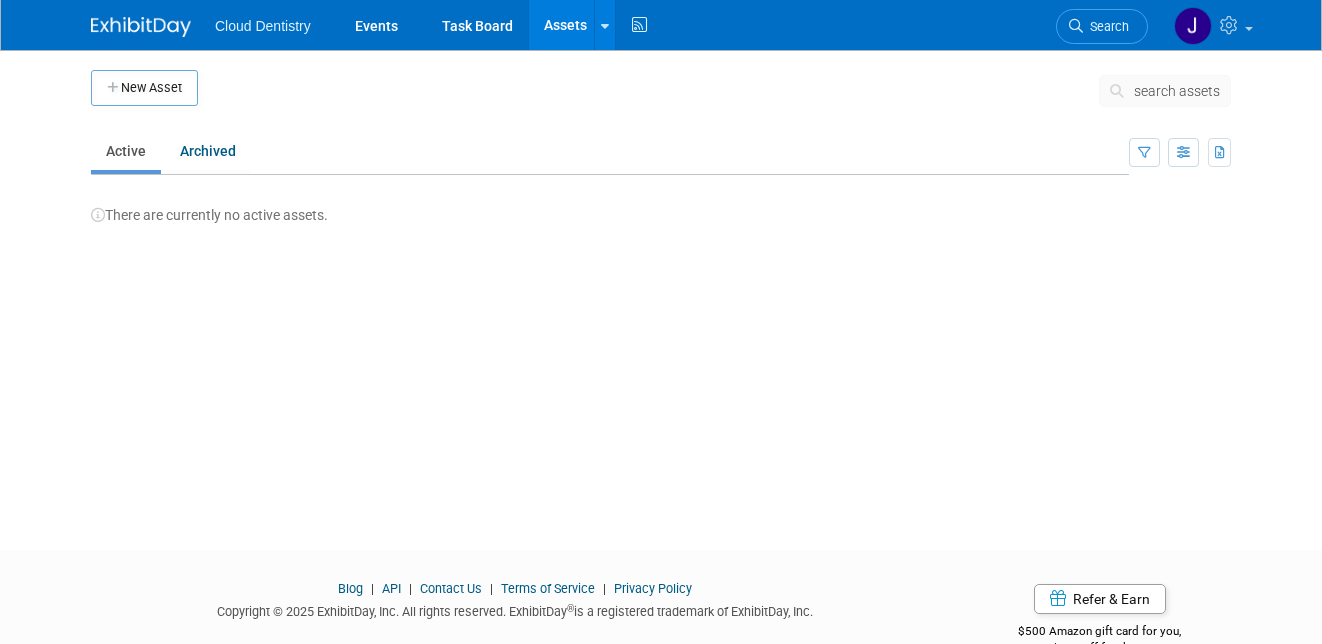 scroll, scrollTop: 0, scrollLeft: 0, axis: both 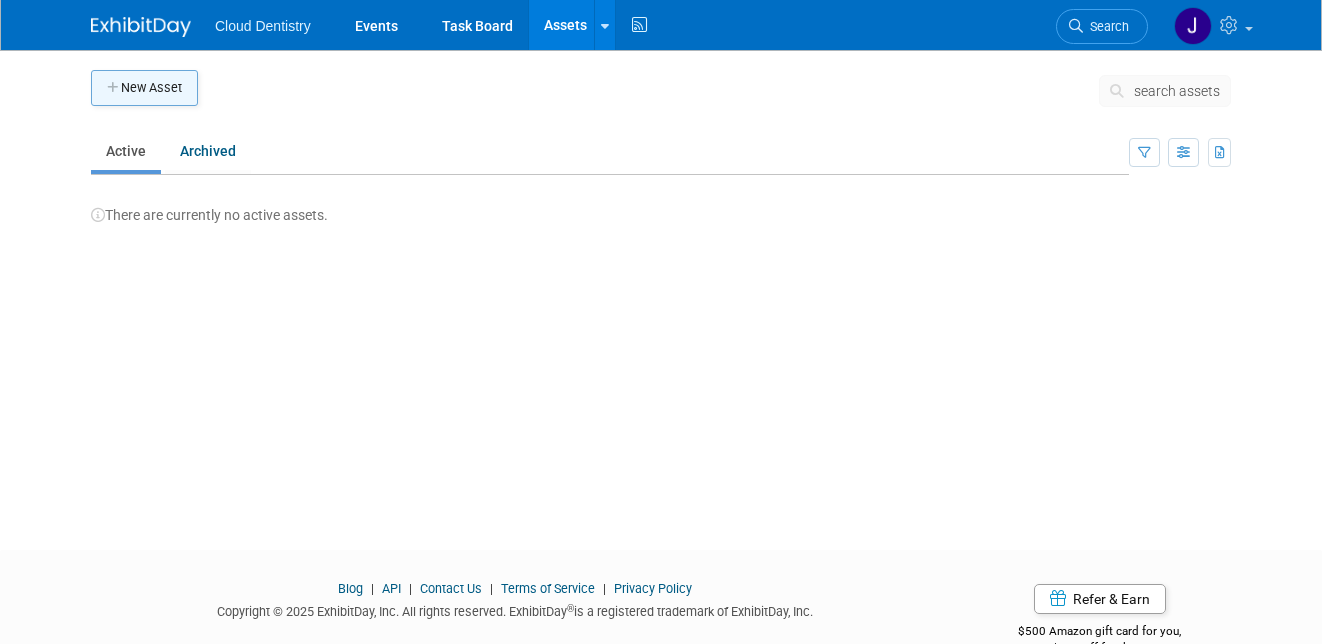 click on "New Asset" at bounding box center [144, 88] 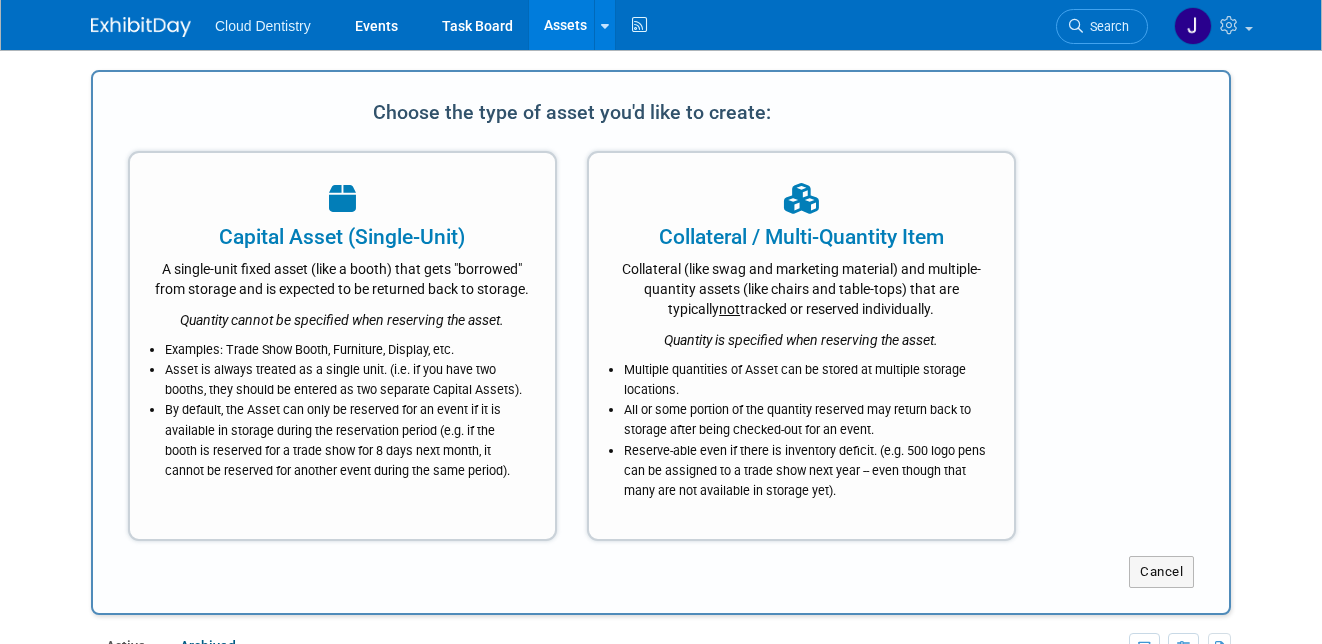 scroll, scrollTop: 0, scrollLeft: 0, axis: both 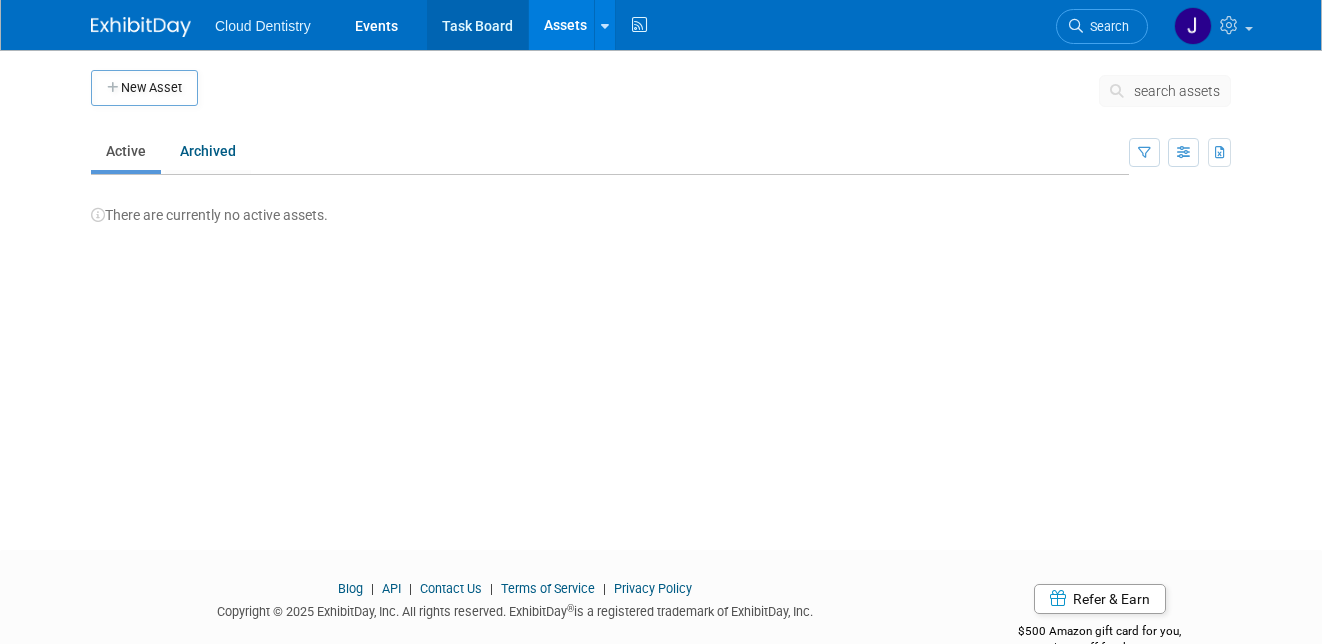 click on "Task Board" at bounding box center [477, 25] 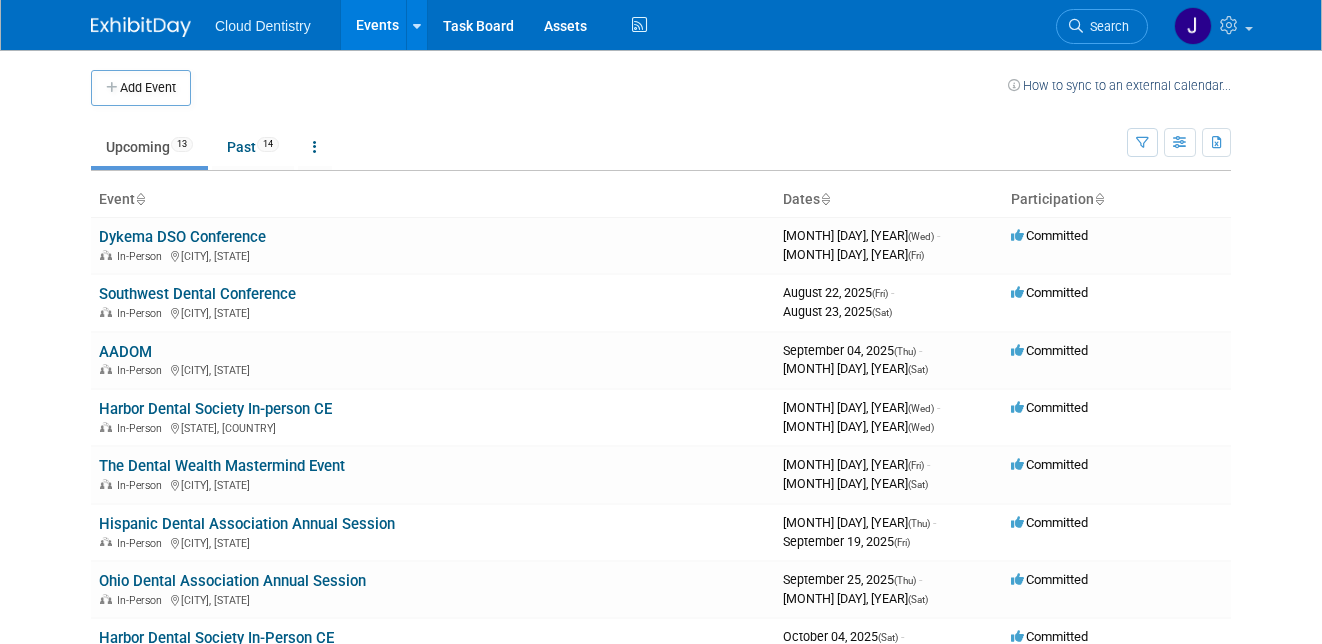 scroll, scrollTop: 0, scrollLeft: 0, axis: both 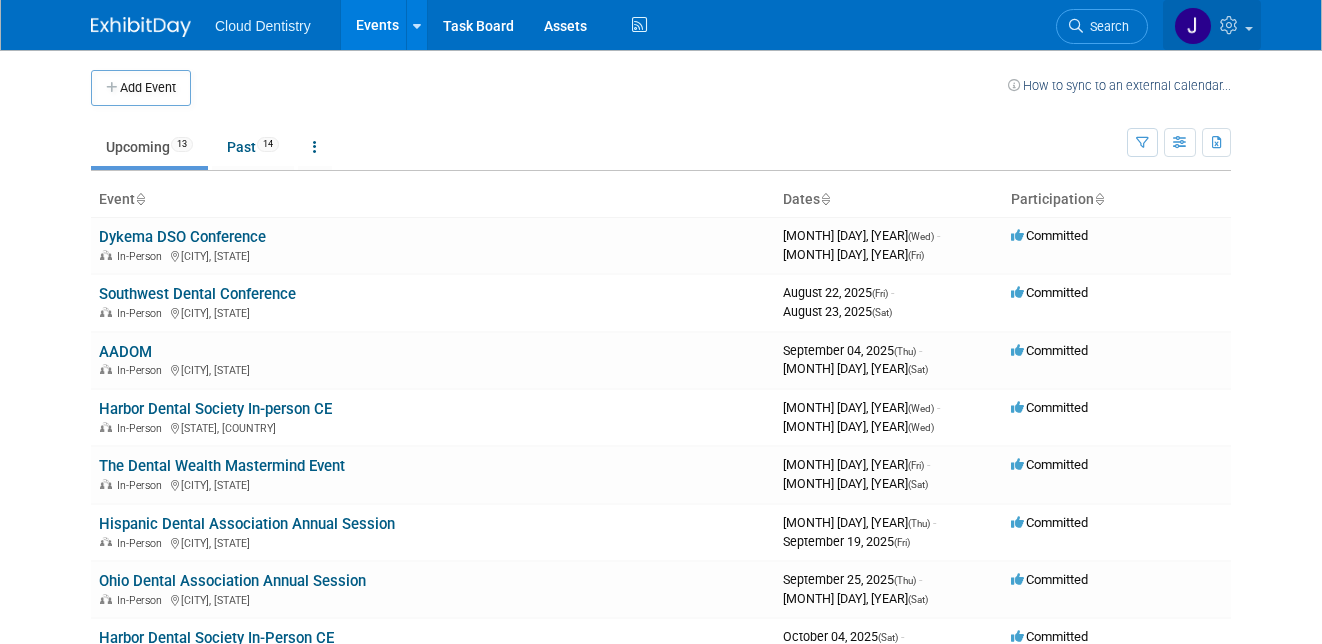 click at bounding box center [1193, 26] 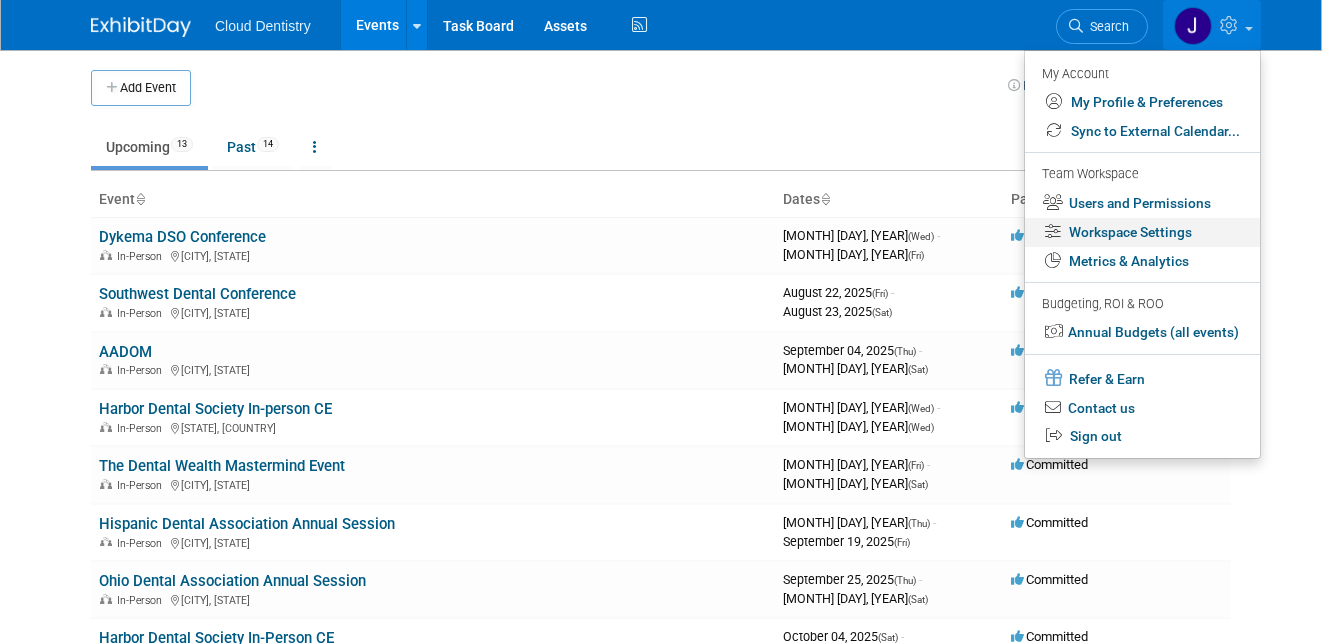 click on "Workspace Settings" at bounding box center [1142, 232] 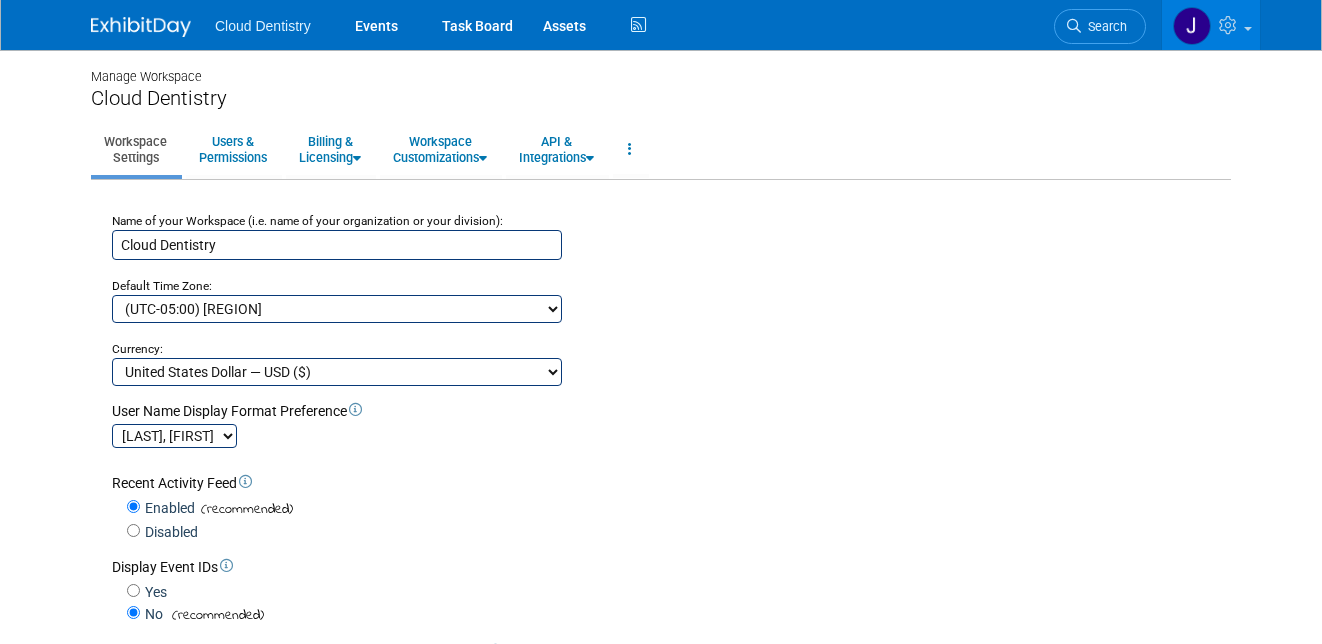 scroll, scrollTop: 0, scrollLeft: 0, axis: both 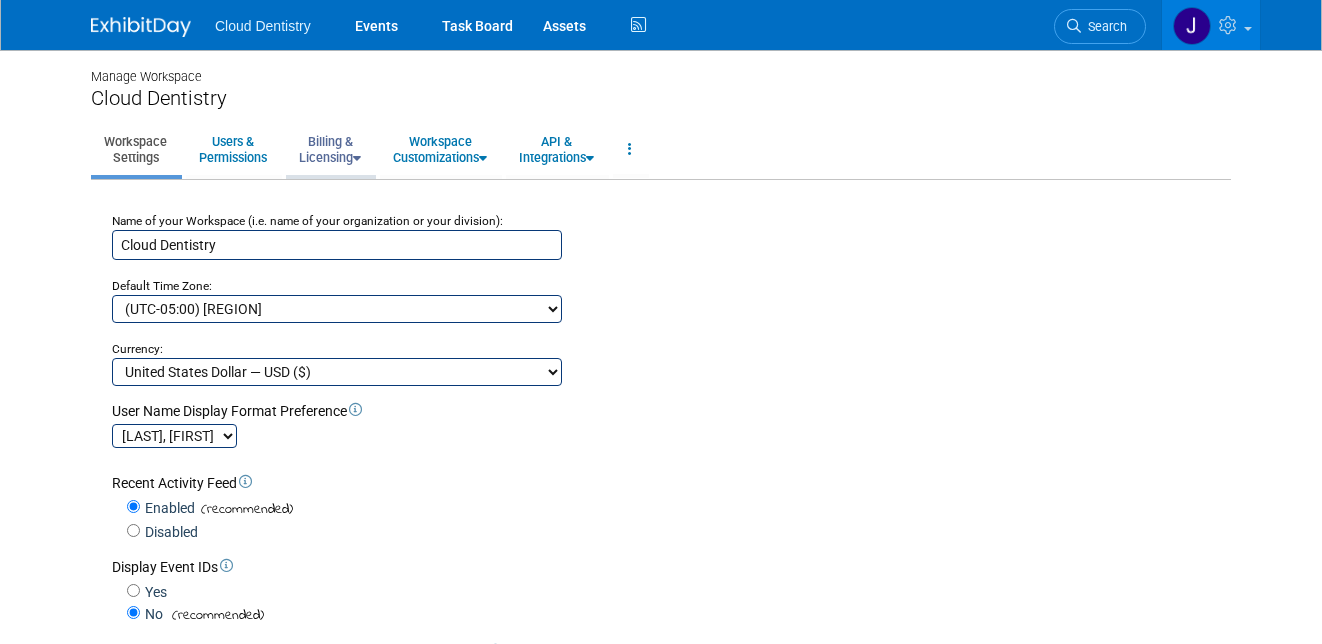click on "Billing & Licensing" at bounding box center (330, 149) 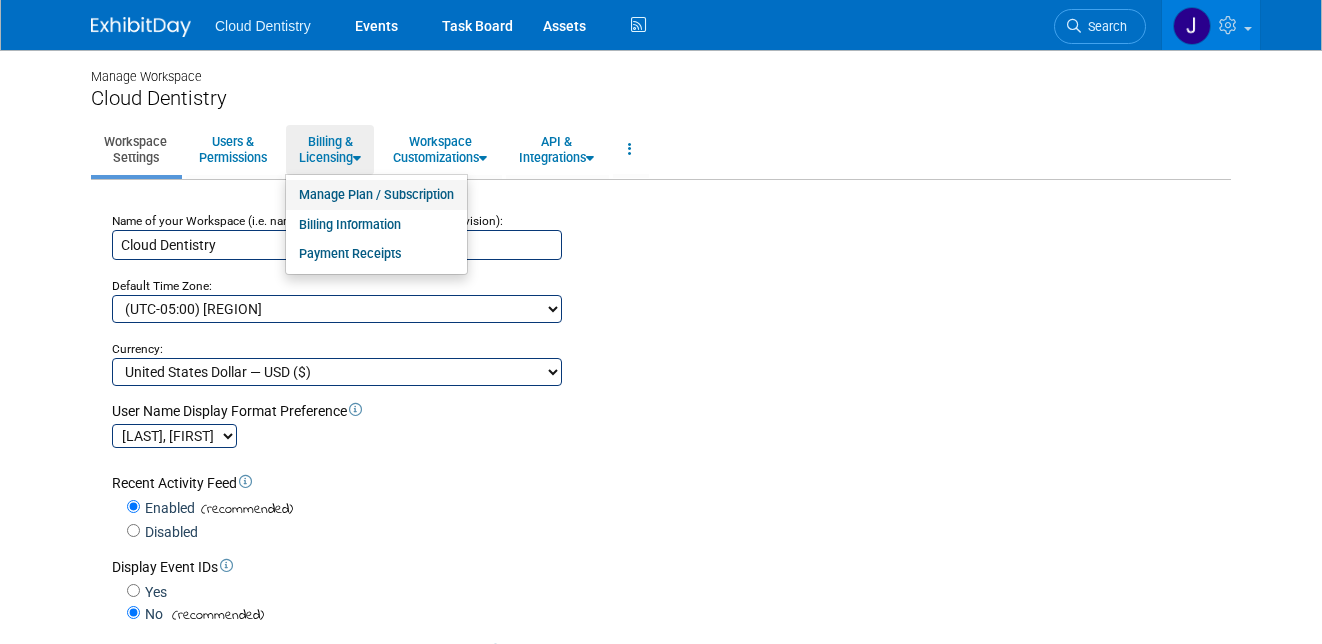 click on "Manage Plan / Subscription" at bounding box center (376, 195) 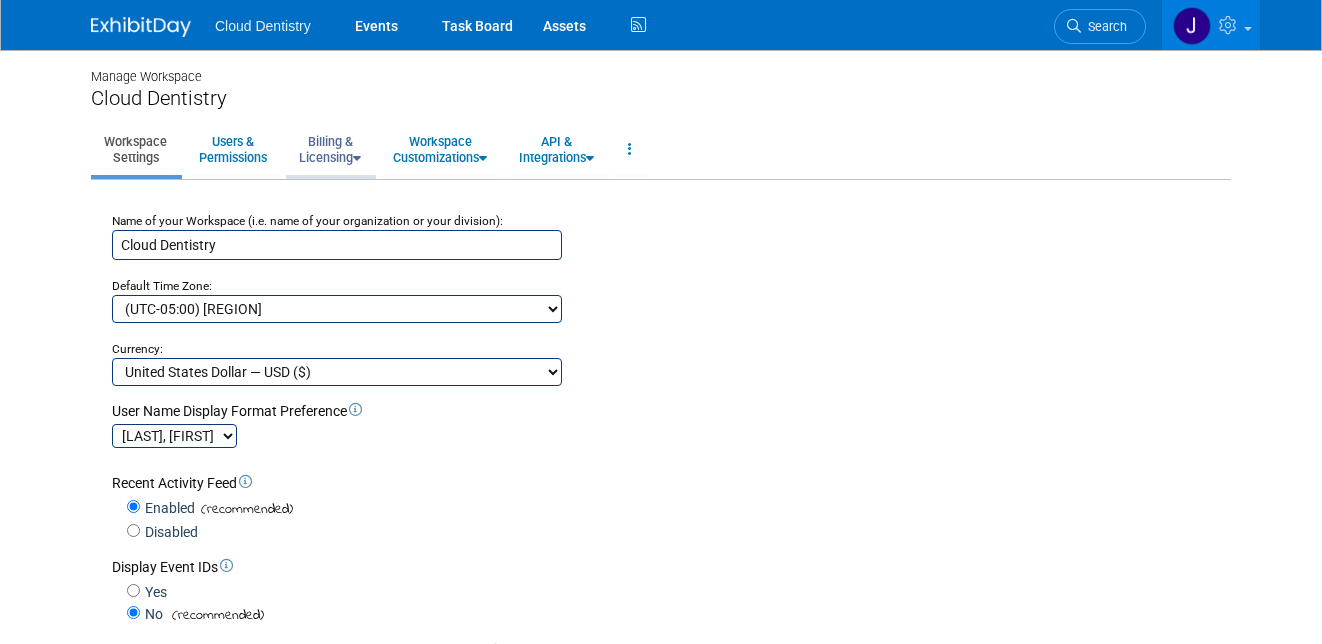 click on "Billing & Licensing" at bounding box center [330, 149] 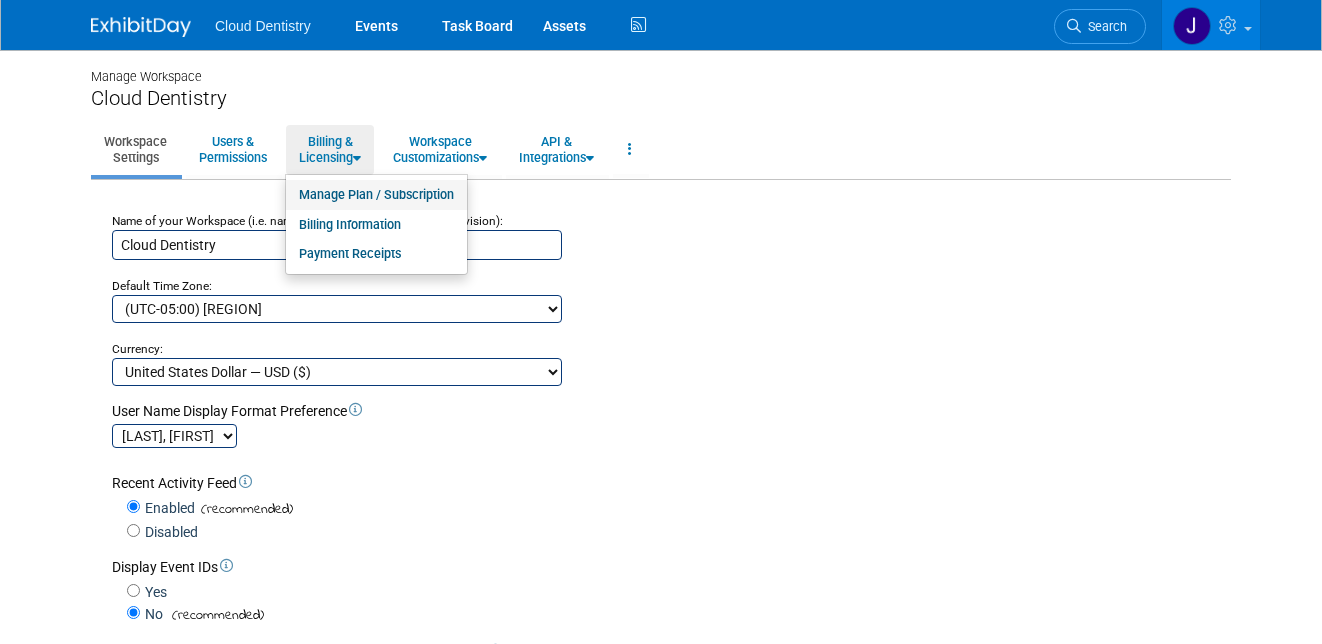 click on "Manage Plan / Subscription" at bounding box center (376, 195) 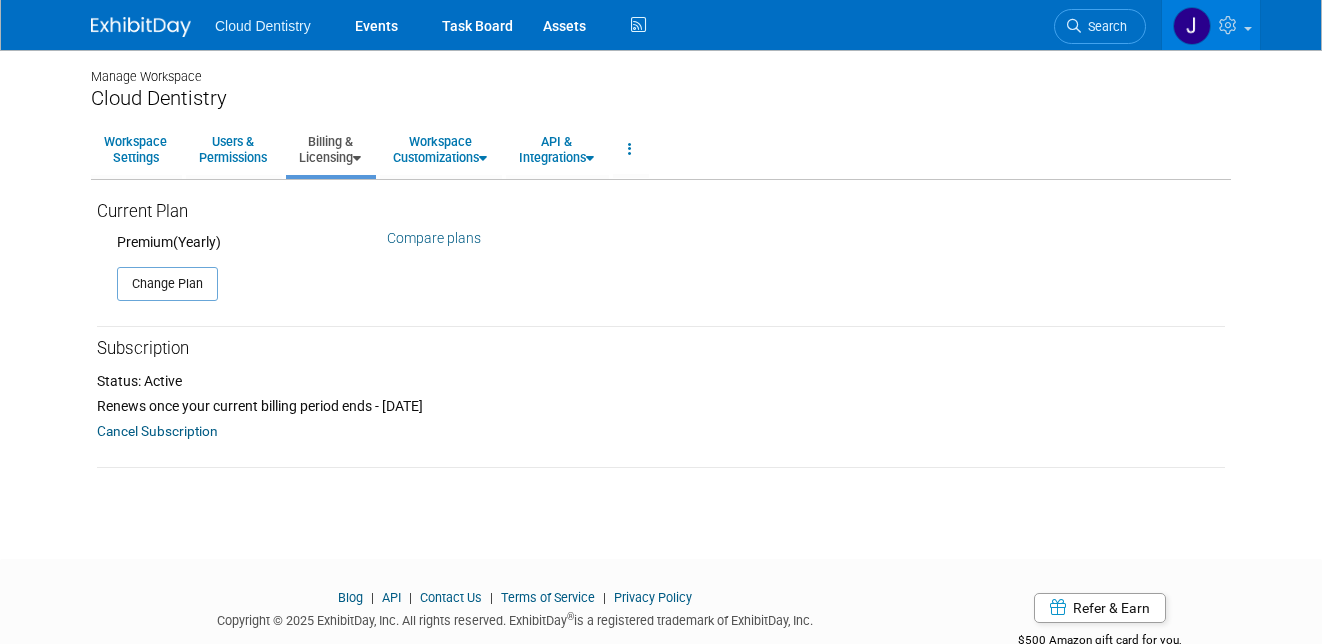 scroll, scrollTop: 0, scrollLeft: 0, axis: both 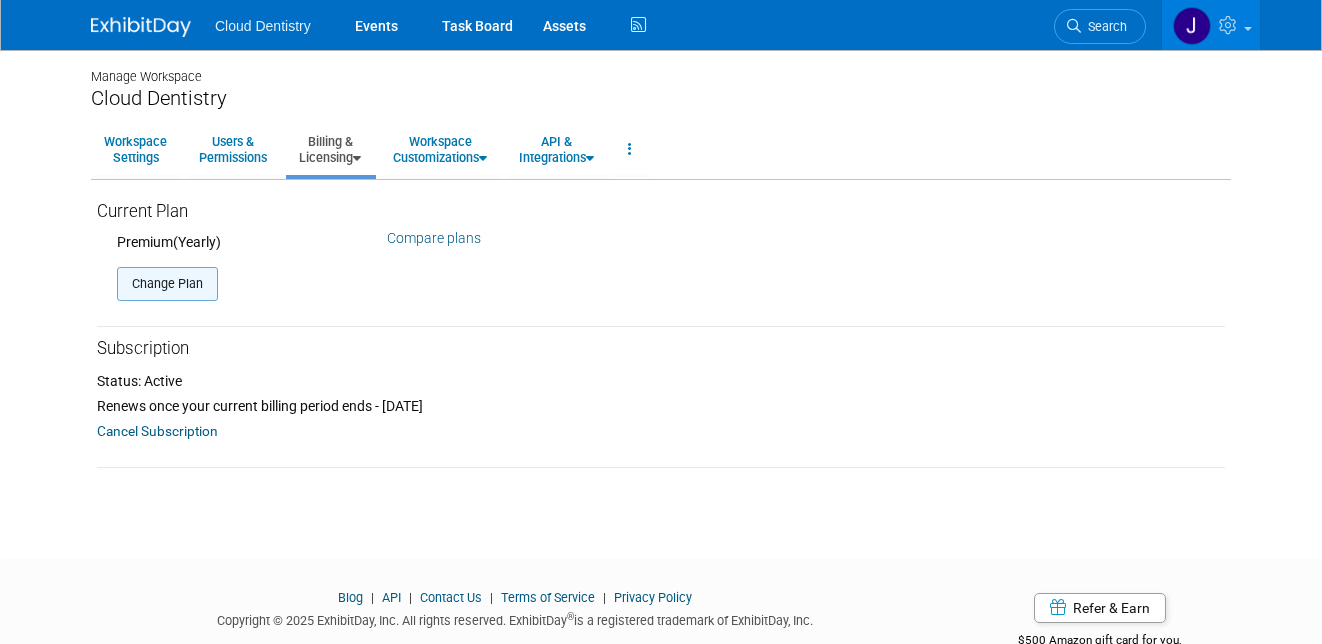 click on "Change Plan" at bounding box center (167, 284) 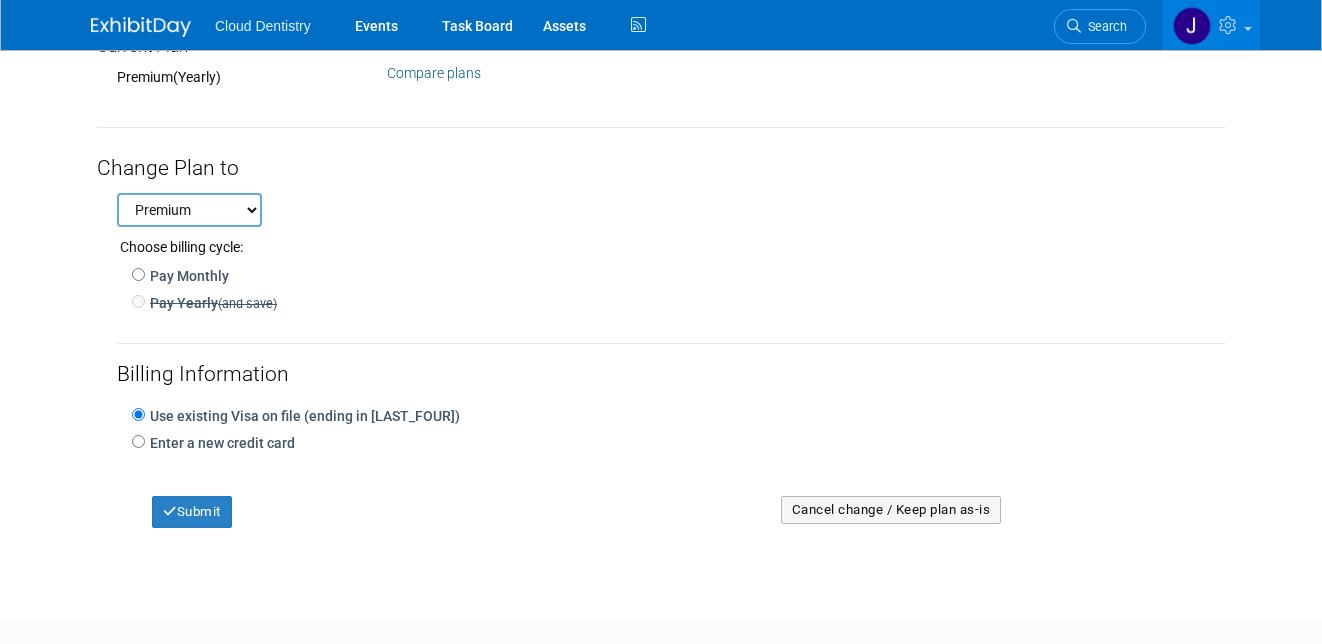 scroll, scrollTop: 172, scrollLeft: 0, axis: vertical 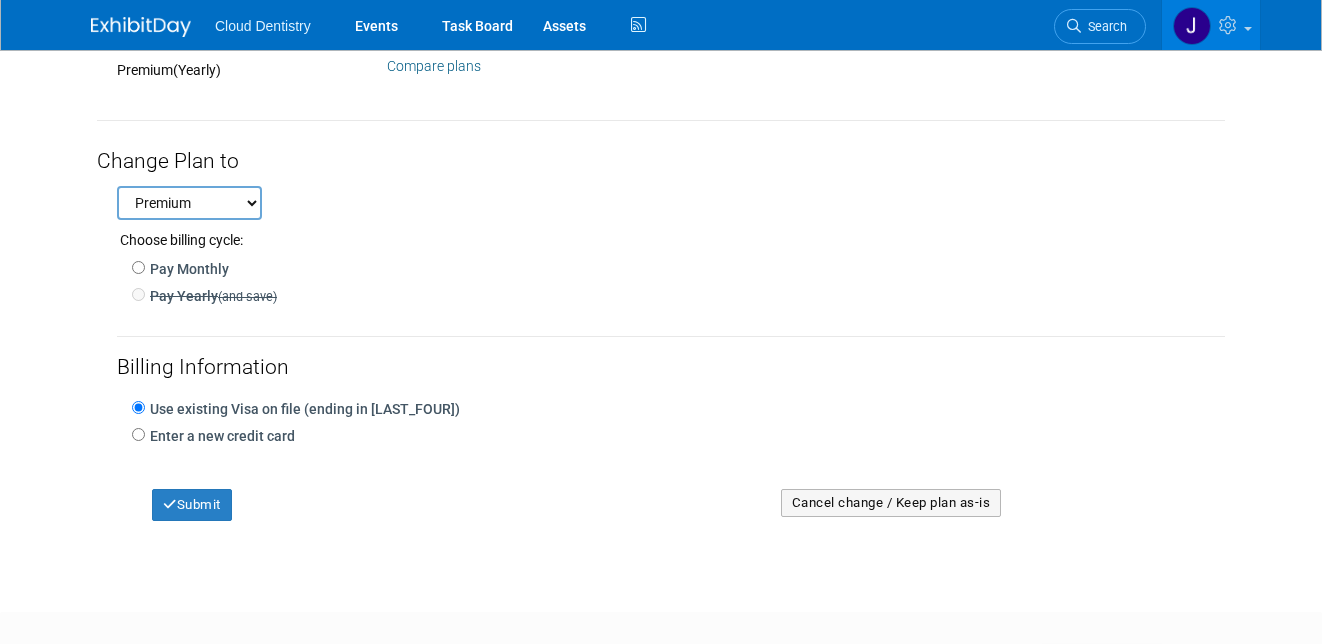 click on "Professional
Premium" at bounding box center [189, 203] 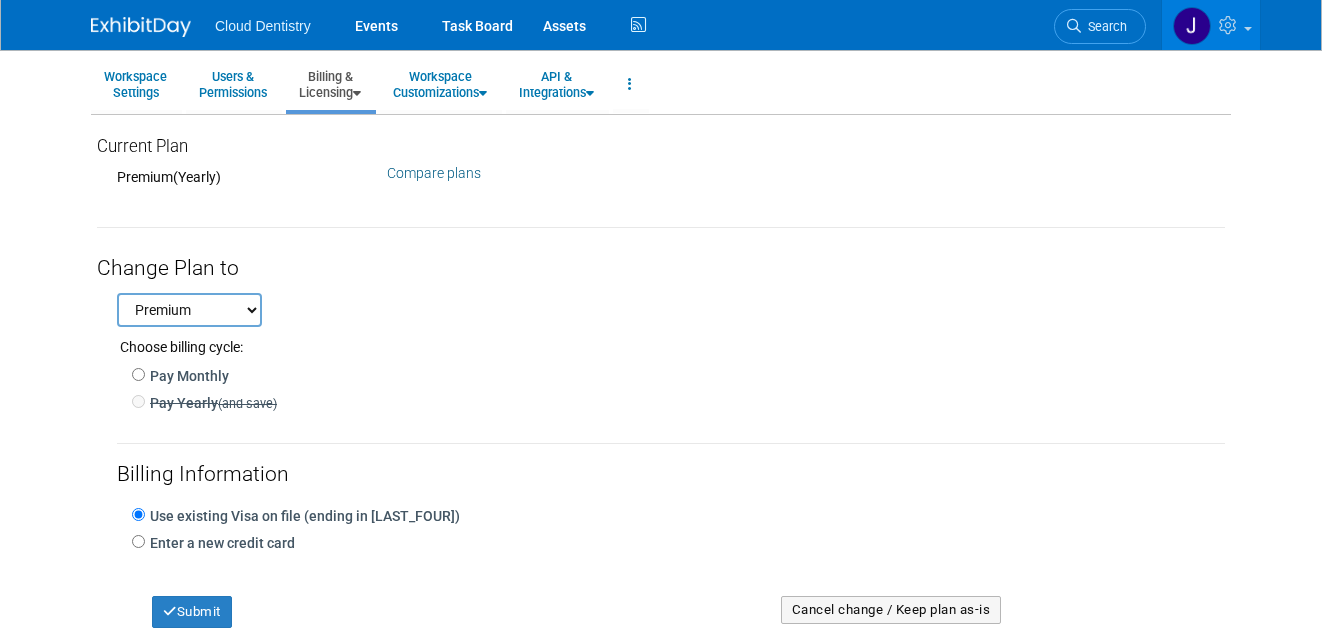 scroll, scrollTop: 0, scrollLeft: 0, axis: both 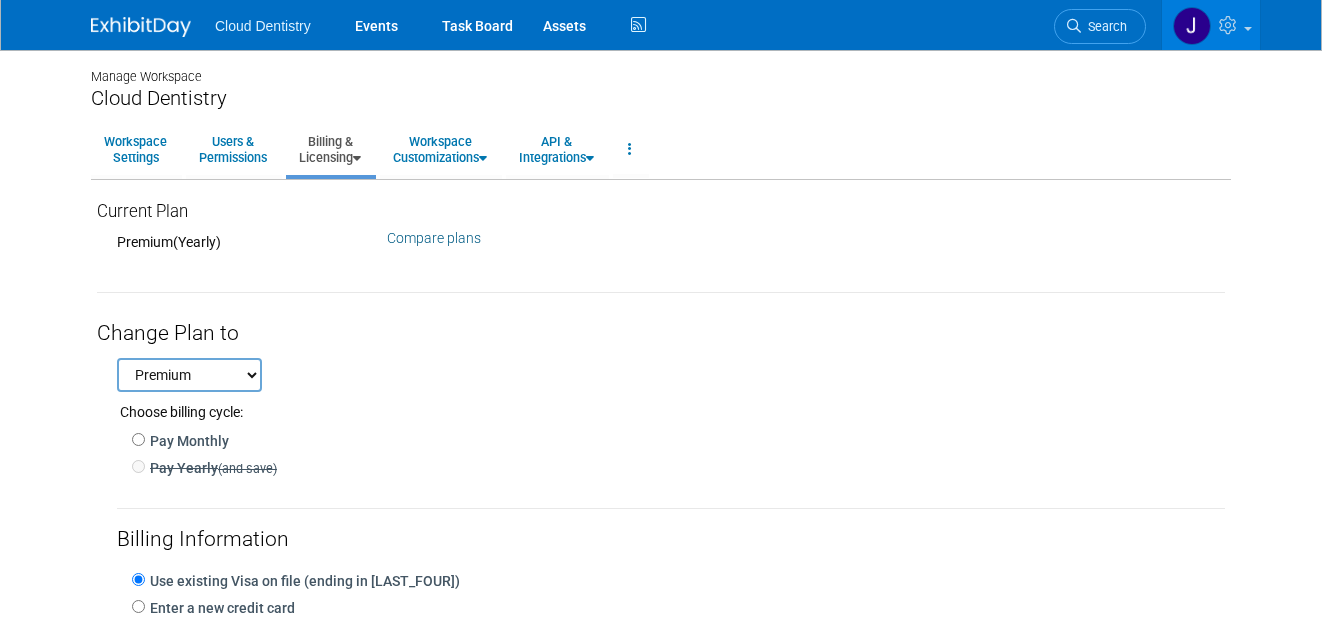 click on "Pay Monthly
Pay Yearly  (and save)" at bounding box center [671, 452] 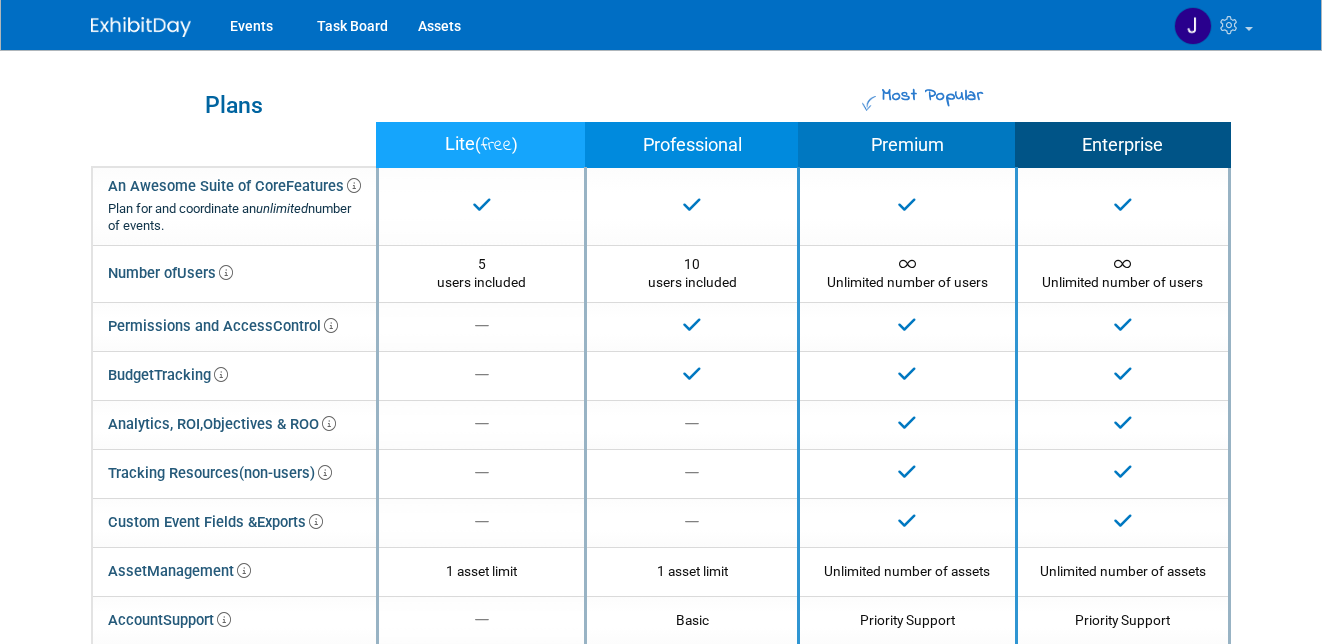 scroll, scrollTop: 0, scrollLeft: 0, axis: both 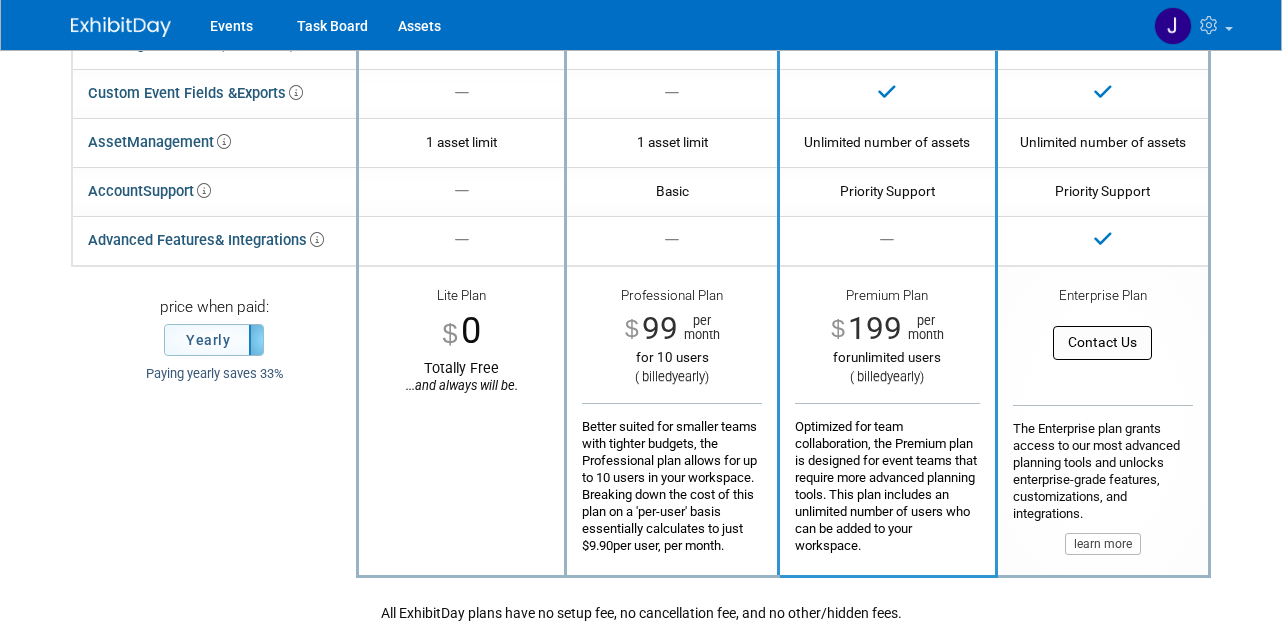 click on "Contact Us" at bounding box center (1102, 342) 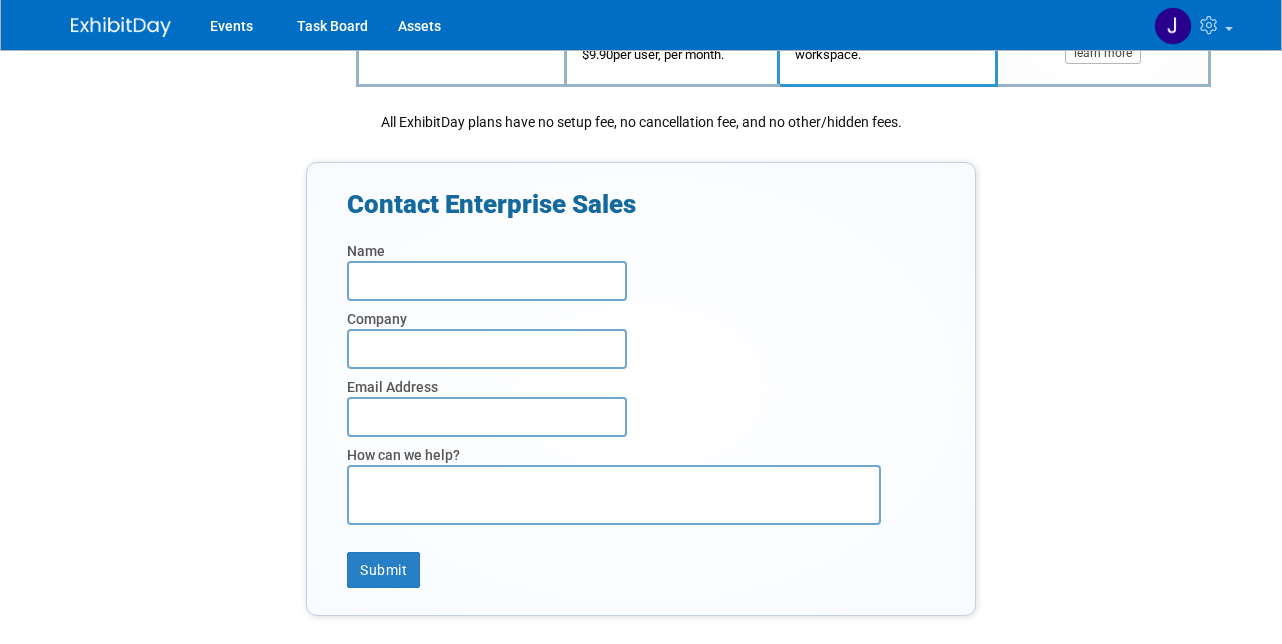 click at bounding box center [487, 281] 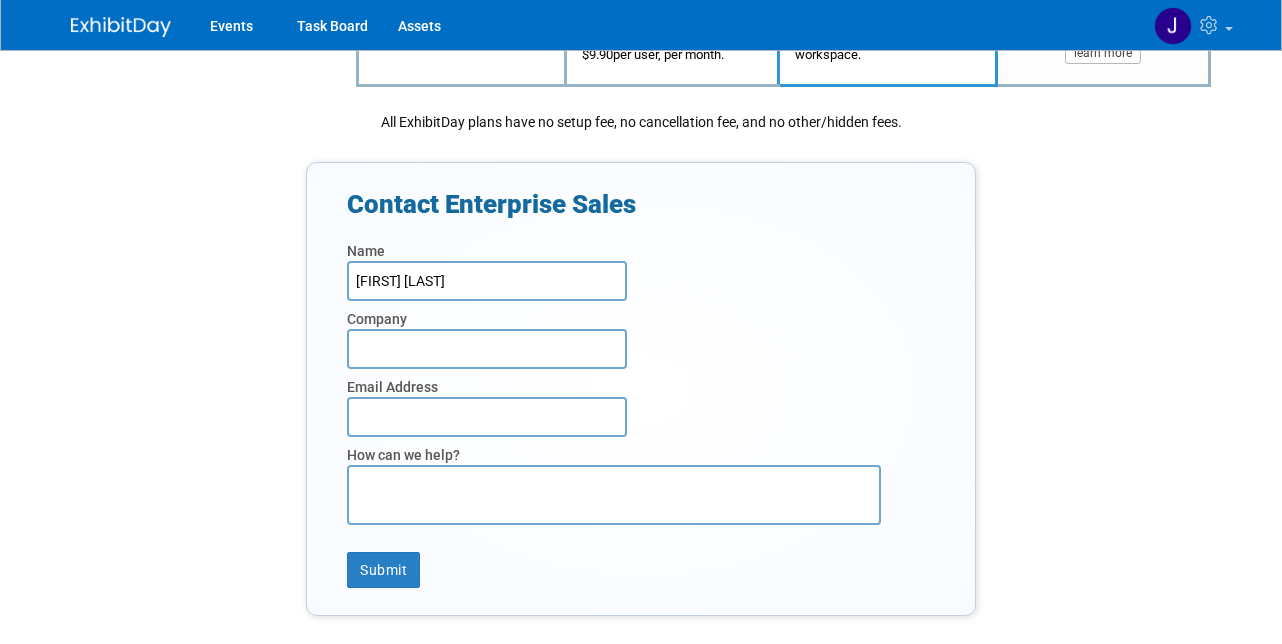 type on "[FIRST] [LAST]" 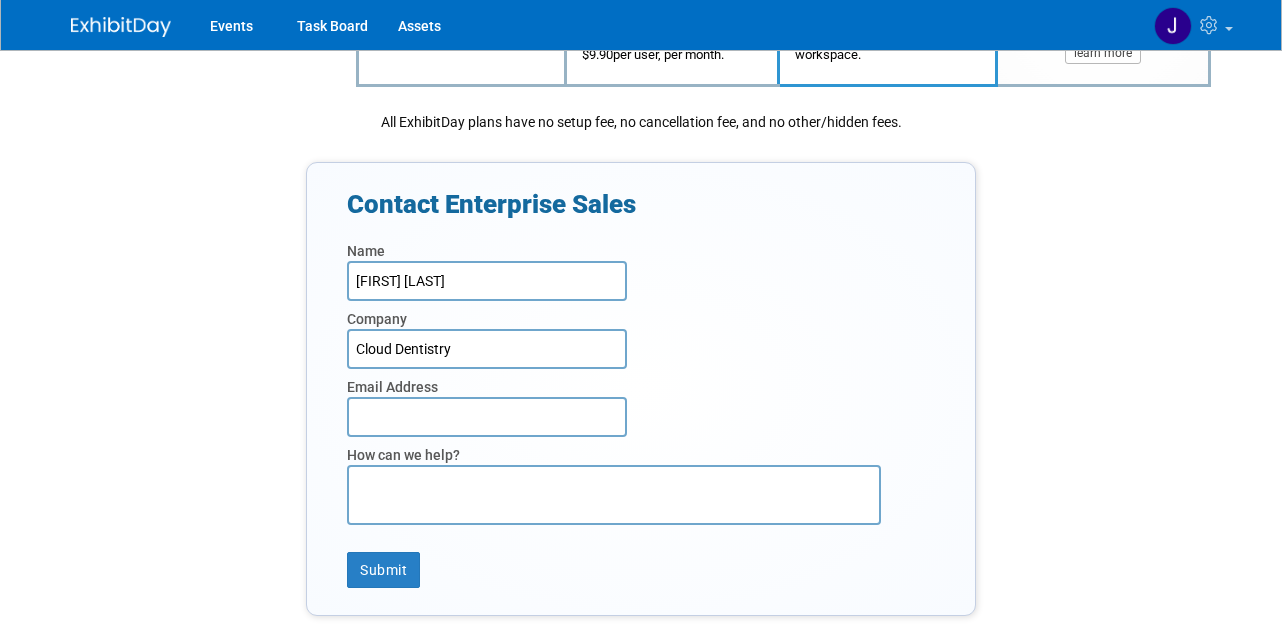 type on "Cloud Dentistry" 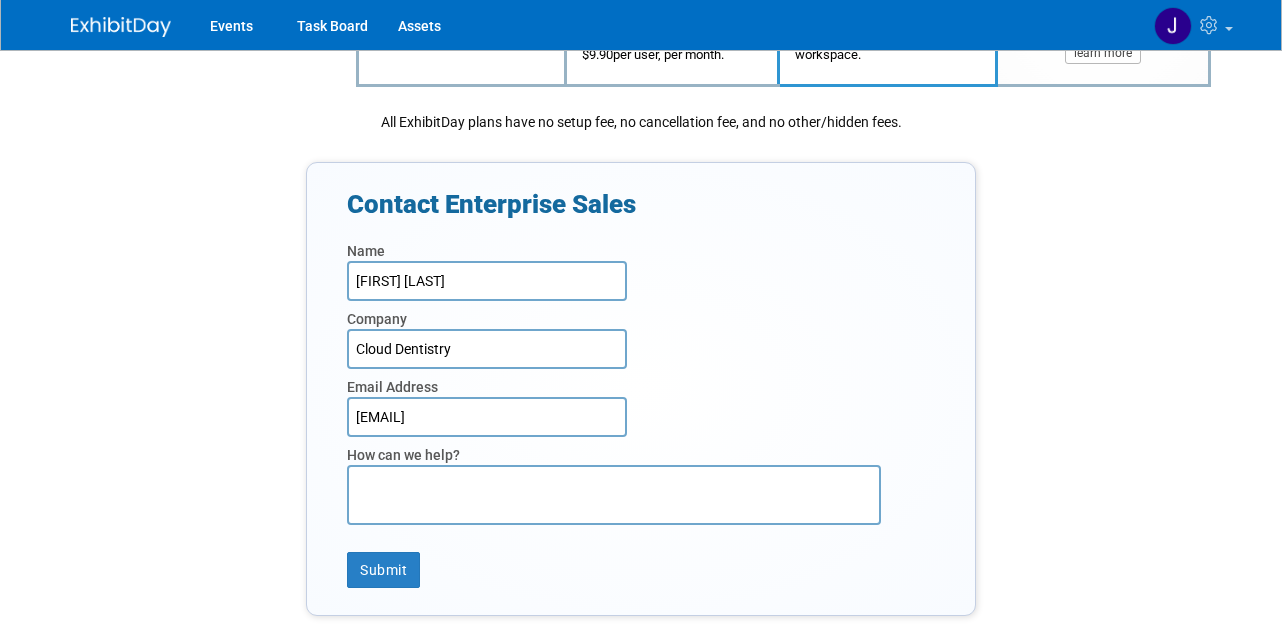 type on "[EMAIL]" 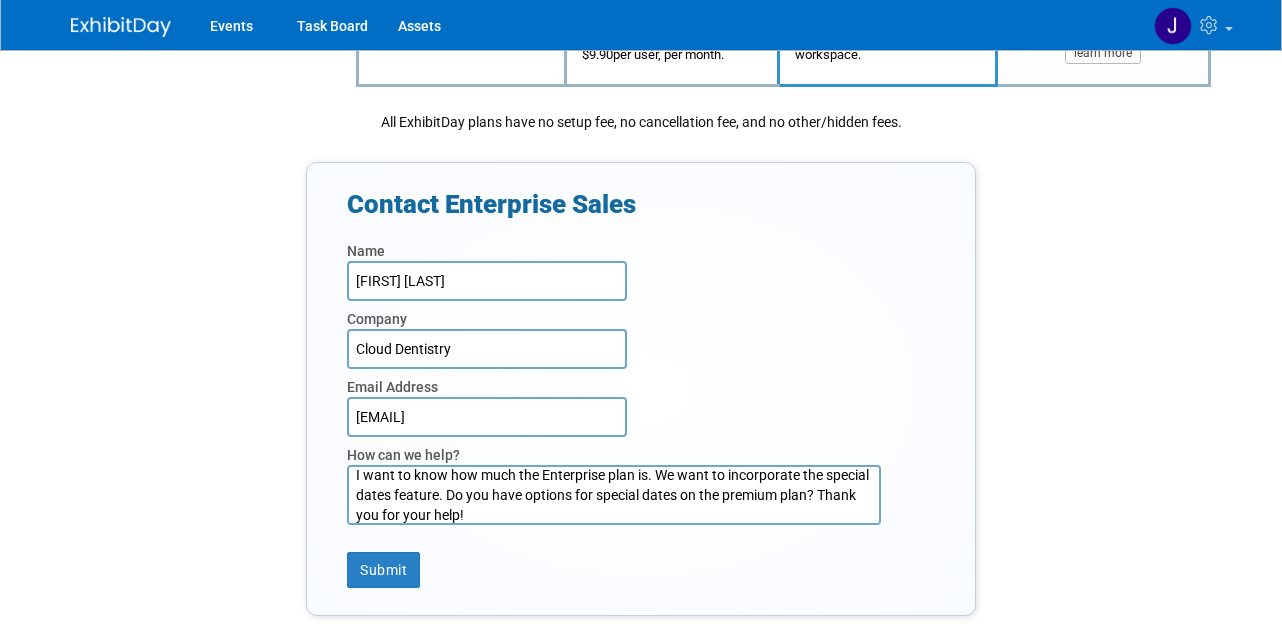 scroll, scrollTop: 30, scrollLeft: 0, axis: vertical 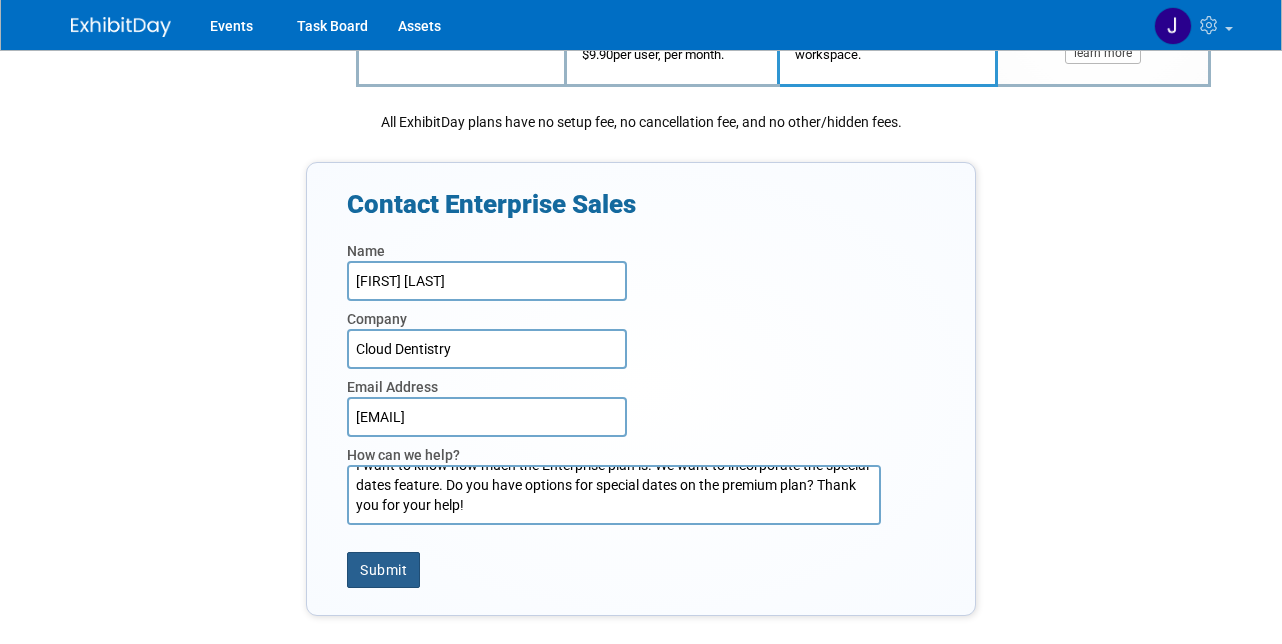 type on "I want to know how much the Enterprise plan is. We want to incorporate the special dates feature. Do you have options for special dates on the premium plan? Thank you for your help!" 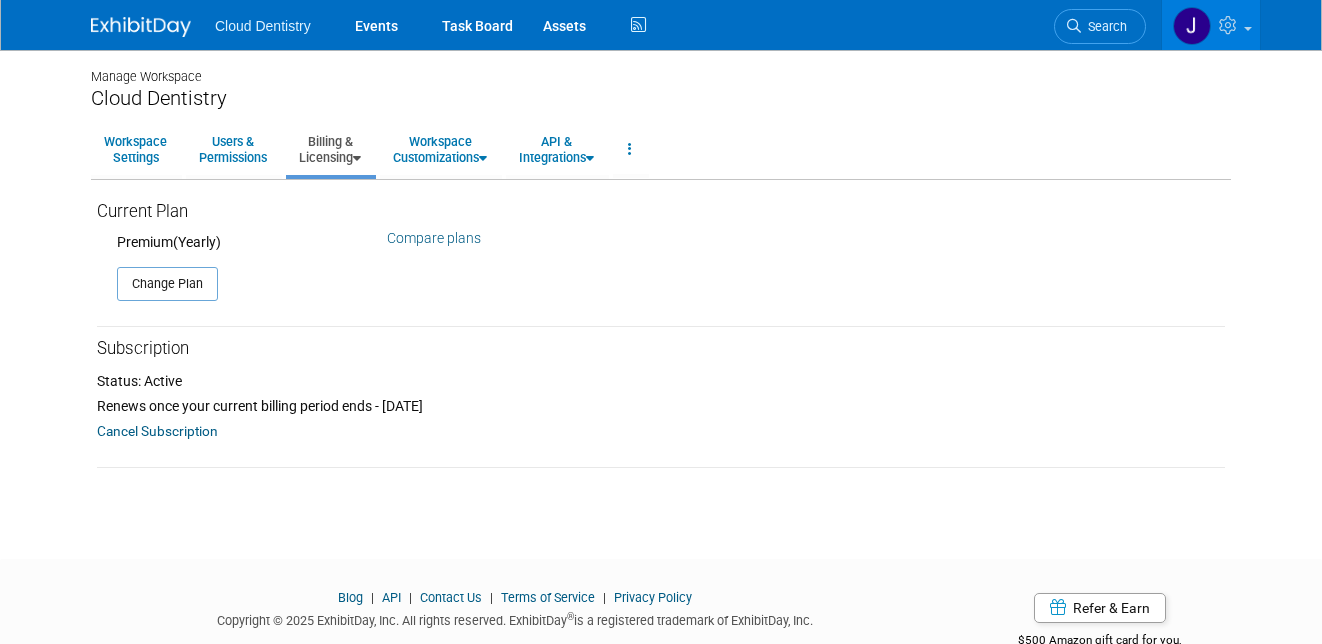 scroll, scrollTop: 0, scrollLeft: 0, axis: both 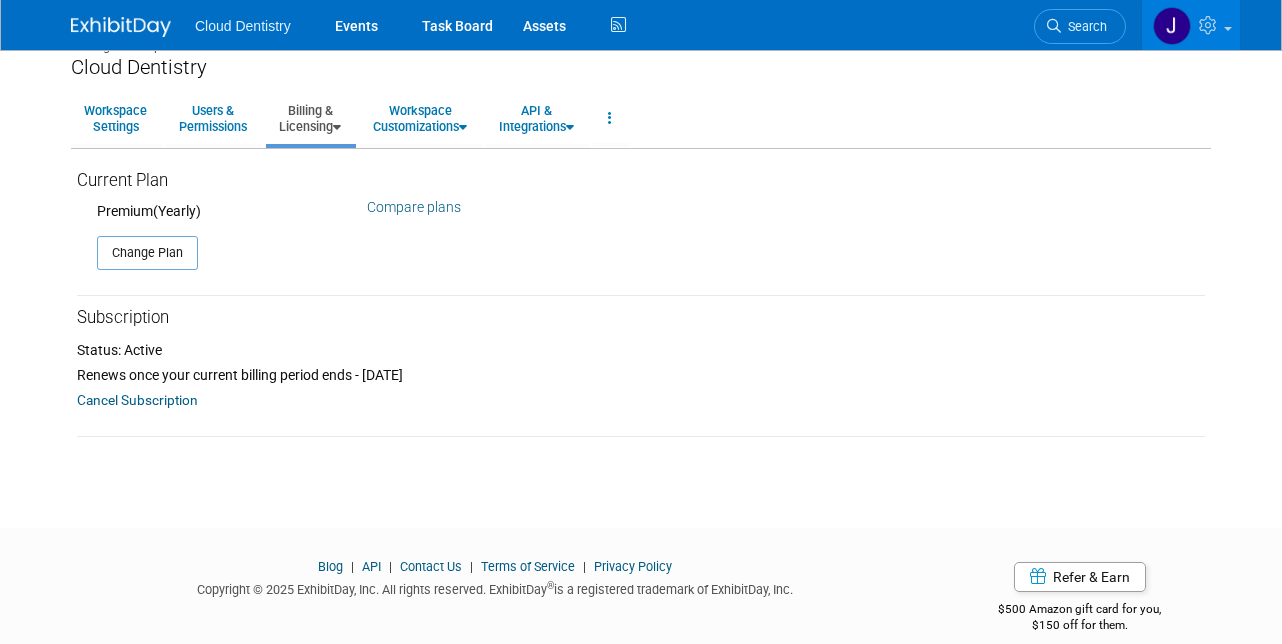 click on "Cloud Dentistry" at bounding box center [243, 26] 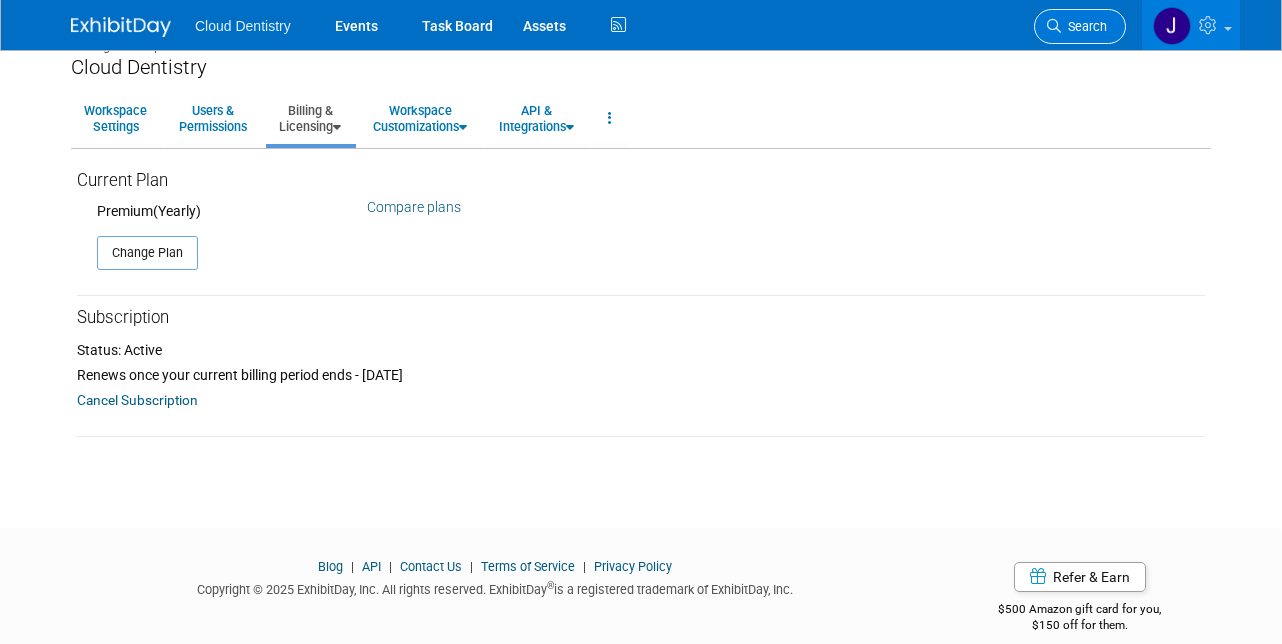 click on "Search" at bounding box center (1084, 26) 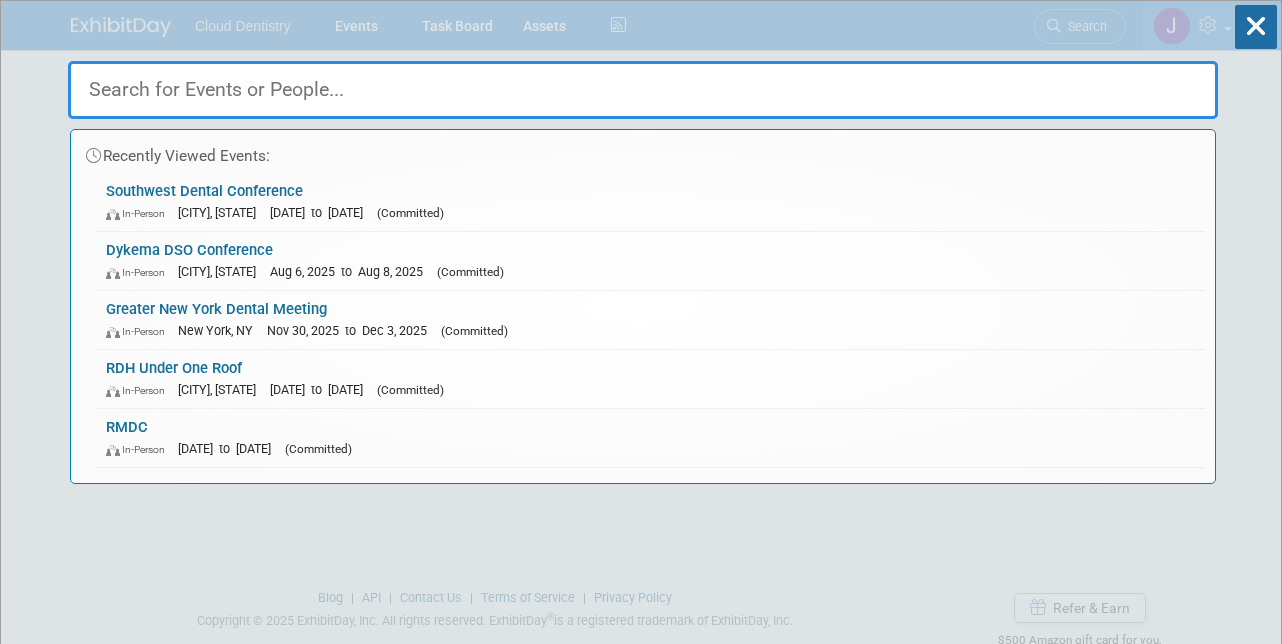 click on "Recently Viewed Events:
Southwest Dental Conference
In-Person
Dallas, TX" at bounding box center [643, 242] 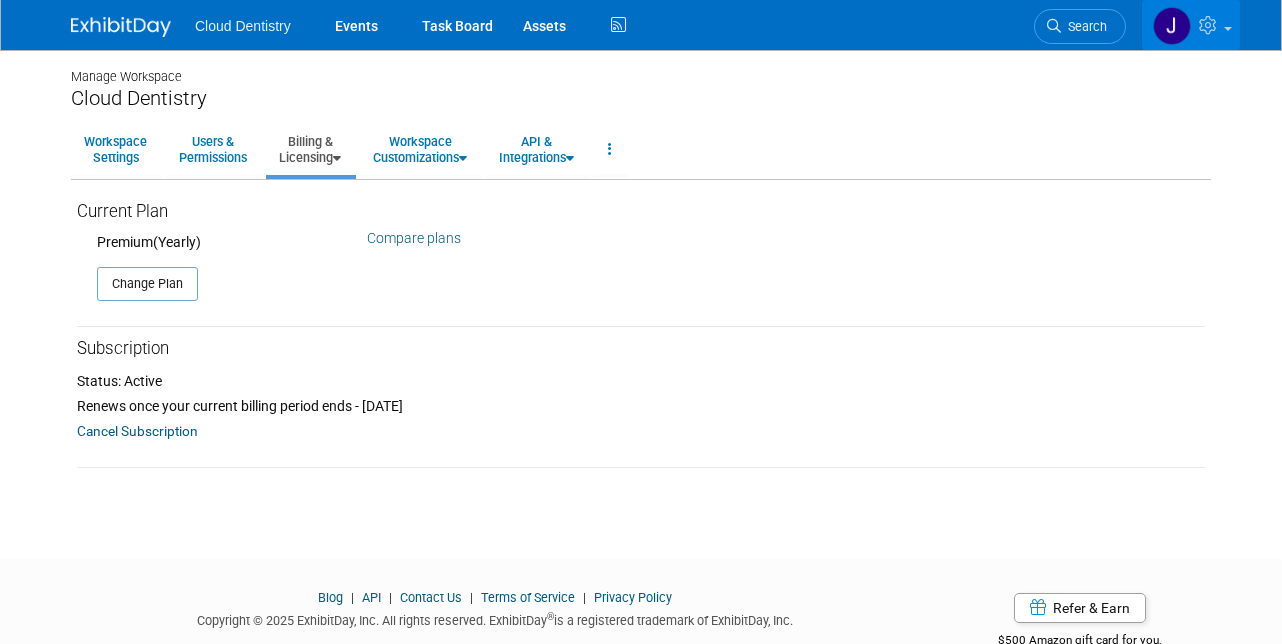 click at bounding box center [1210, 25] 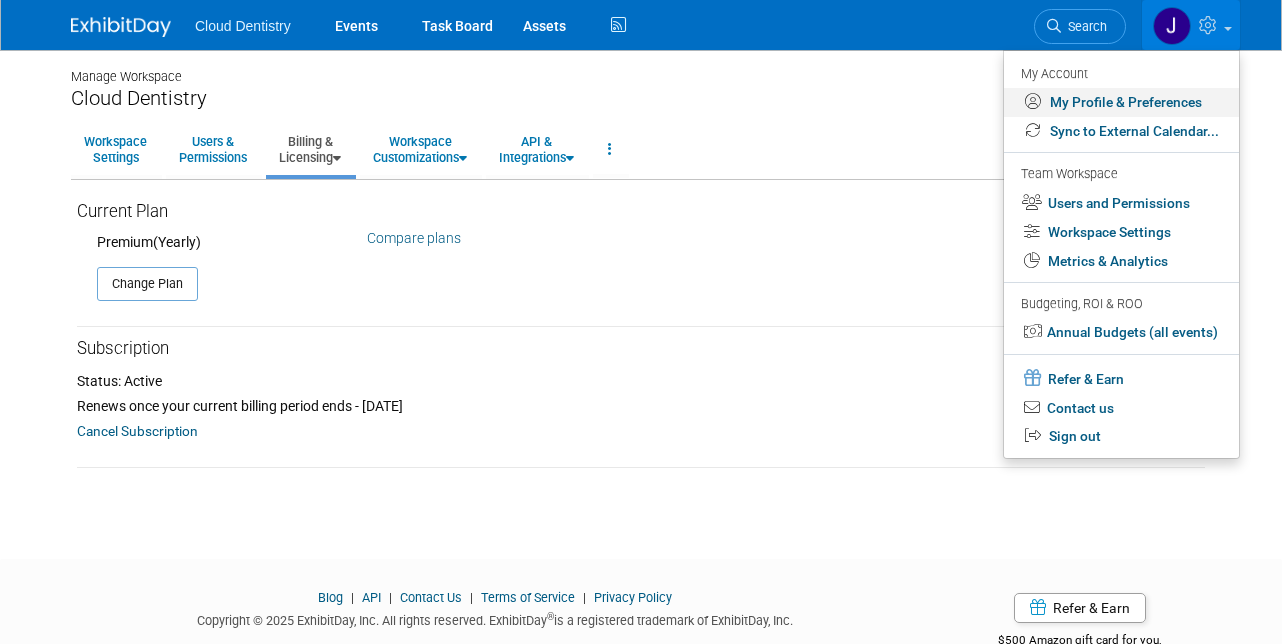 click on "My Profile & Preferences" at bounding box center [1121, 102] 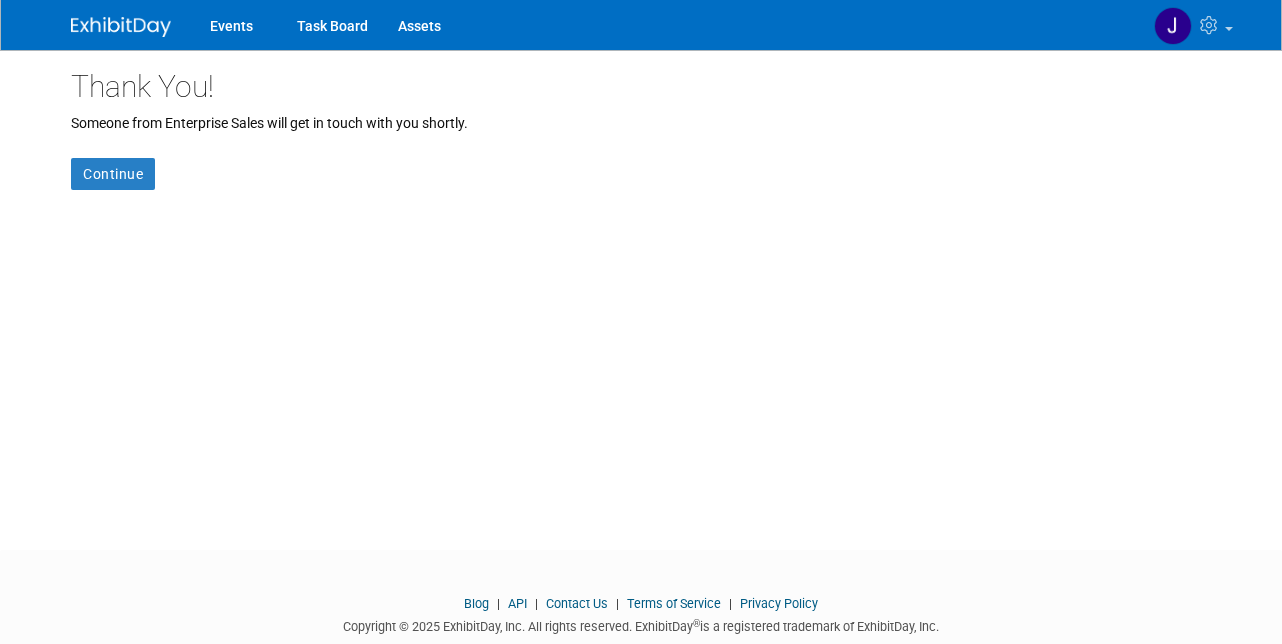 scroll, scrollTop: 0, scrollLeft: 0, axis: both 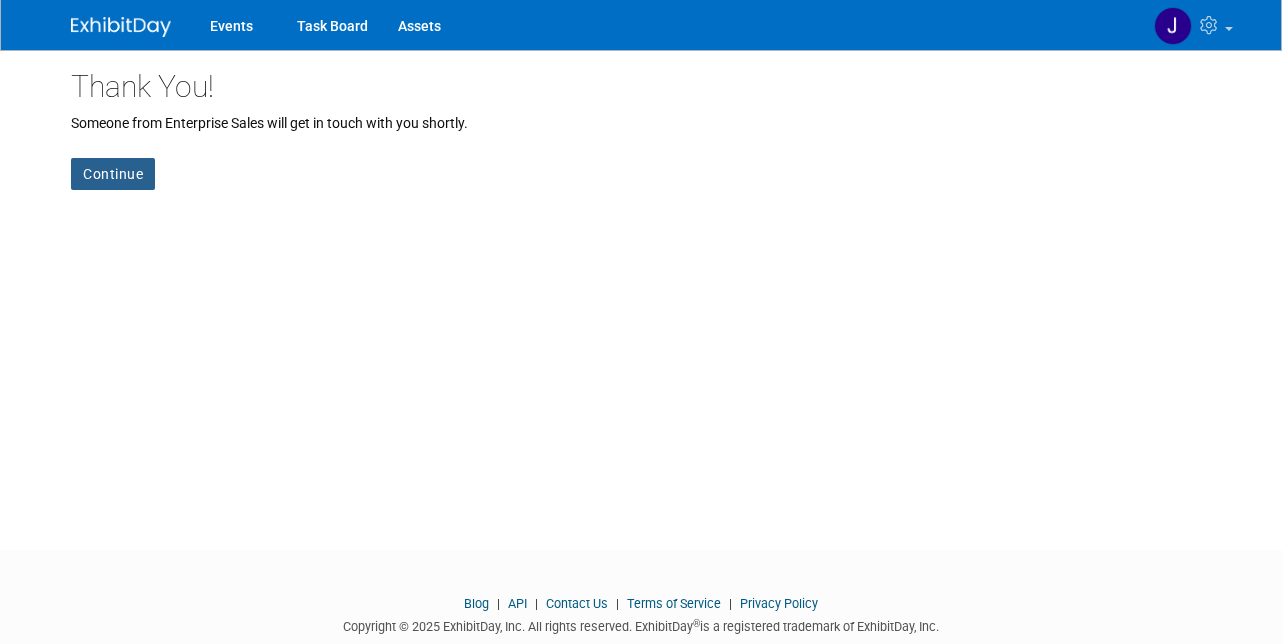 click on "Continue" at bounding box center [113, 174] 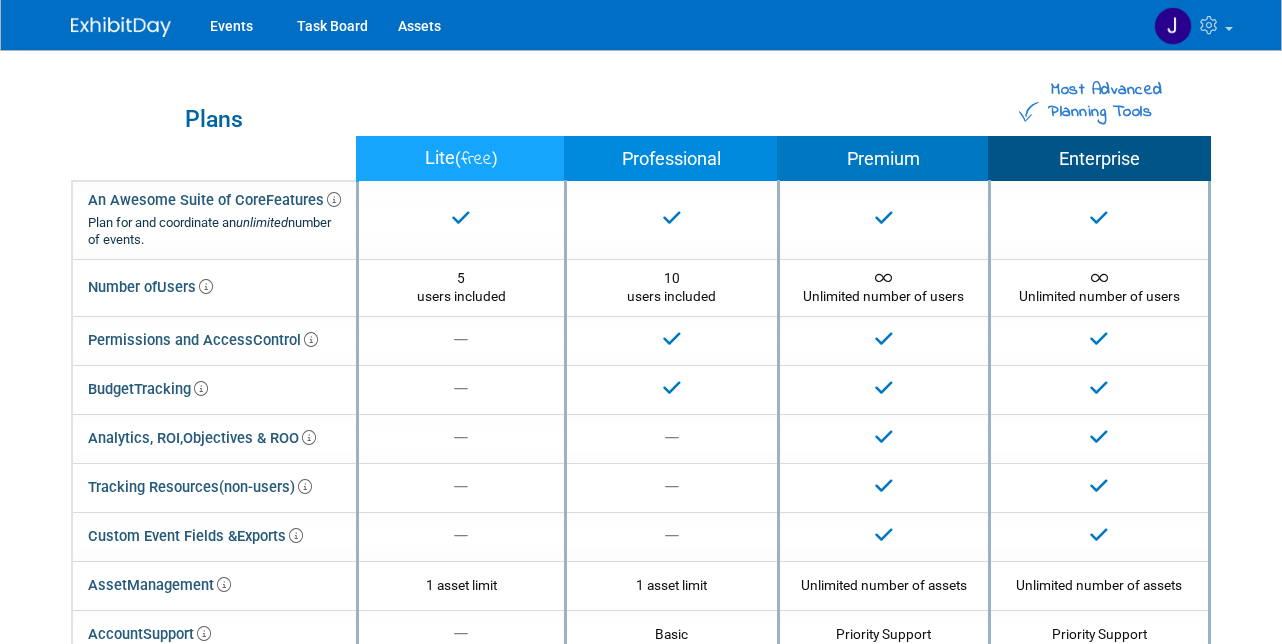 scroll, scrollTop: 0, scrollLeft: 0, axis: both 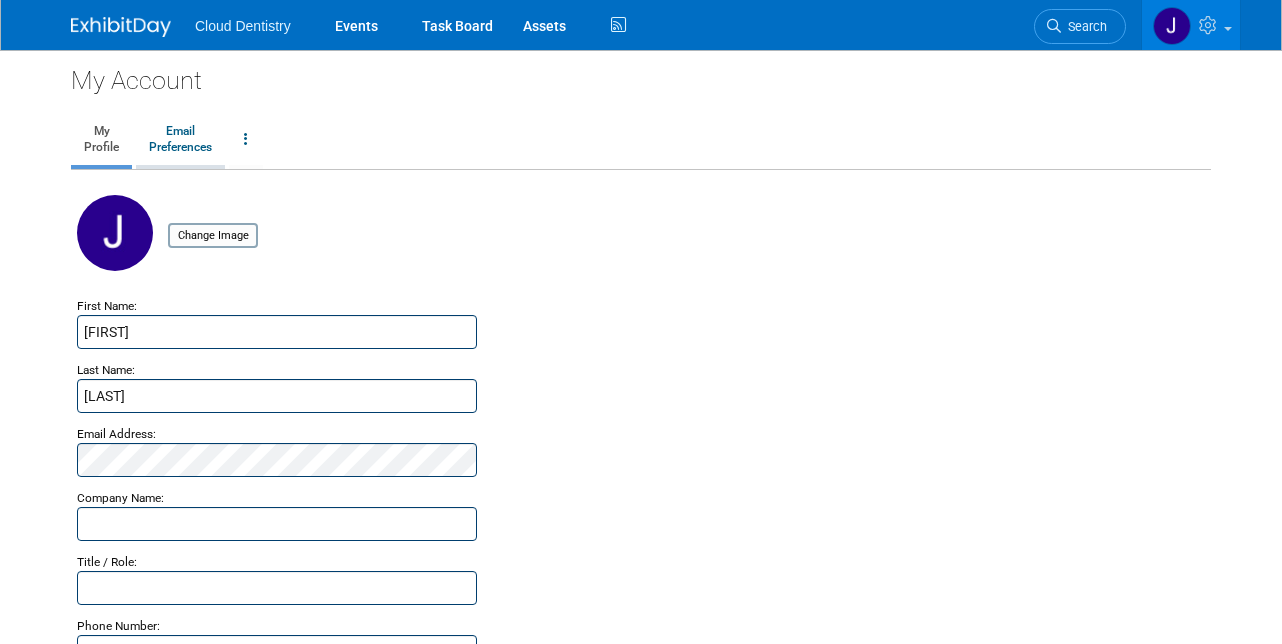 click on "Email Preferences" at bounding box center [180, 140] 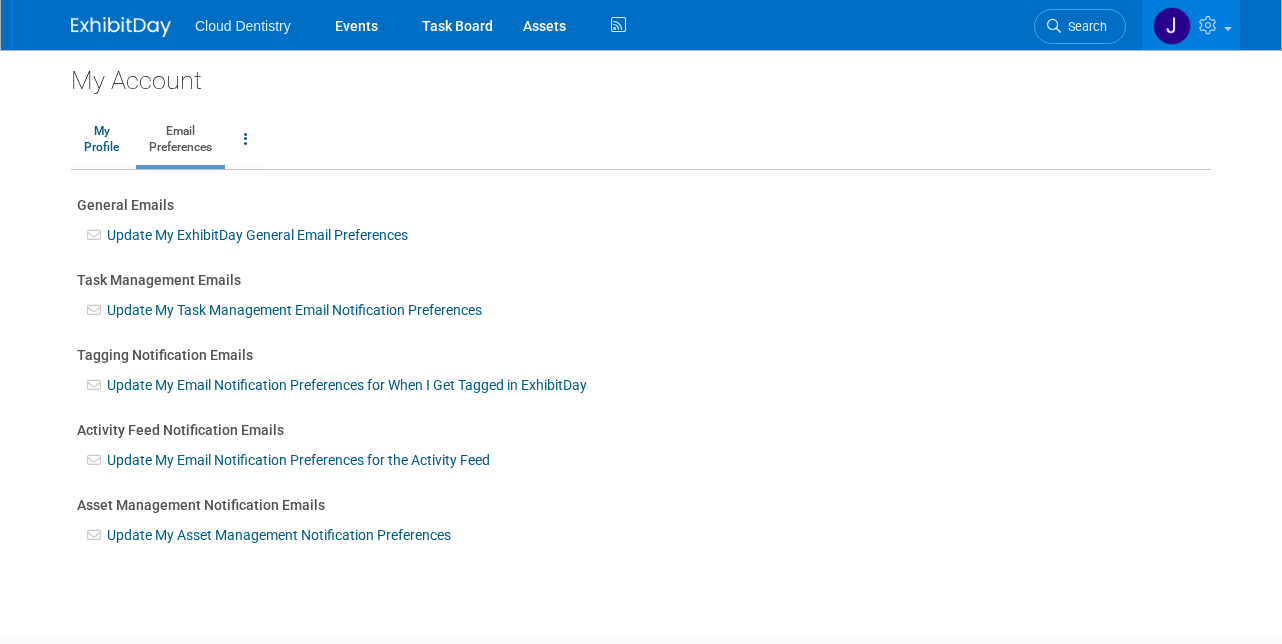 scroll, scrollTop: 0, scrollLeft: 0, axis: both 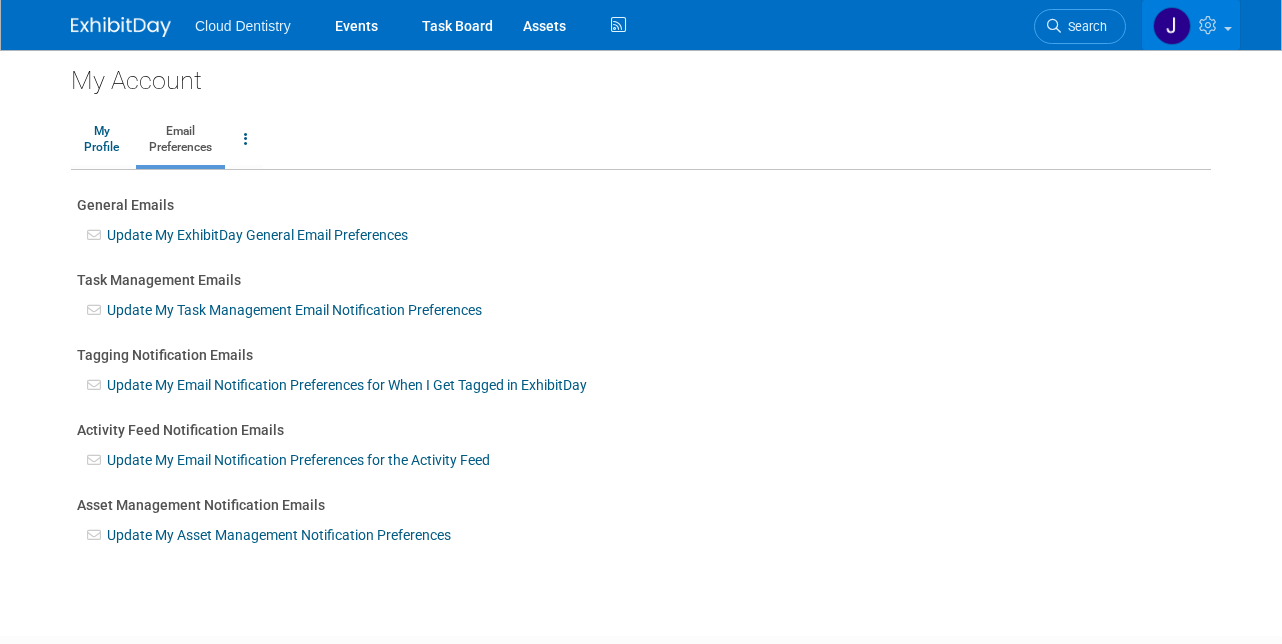 click at bounding box center [1210, 25] 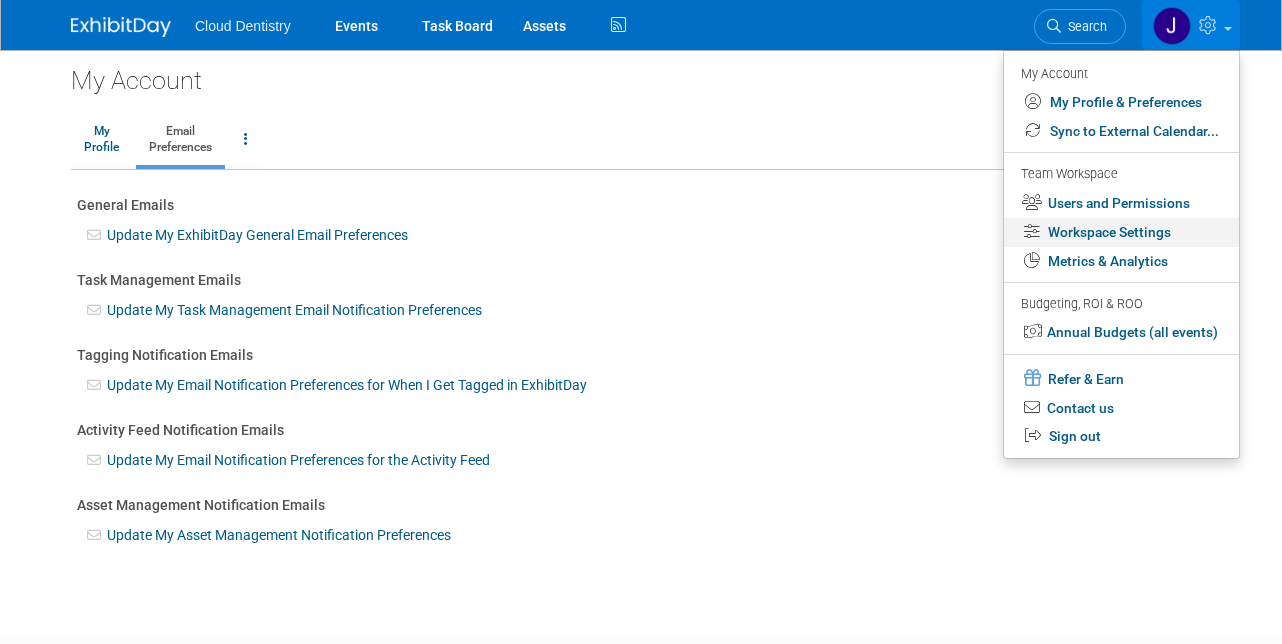 click on "Workspace Settings" at bounding box center [1121, 232] 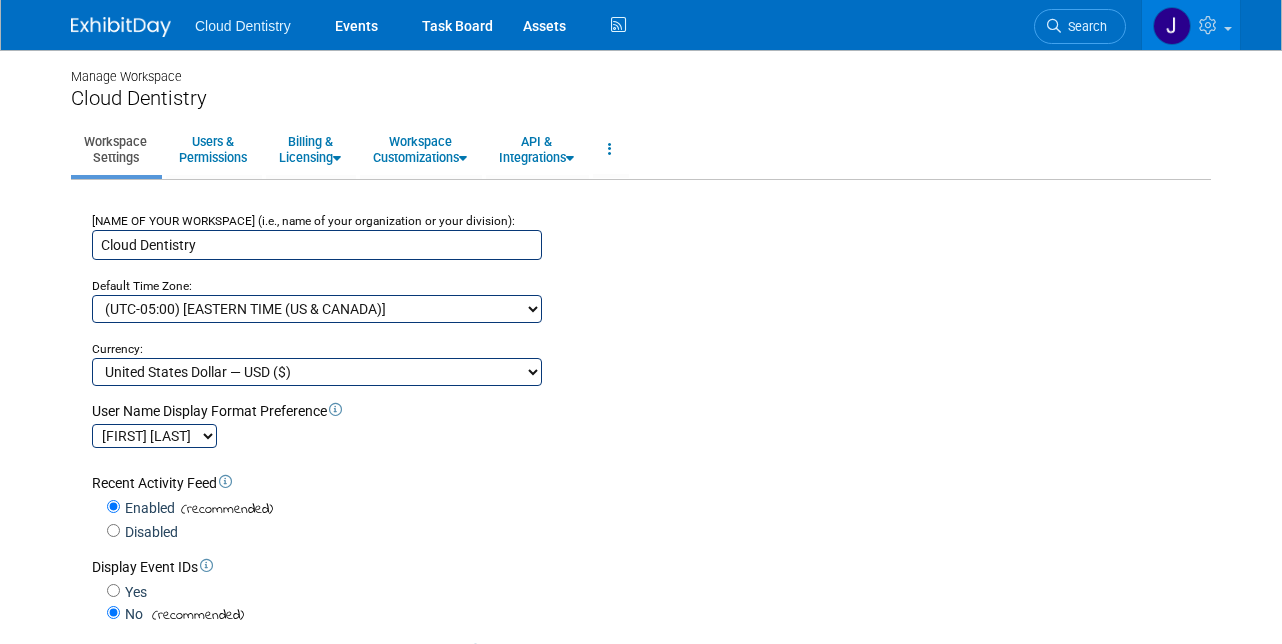 scroll, scrollTop: 0, scrollLeft: 0, axis: both 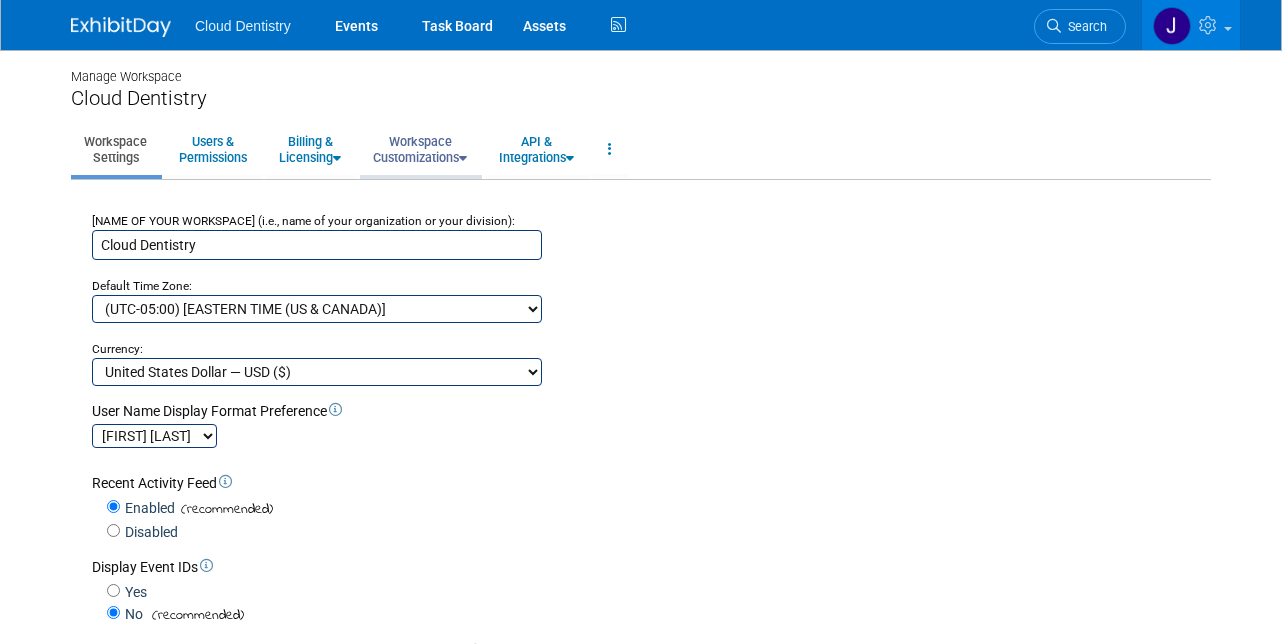 click on "Workspace Customizations" at bounding box center (420, 149) 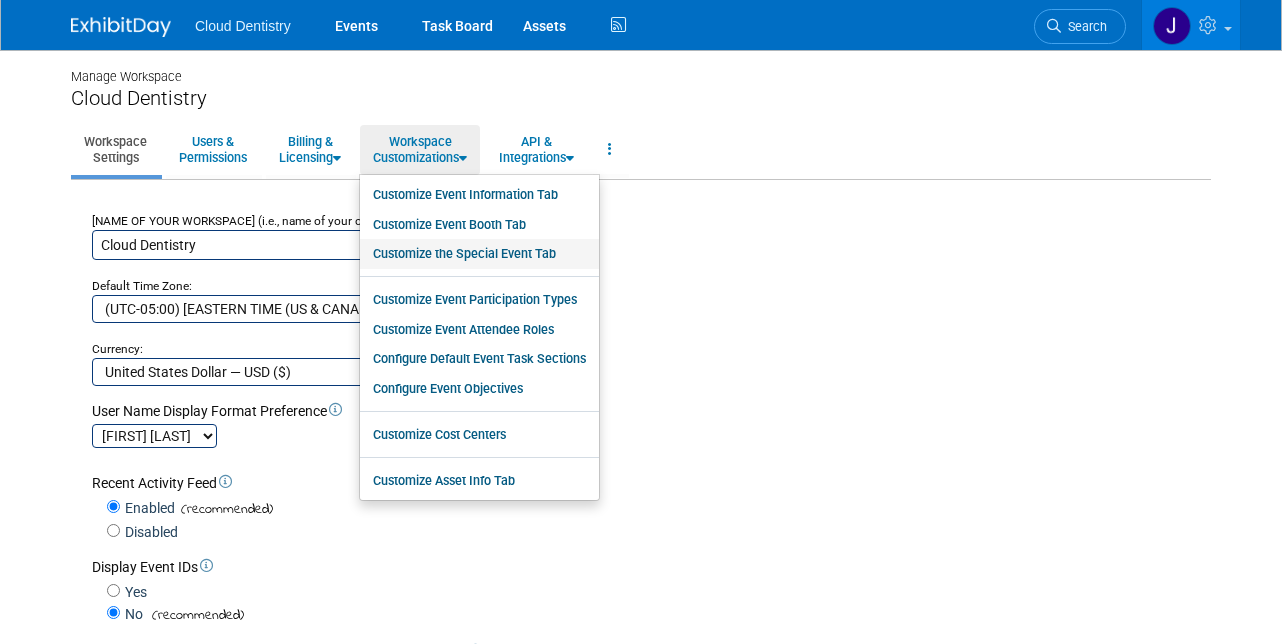 click on "Customize the Special Event Tab" at bounding box center [479, 254] 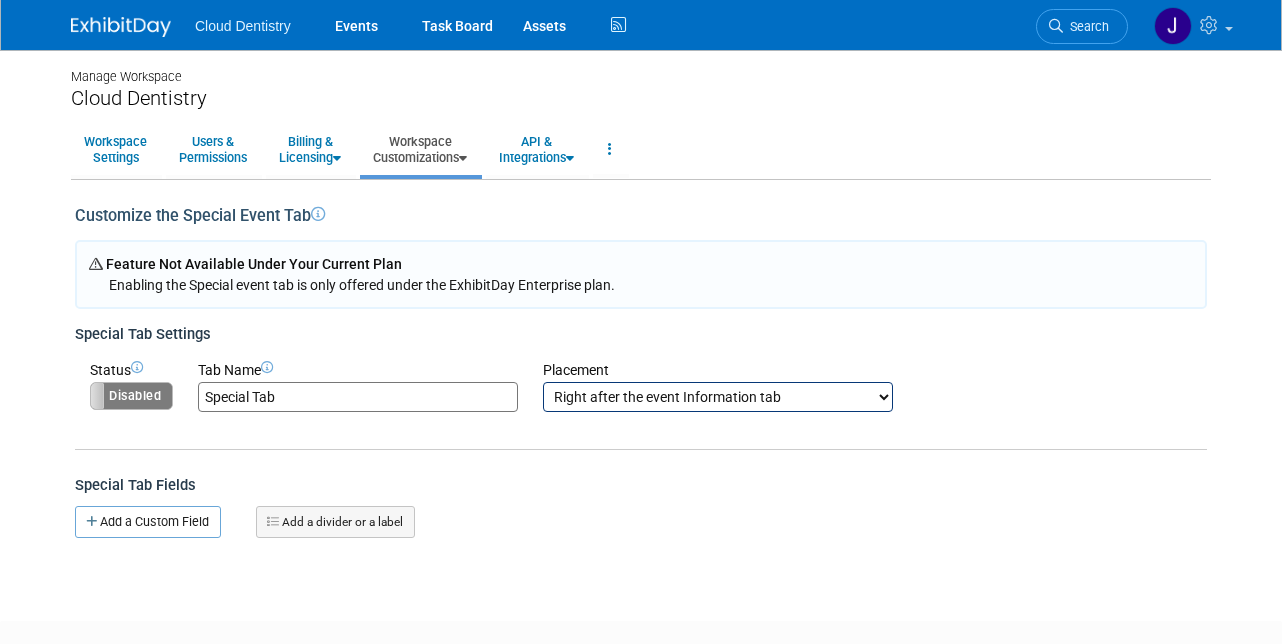 scroll, scrollTop: 0, scrollLeft: 0, axis: both 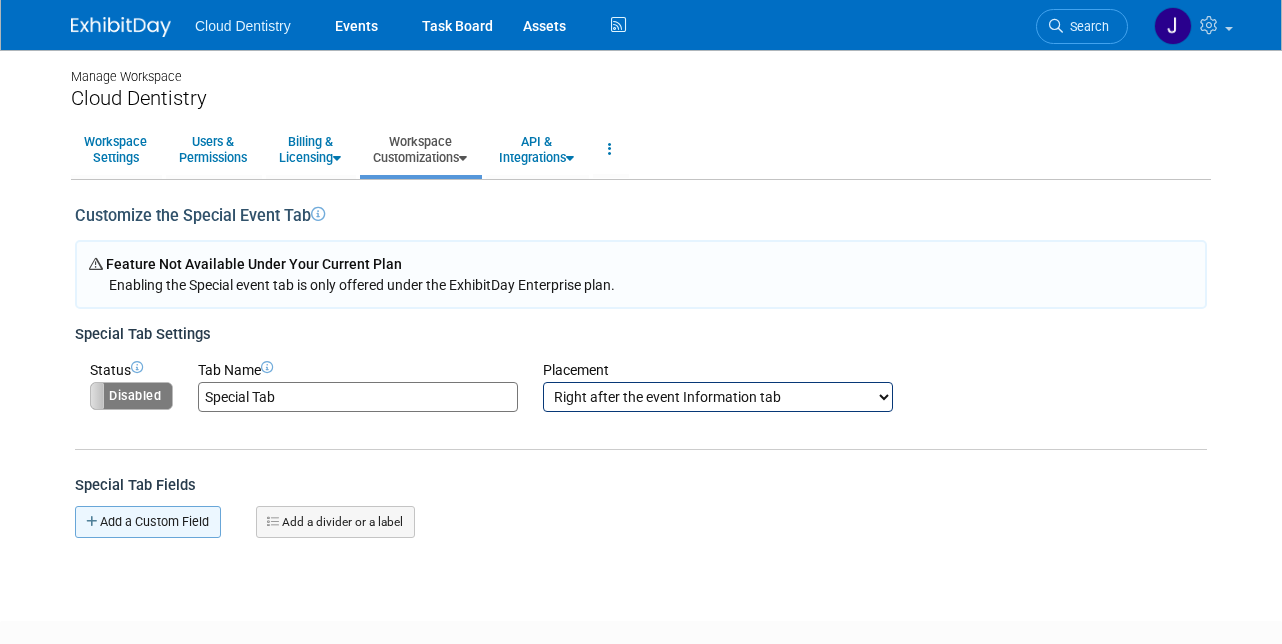 click on "Add a Custom Field" at bounding box center [148, 522] 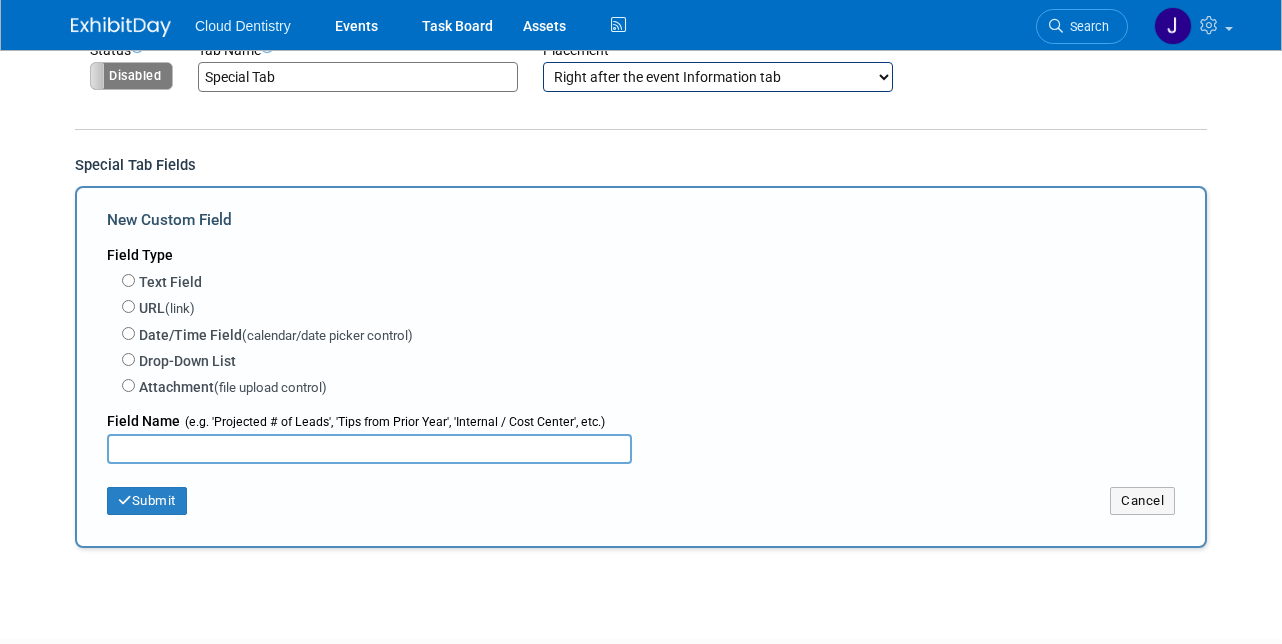 scroll, scrollTop: 290, scrollLeft: 0, axis: vertical 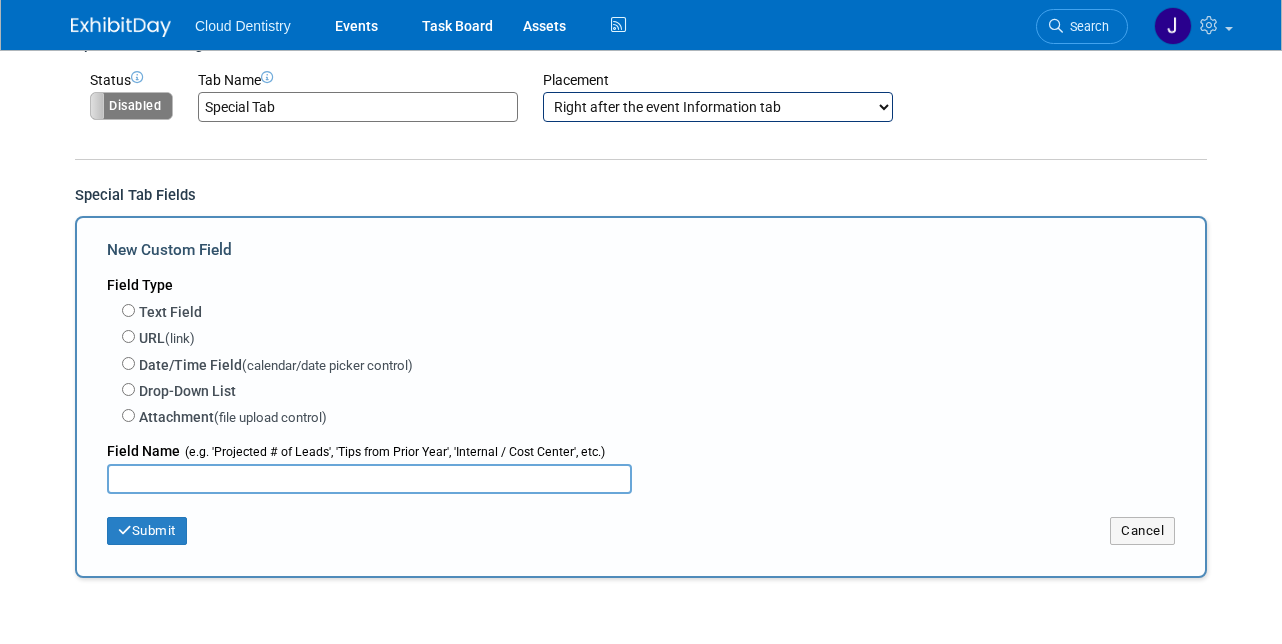 click on "New Custom Field" at bounding box center [641, 252] 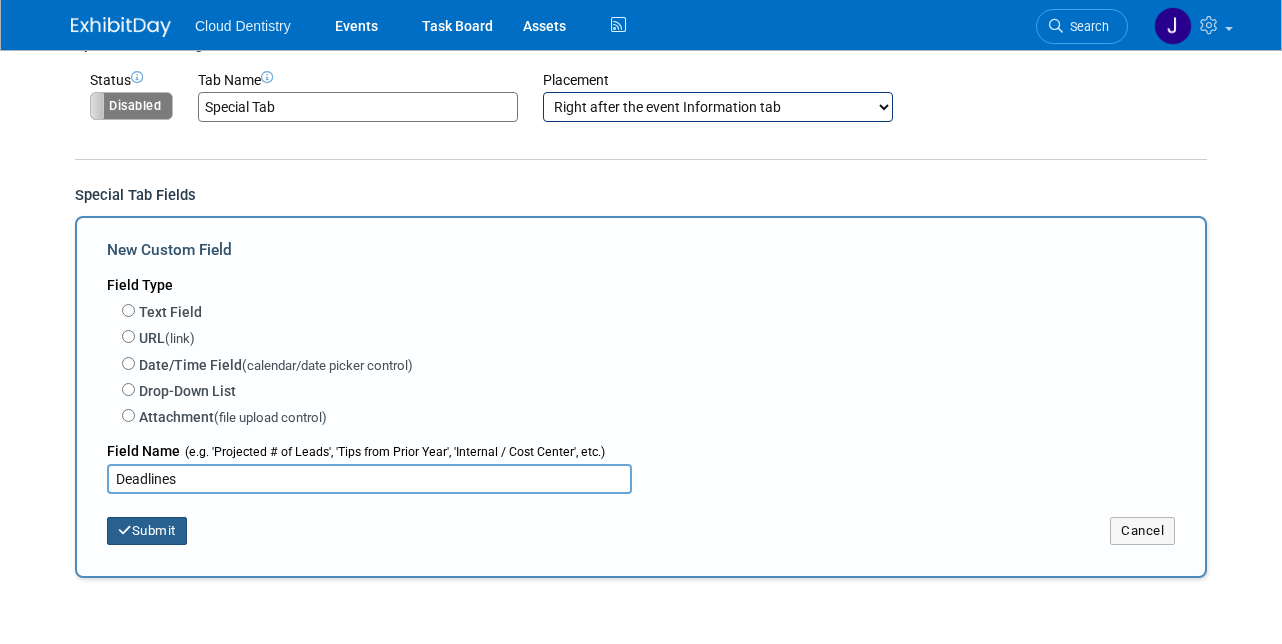 type on "Deadlines" 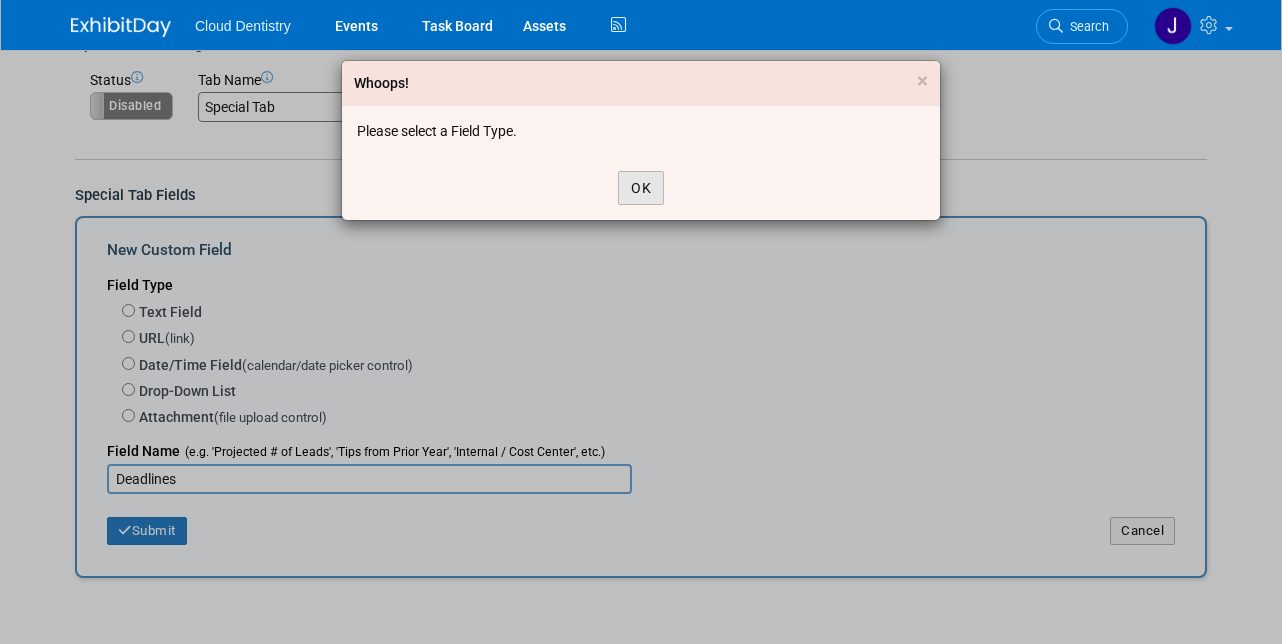 click on "OK" at bounding box center (641, 188) 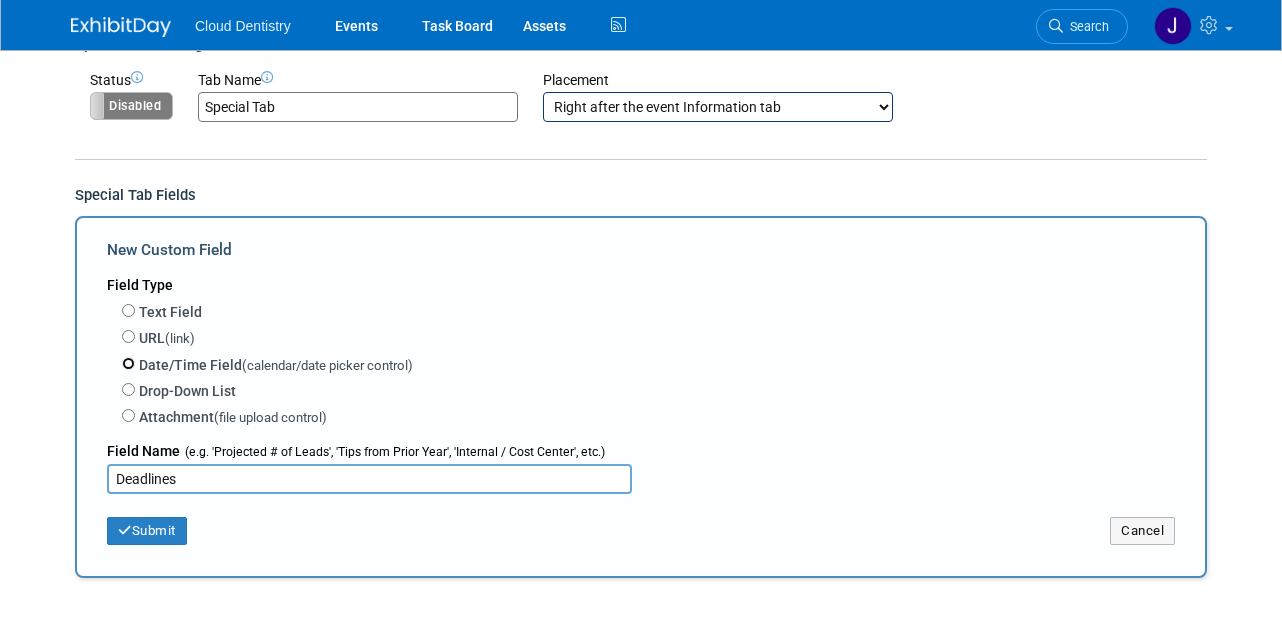click on "Date/Time Field  (calendar/date picker control)" at bounding box center (128, 363) 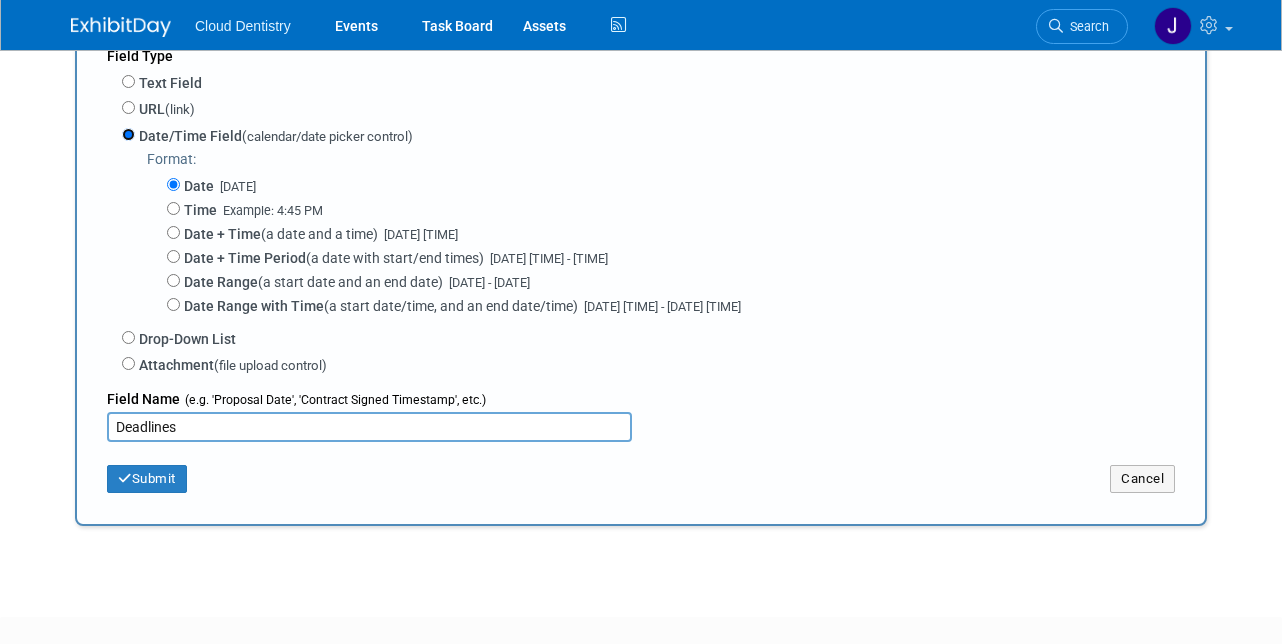 scroll, scrollTop: 525, scrollLeft: 0, axis: vertical 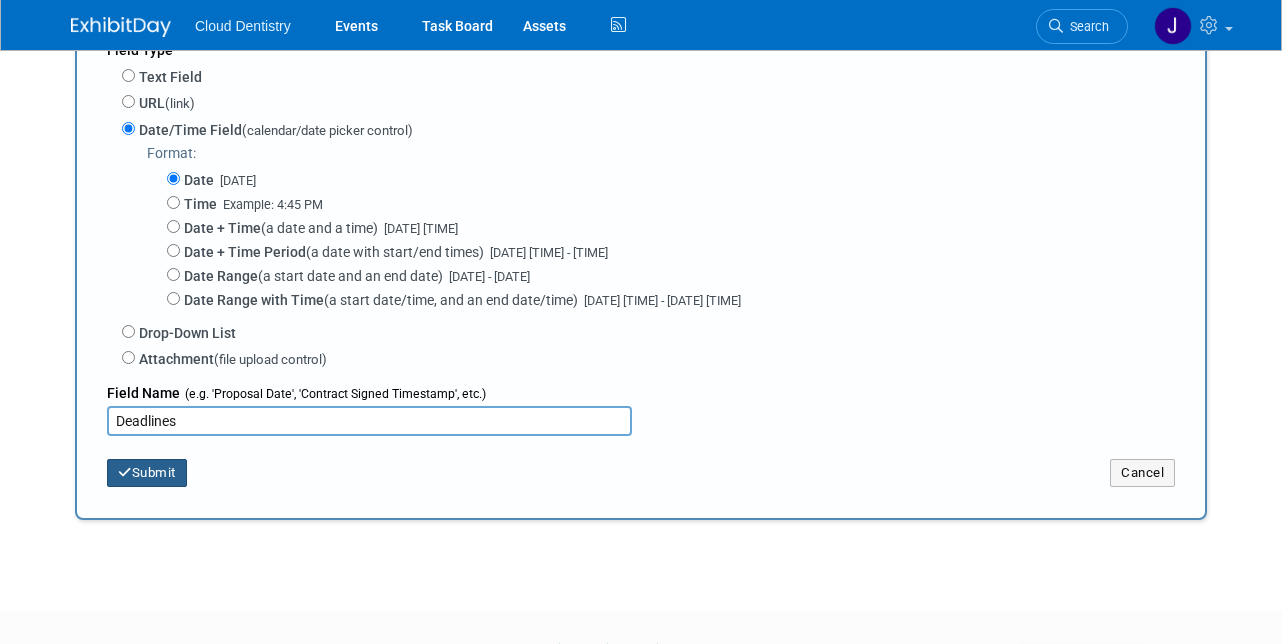 click on "Submit" at bounding box center [147, 473] 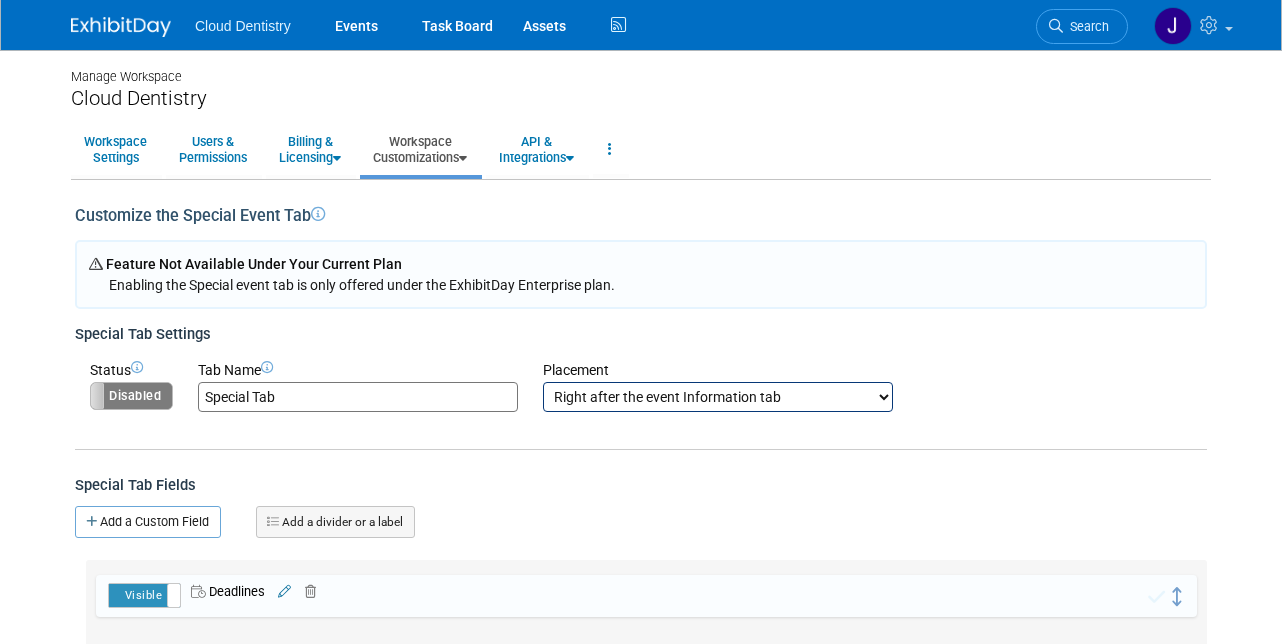 scroll, scrollTop: 0, scrollLeft: 0, axis: both 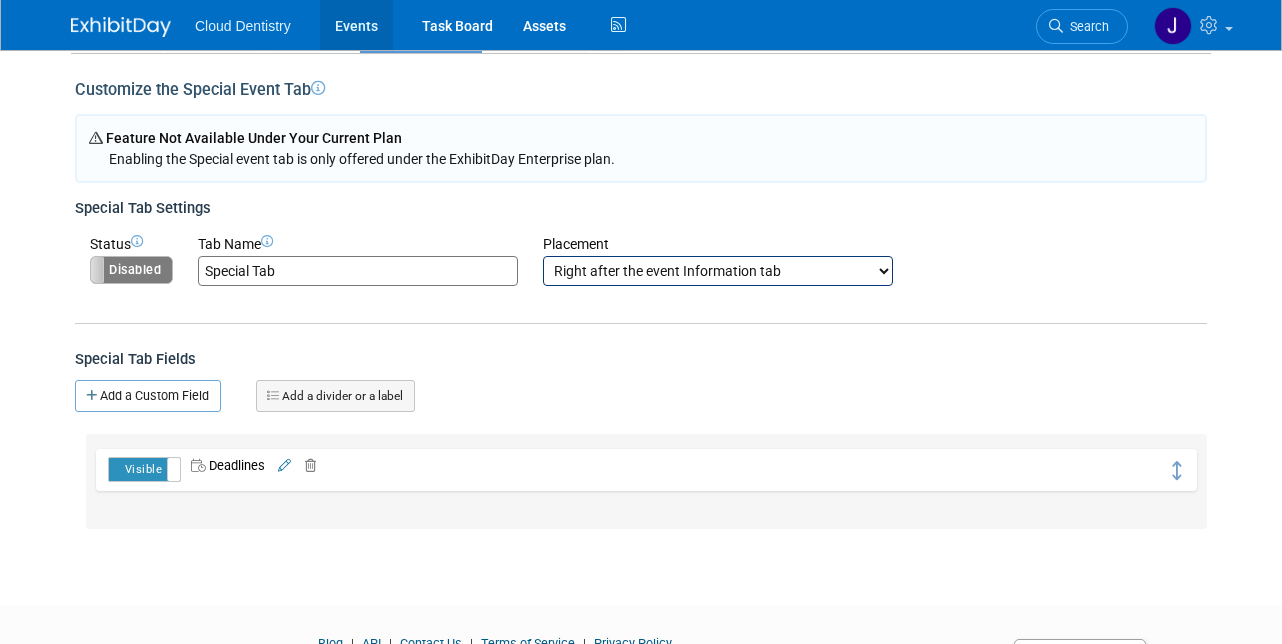 click on "Events" at bounding box center [356, 25] 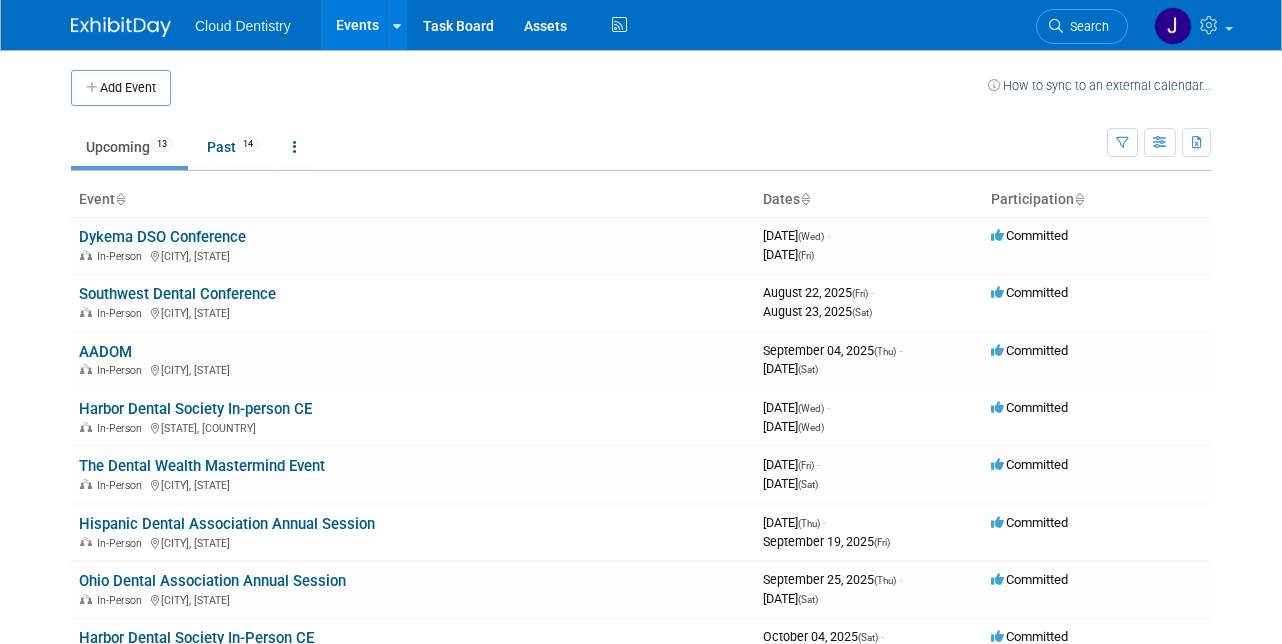 scroll, scrollTop: 0, scrollLeft: 0, axis: both 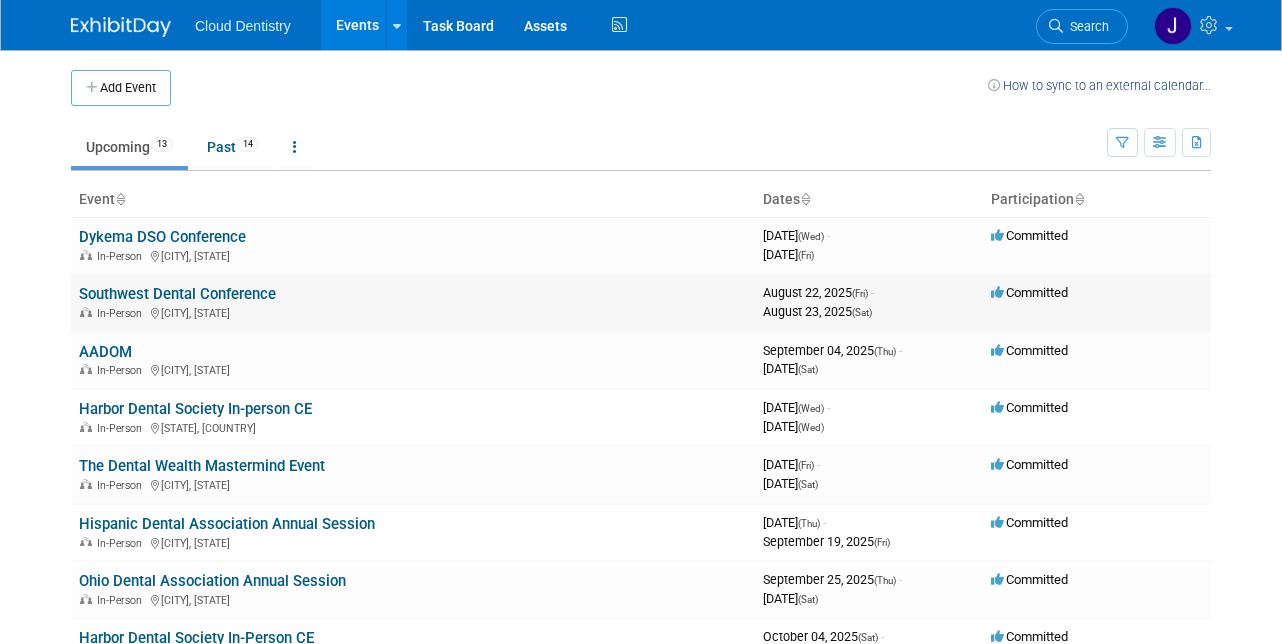 click on "Southwest Dental Conference" at bounding box center (177, 294) 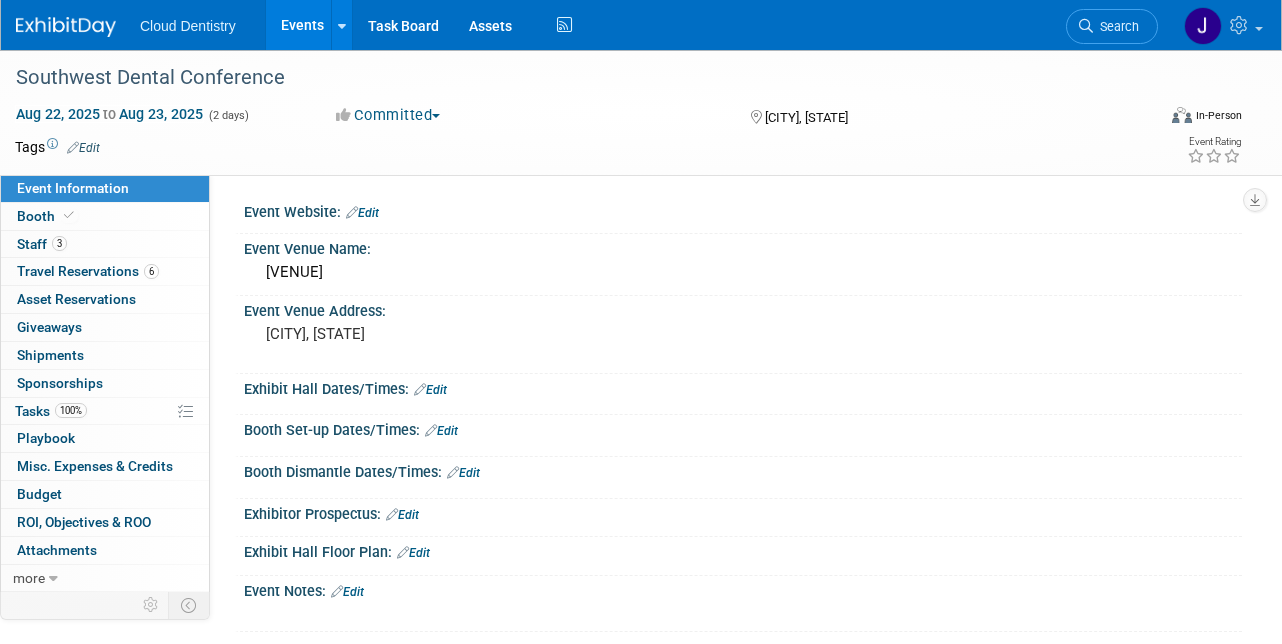 scroll, scrollTop: 0, scrollLeft: 0, axis: both 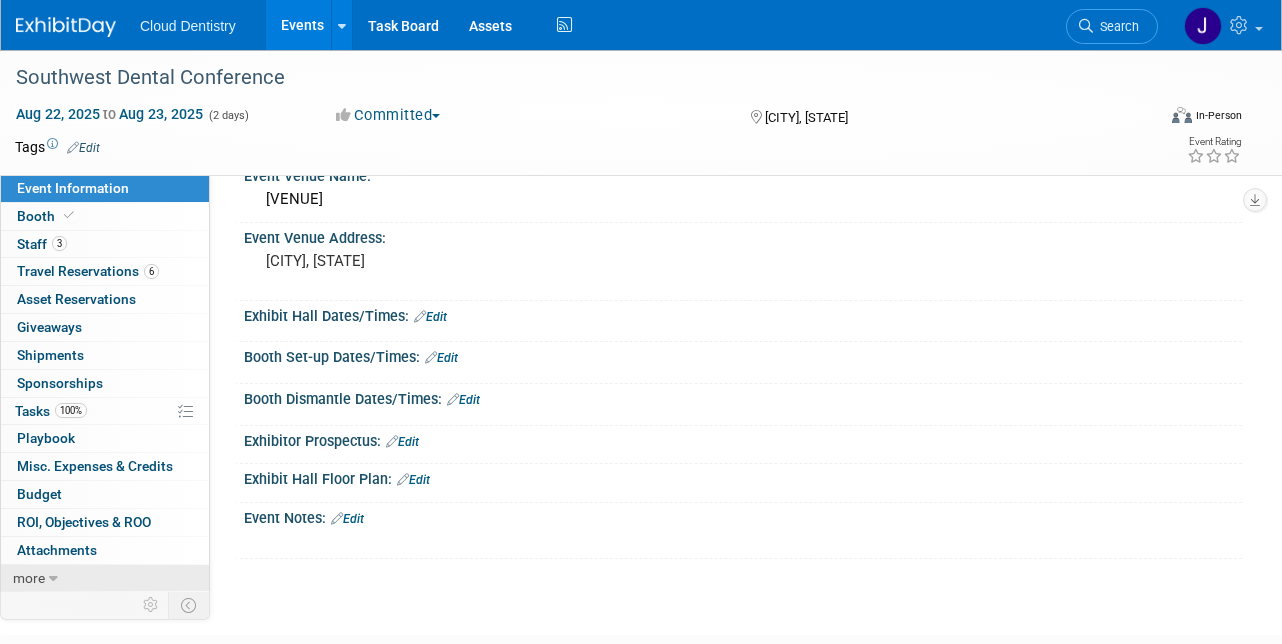 click on "more" at bounding box center [105, 578] 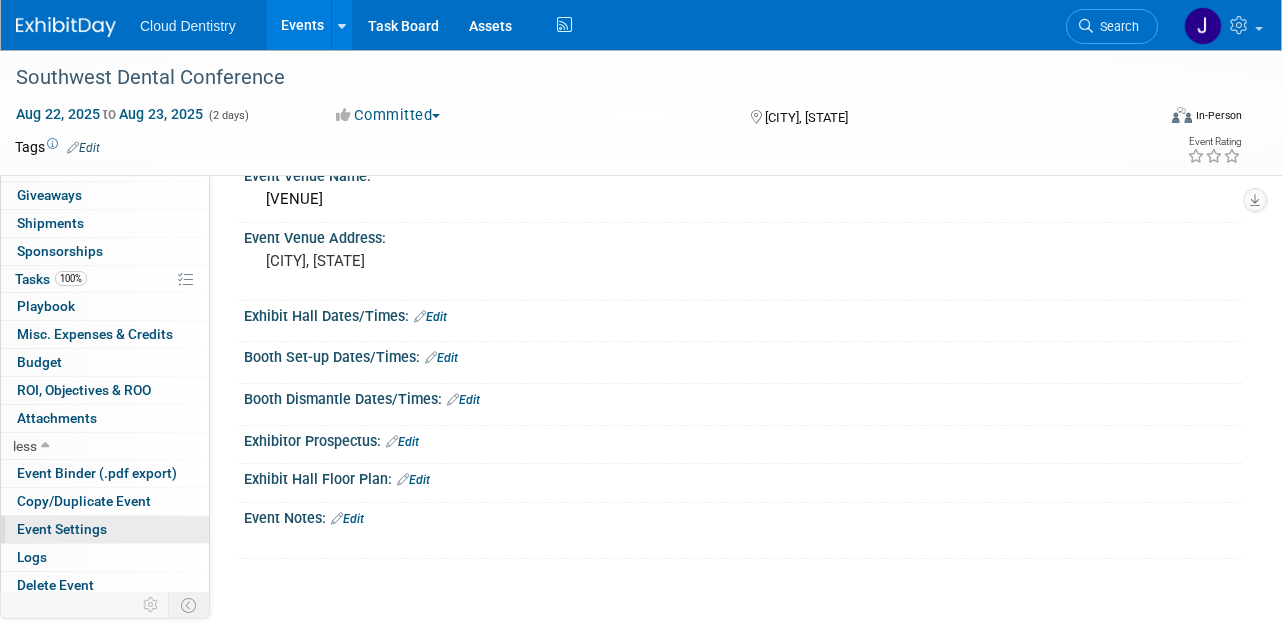 scroll, scrollTop: 139, scrollLeft: 0, axis: vertical 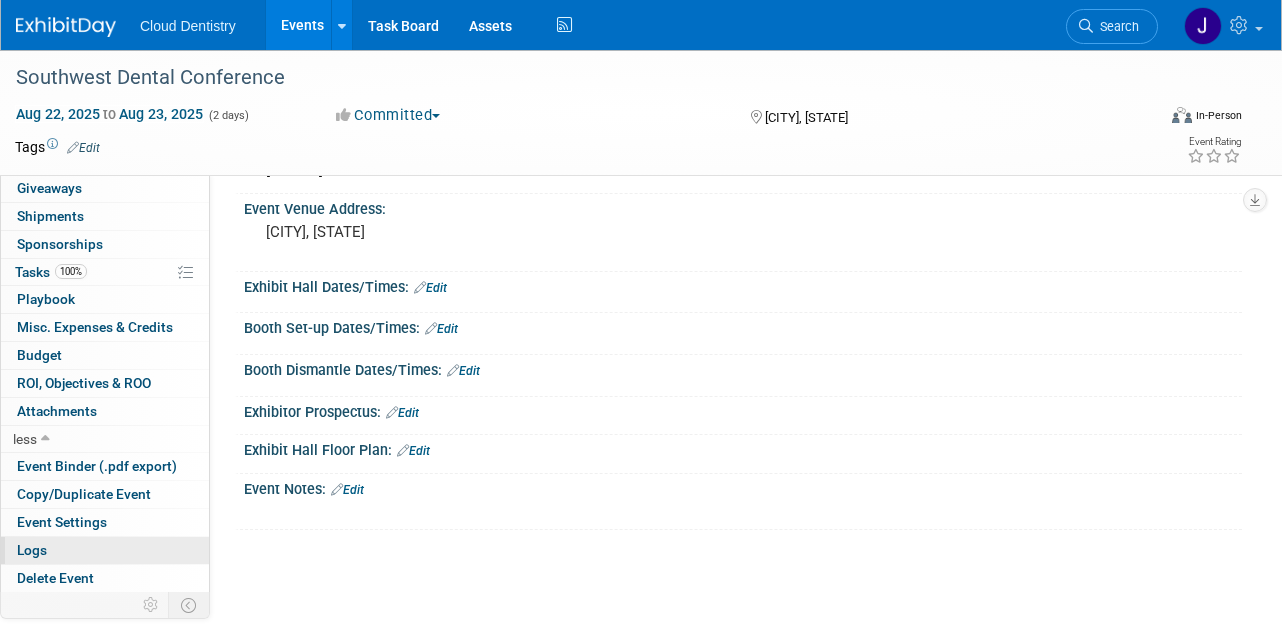 click on "Logs" at bounding box center [105, 550] 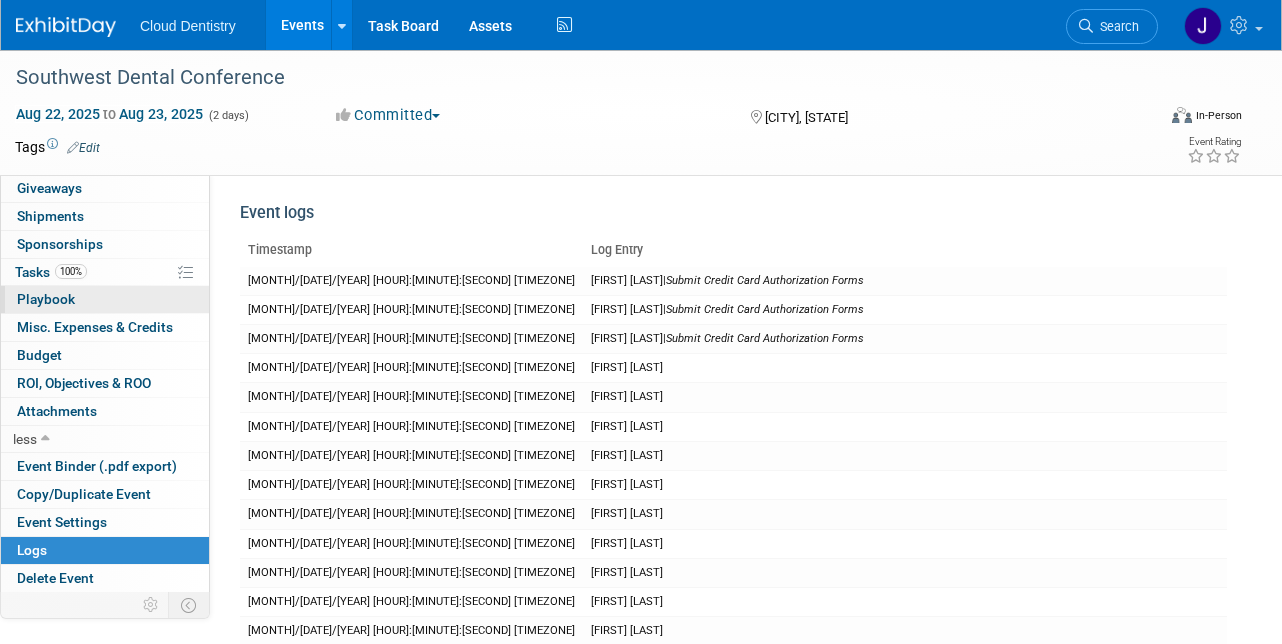 click on "0
Playbook 0" at bounding box center [105, 299] 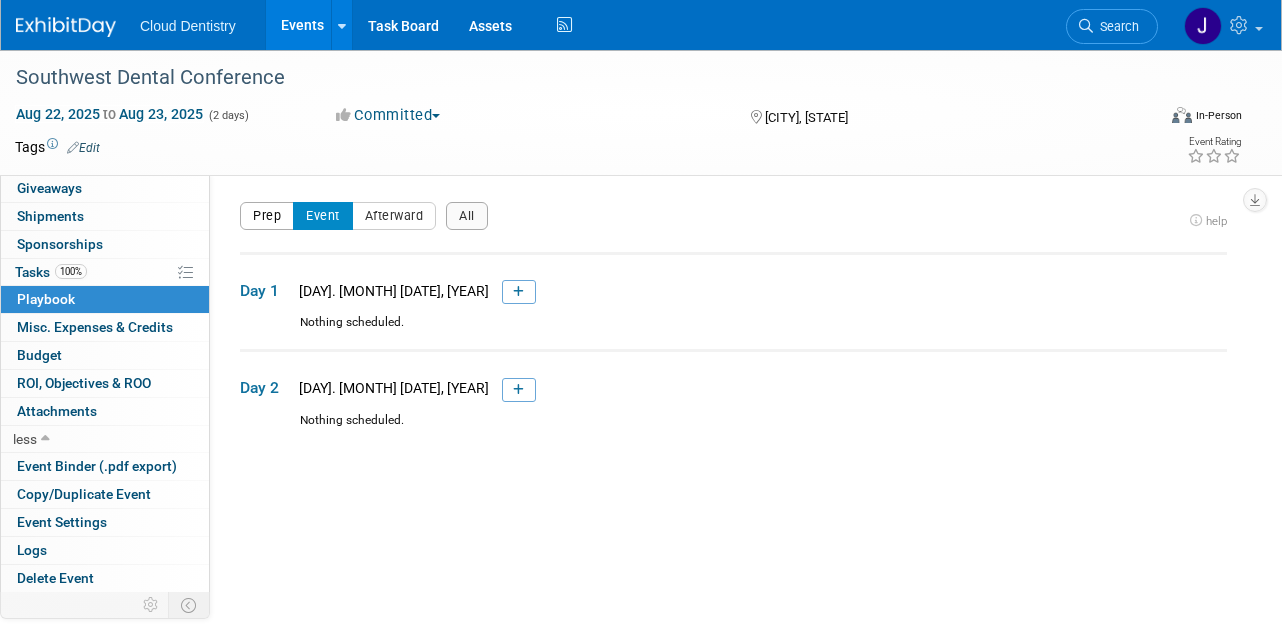 click on "Prep" at bounding box center (267, 216) 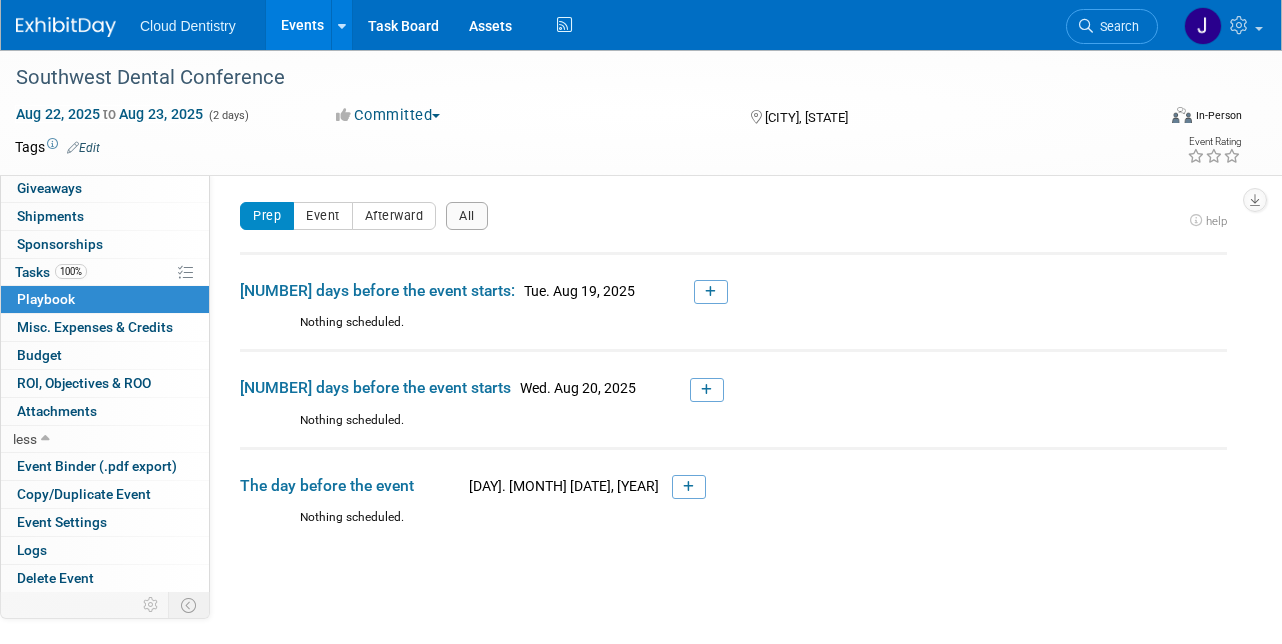 click on "[NUMBER] days before the event starts:" at bounding box center (377, 291) 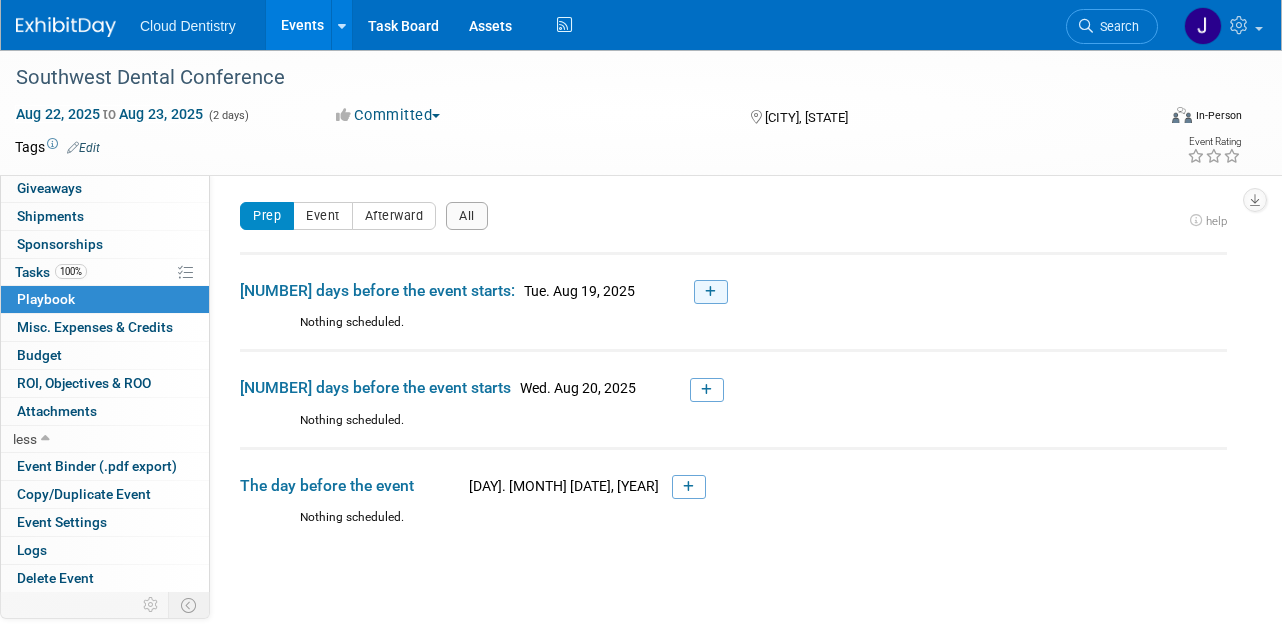 click at bounding box center (711, 292) 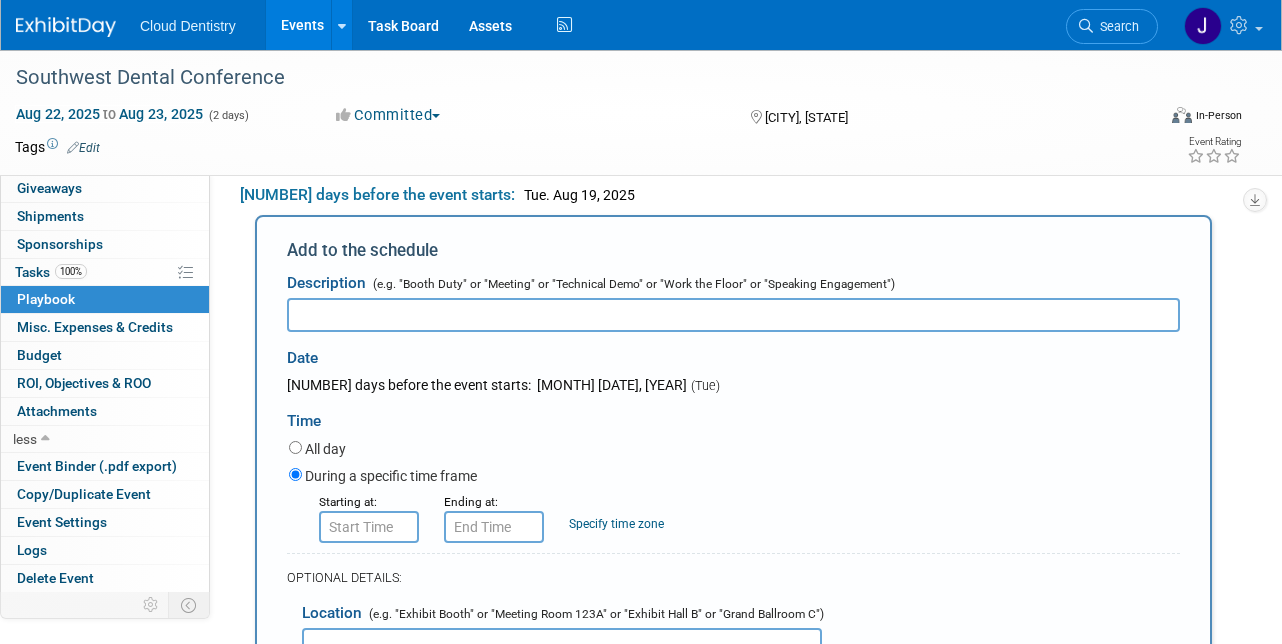 scroll, scrollTop: 104, scrollLeft: 0, axis: vertical 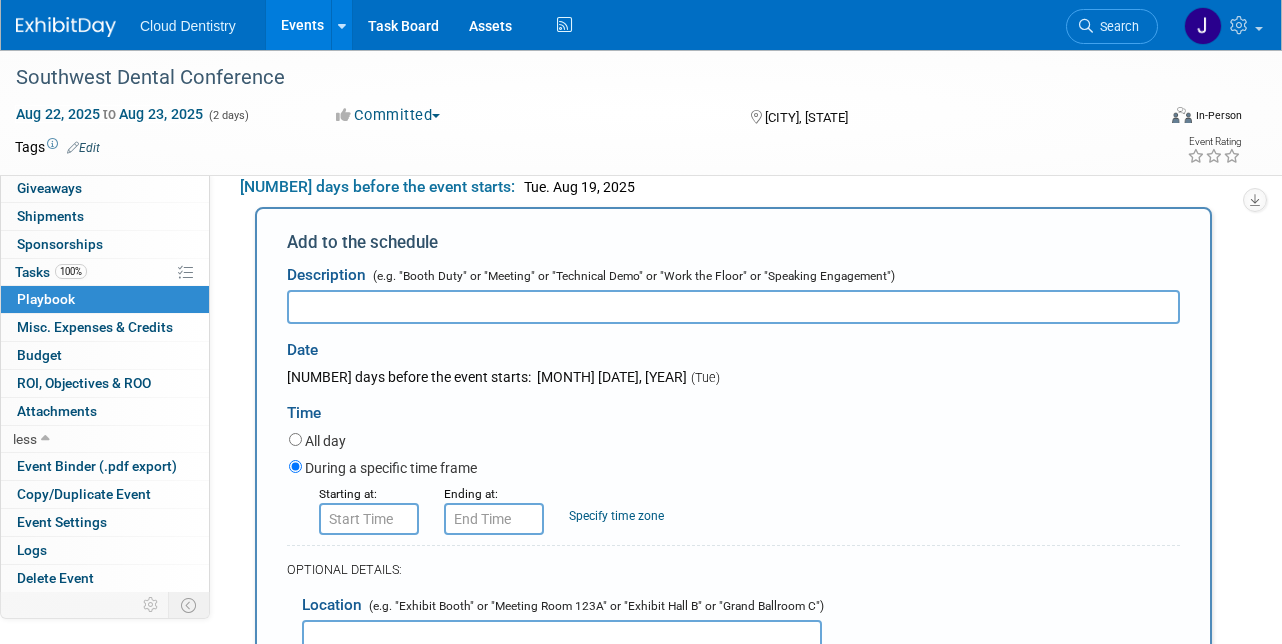 click on "[NUMBER] days before the event starts:" at bounding box center (409, 377) 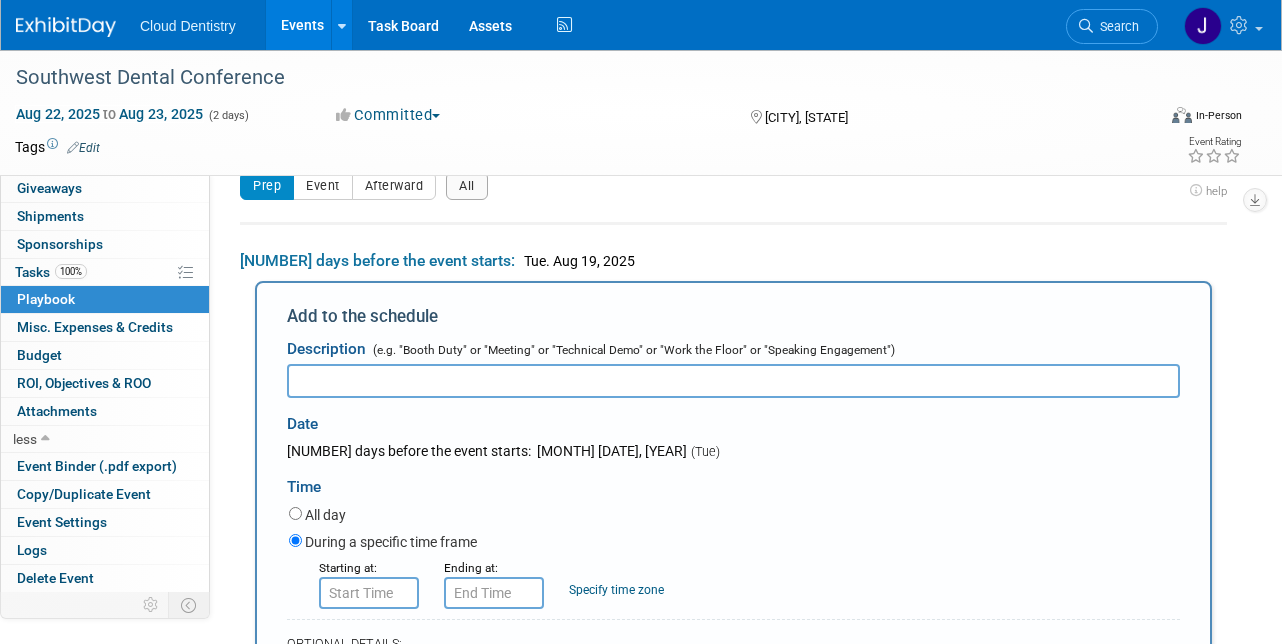 scroll, scrollTop: 0, scrollLeft: 0, axis: both 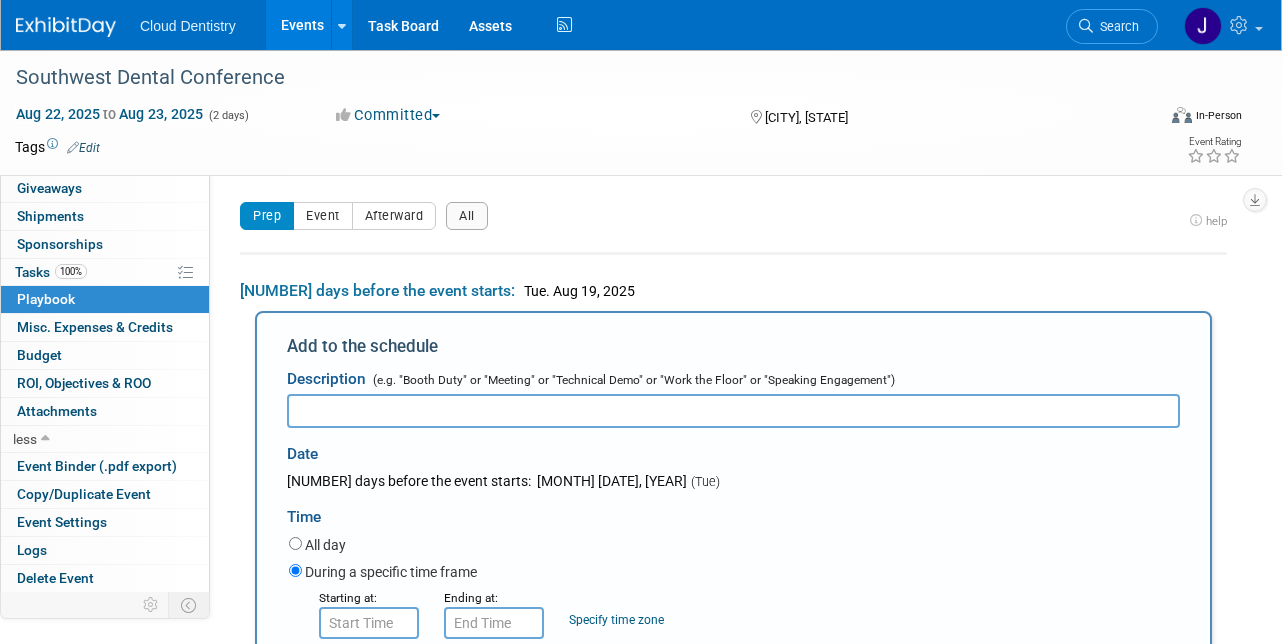 click on "[NUMBER] days before the event starts:   [MONTH] [DATE], [YEAR]" at bounding box center (733, 706) 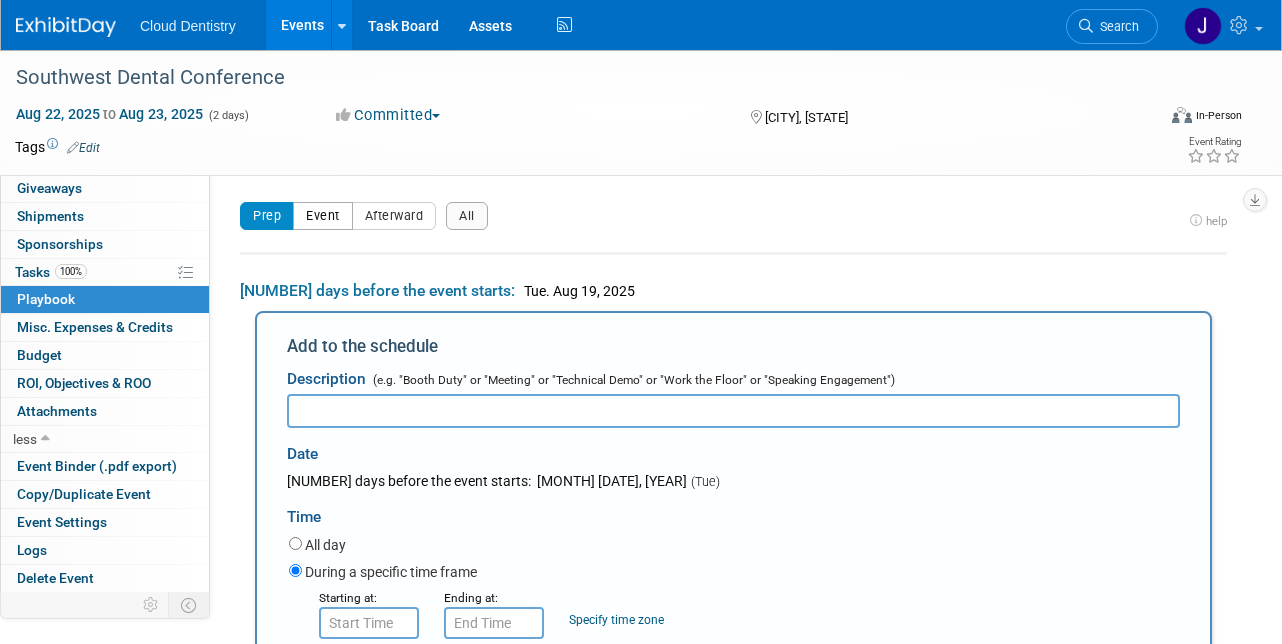 click on "Event" at bounding box center [323, 216] 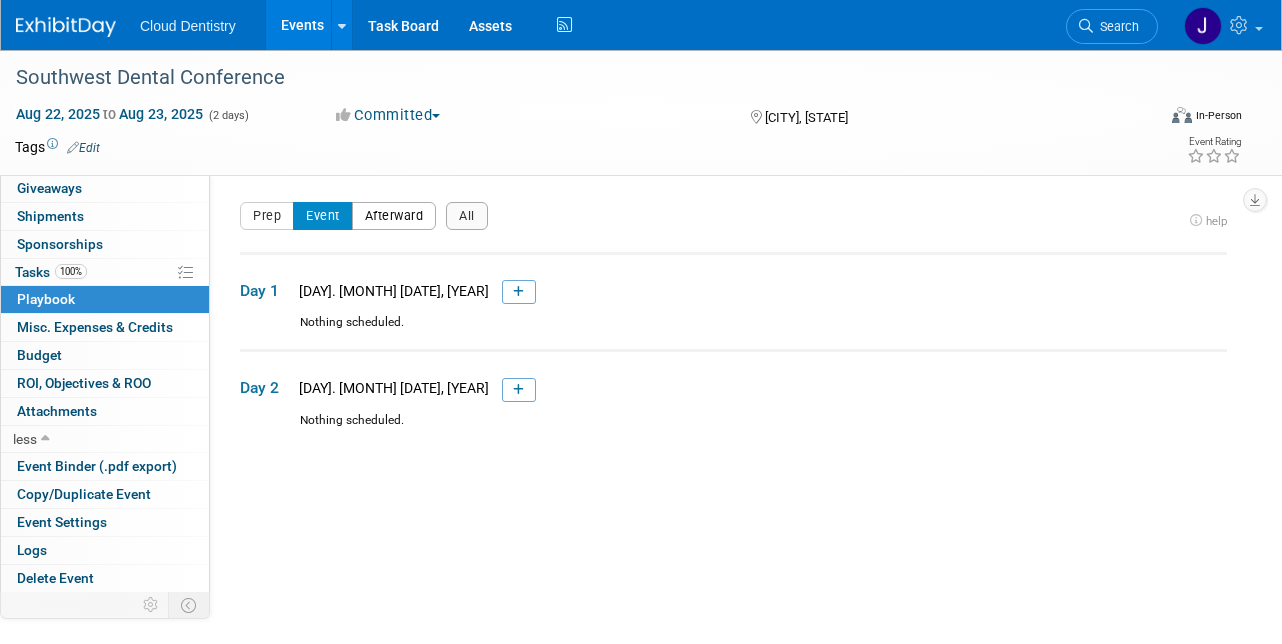 click on "Afterward" at bounding box center (394, 216) 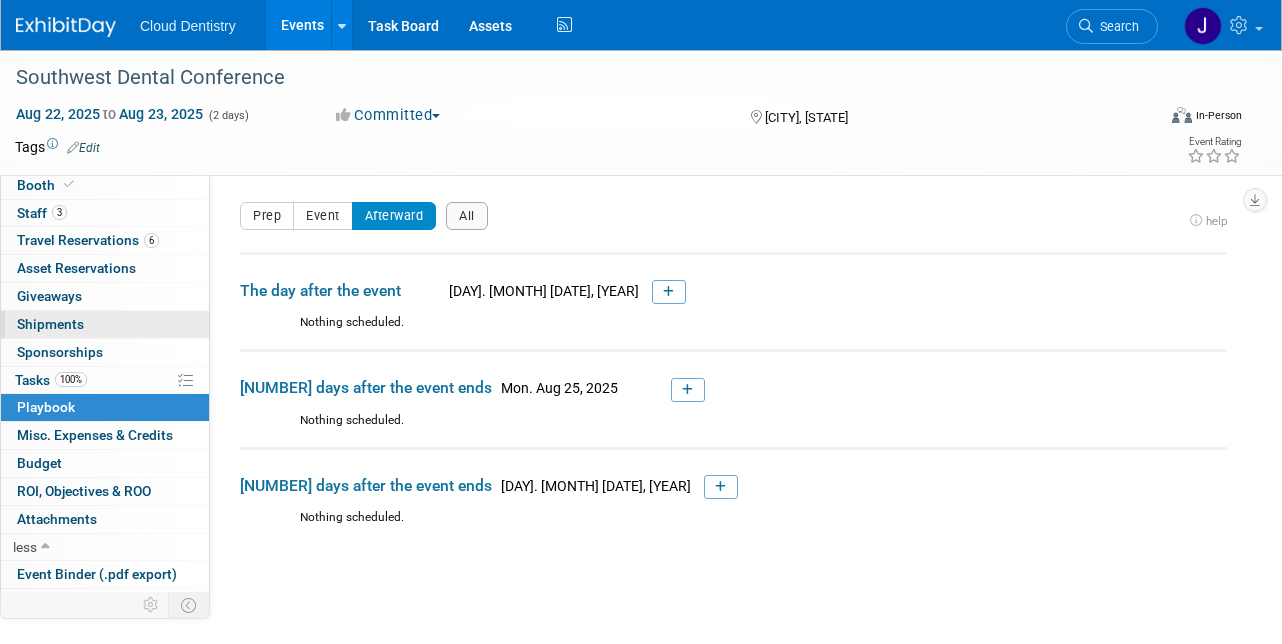 scroll, scrollTop: 0, scrollLeft: 0, axis: both 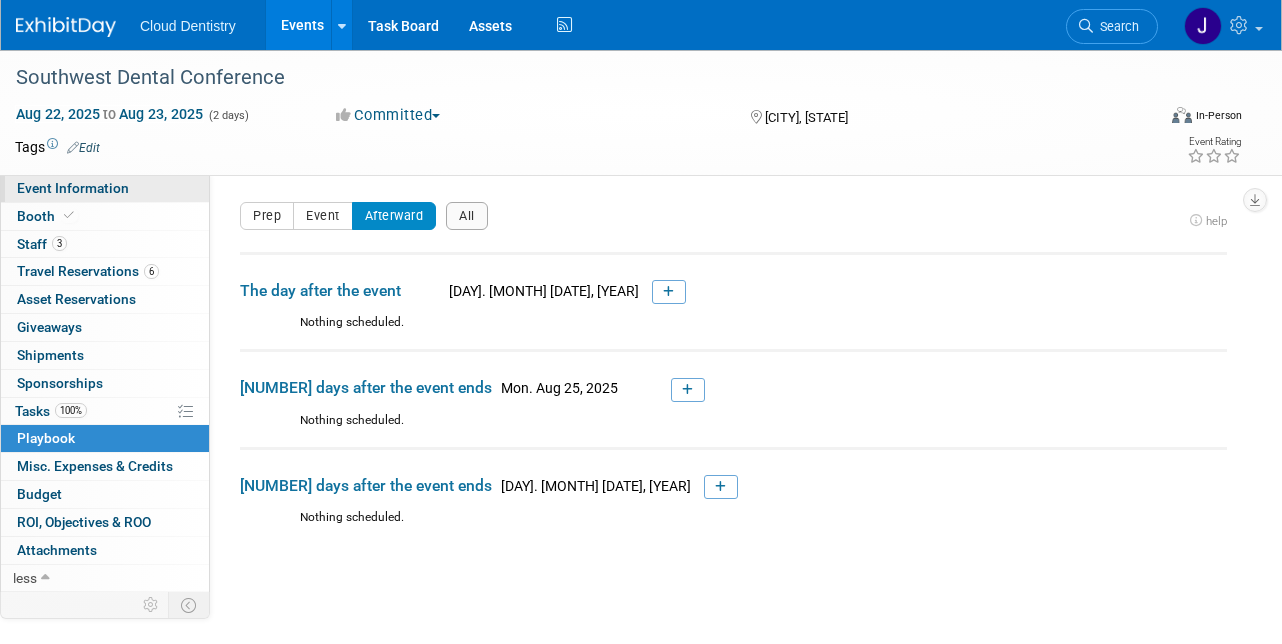 click on "Event Information" at bounding box center [105, 188] 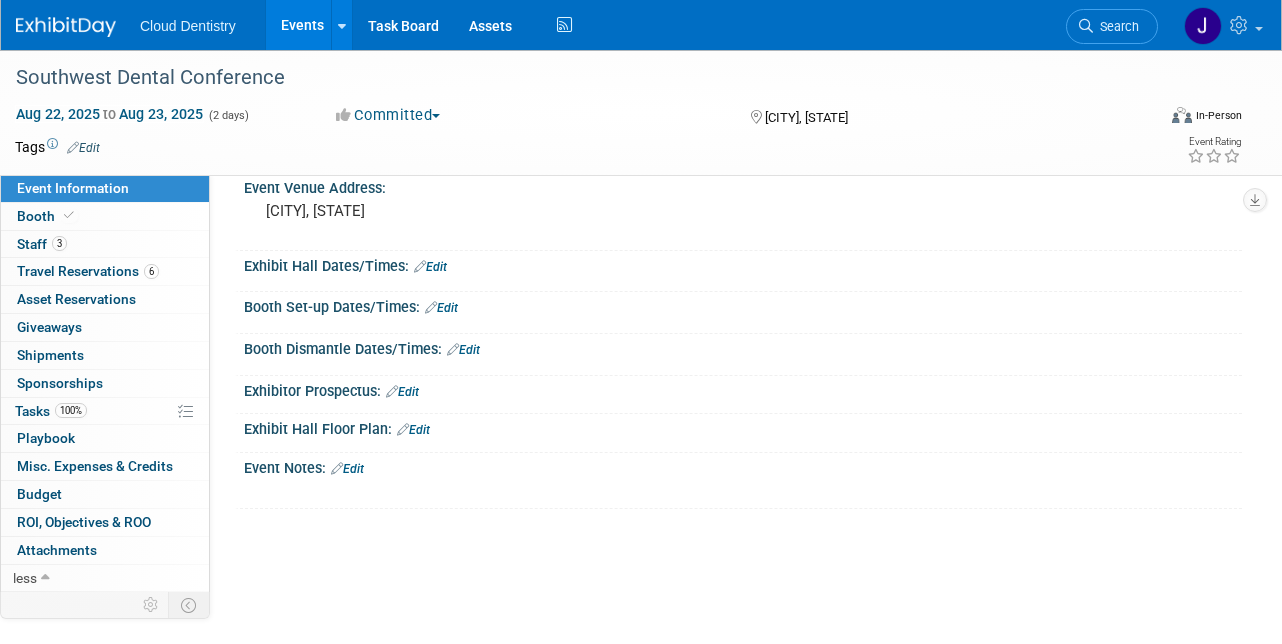 scroll, scrollTop: 0, scrollLeft: 0, axis: both 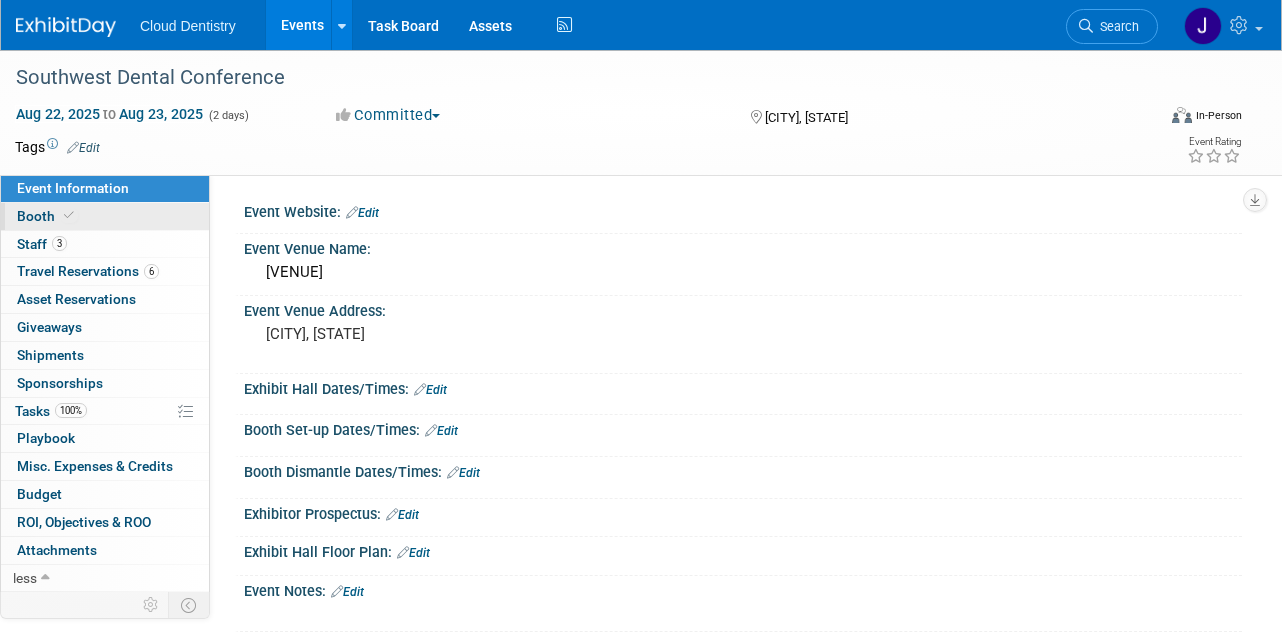 click on "Booth" at bounding box center [105, 216] 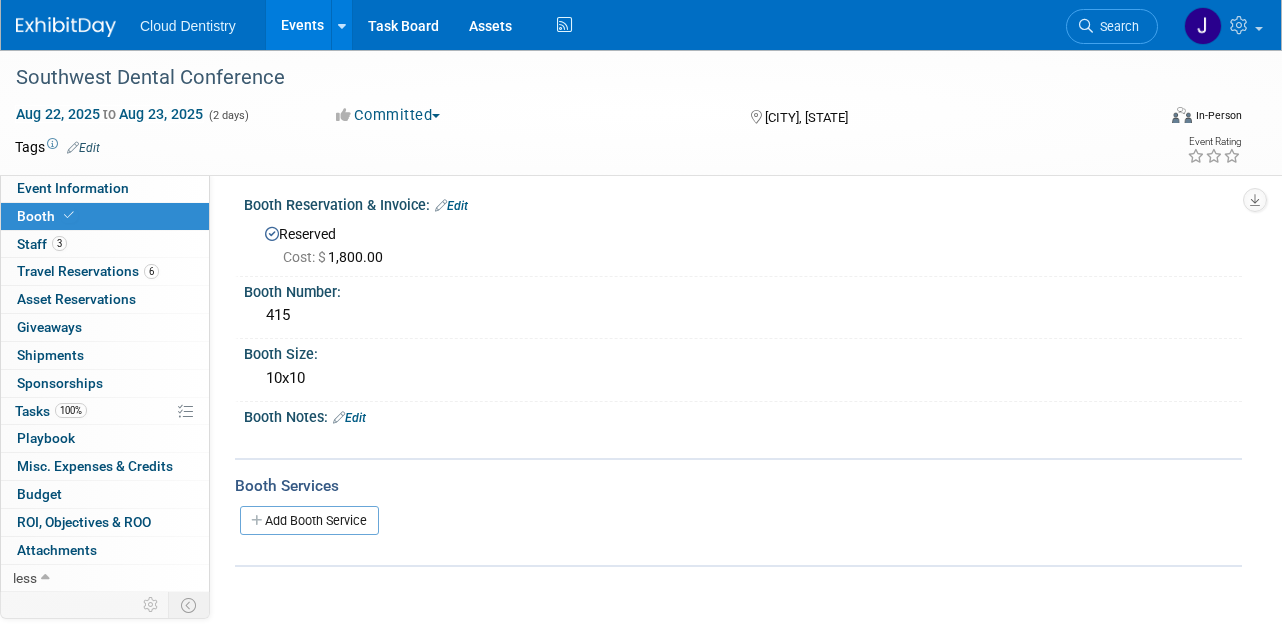 scroll, scrollTop: 0, scrollLeft: 0, axis: both 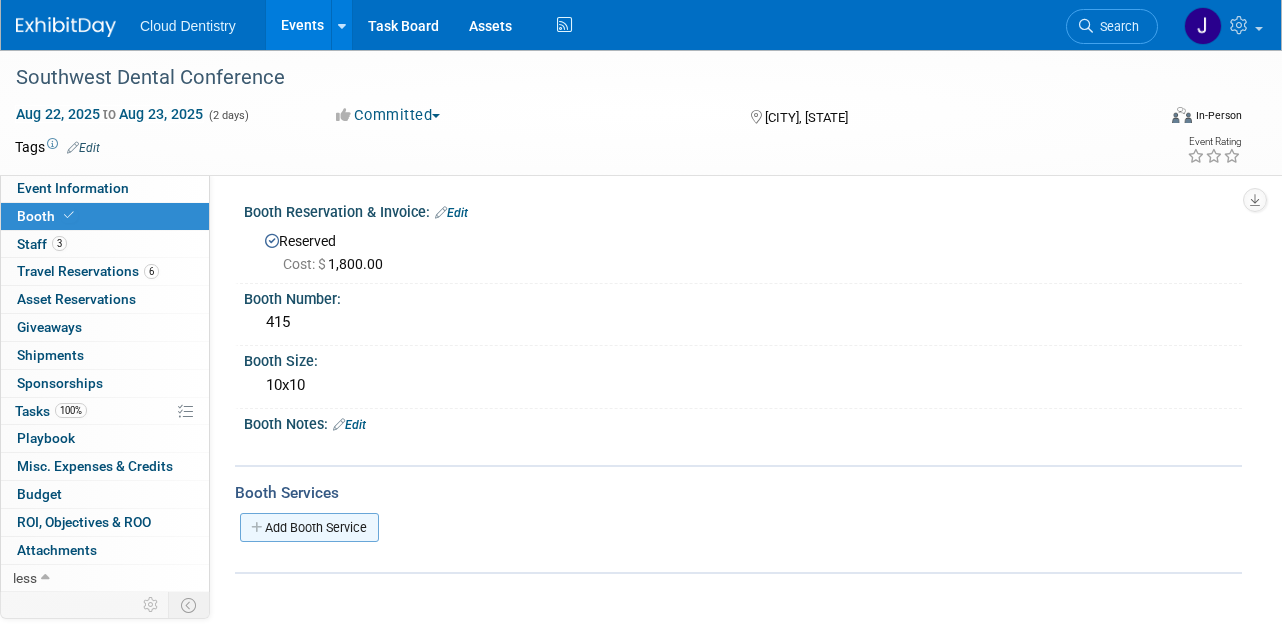 click on "Add Booth Service" at bounding box center (309, 527) 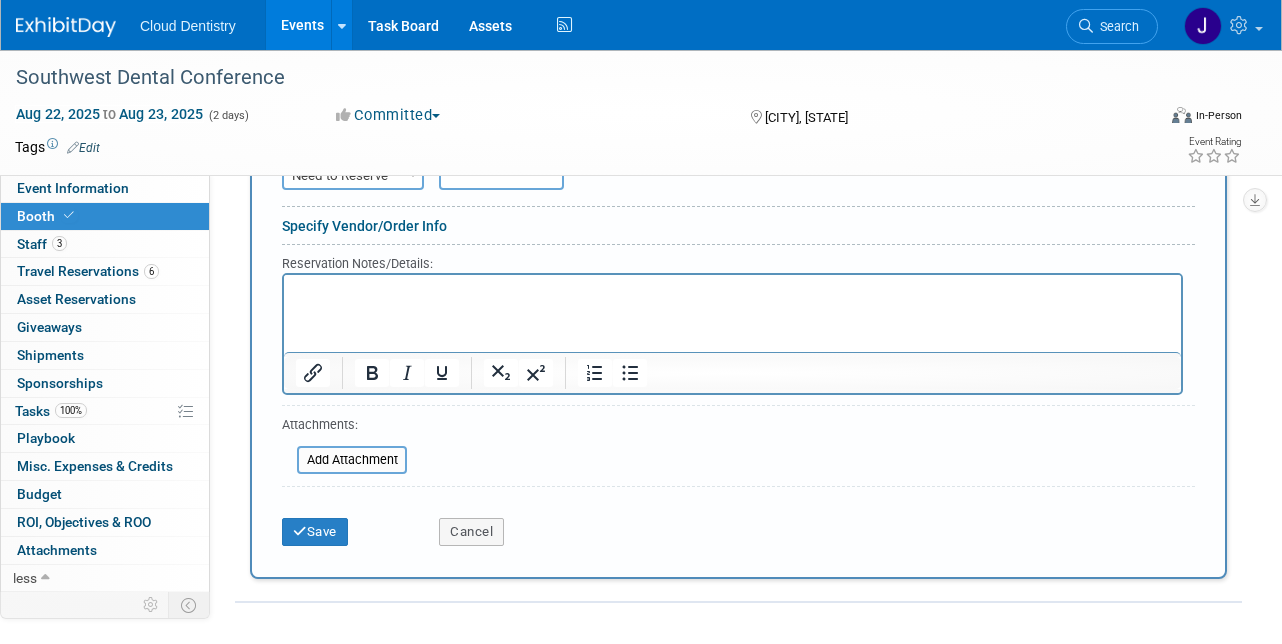 scroll, scrollTop: 655, scrollLeft: 0, axis: vertical 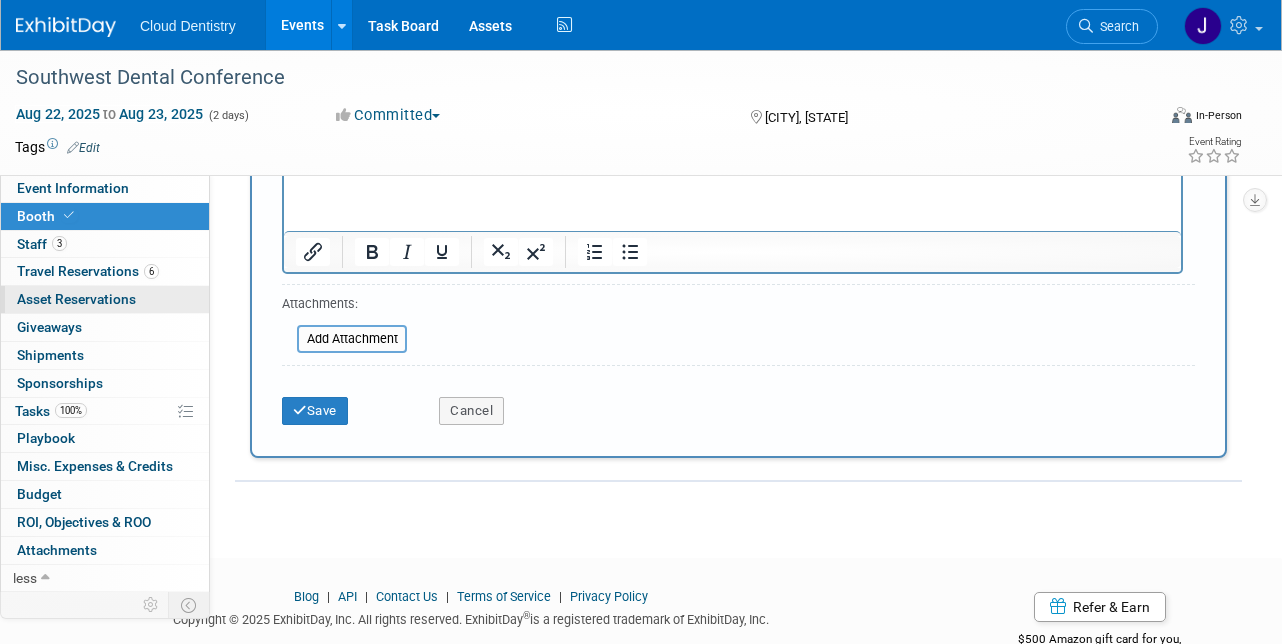 click on "Asset Reservations 0" at bounding box center (76, 299) 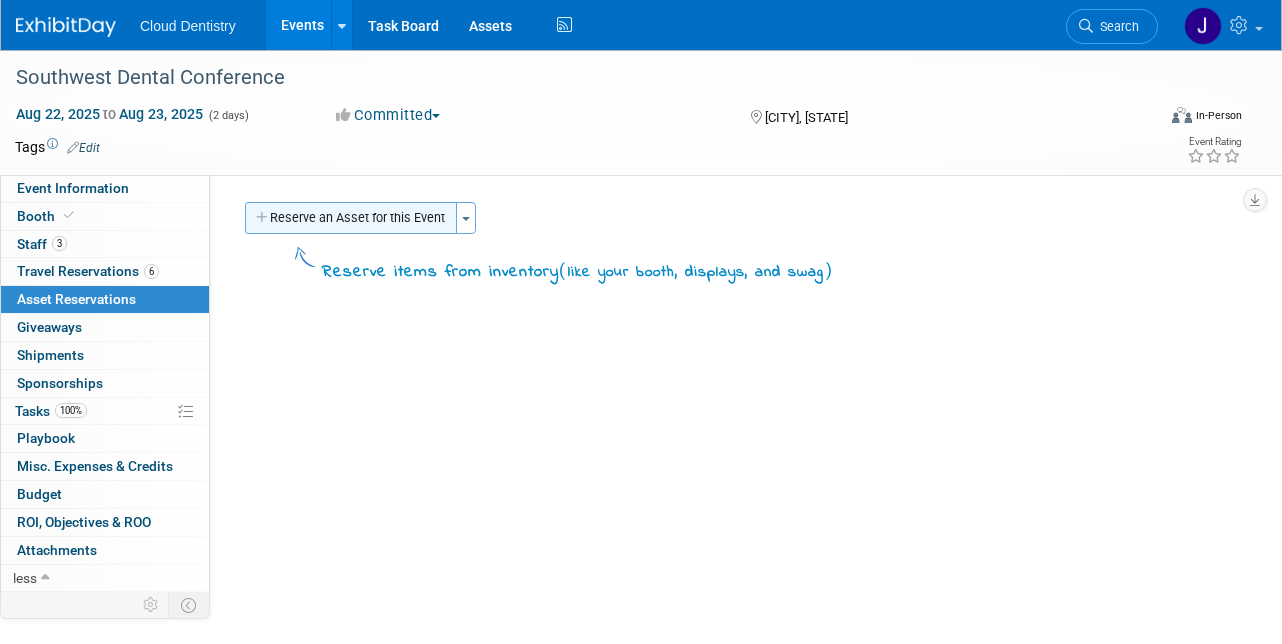 click on "Reserve an Asset for this Event" at bounding box center (351, 218) 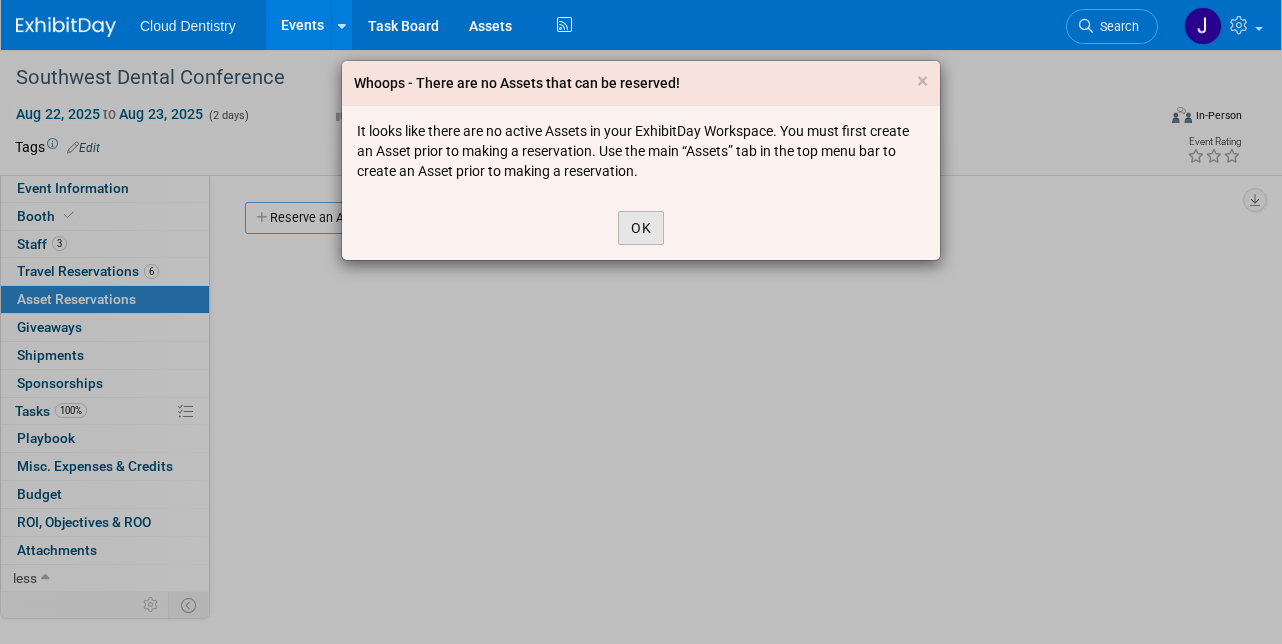 click on "OK" at bounding box center (641, 228) 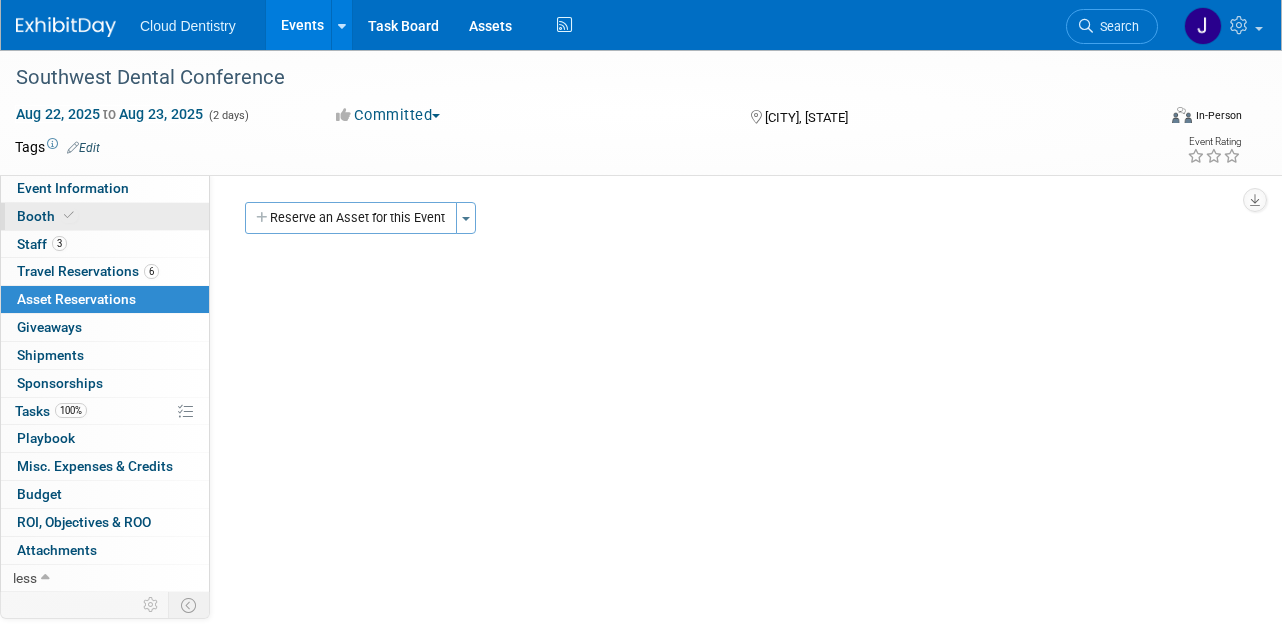 click on "Booth" at bounding box center (105, 216) 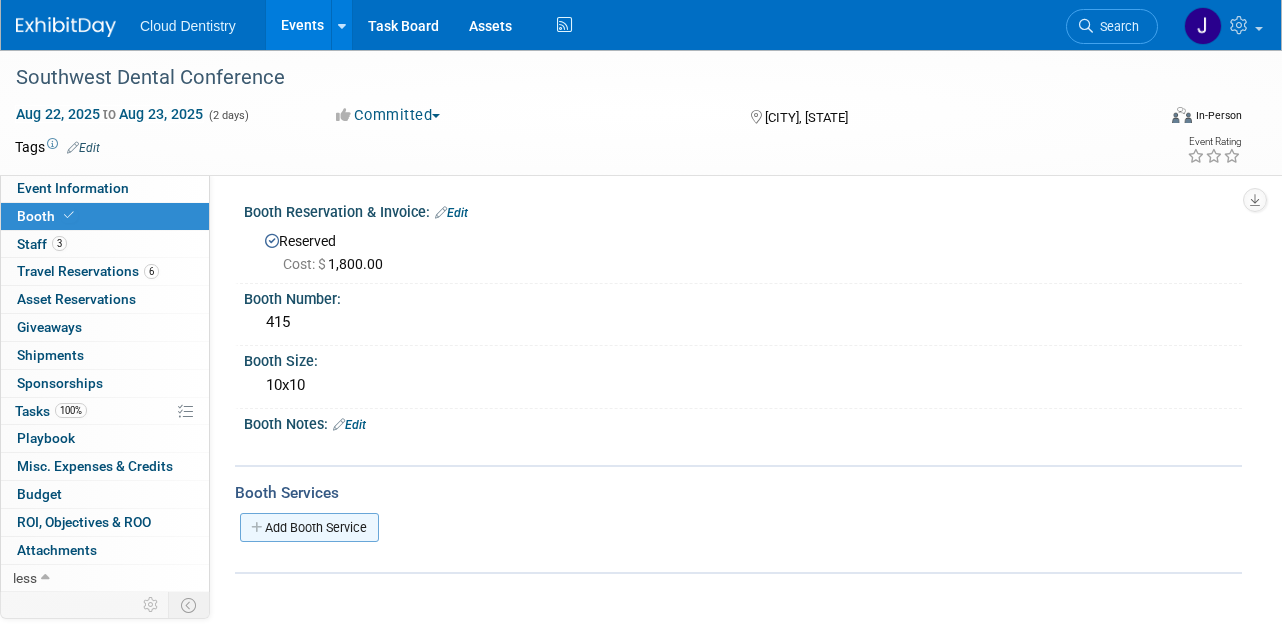 click on "Add Booth Service" at bounding box center (309, 527) 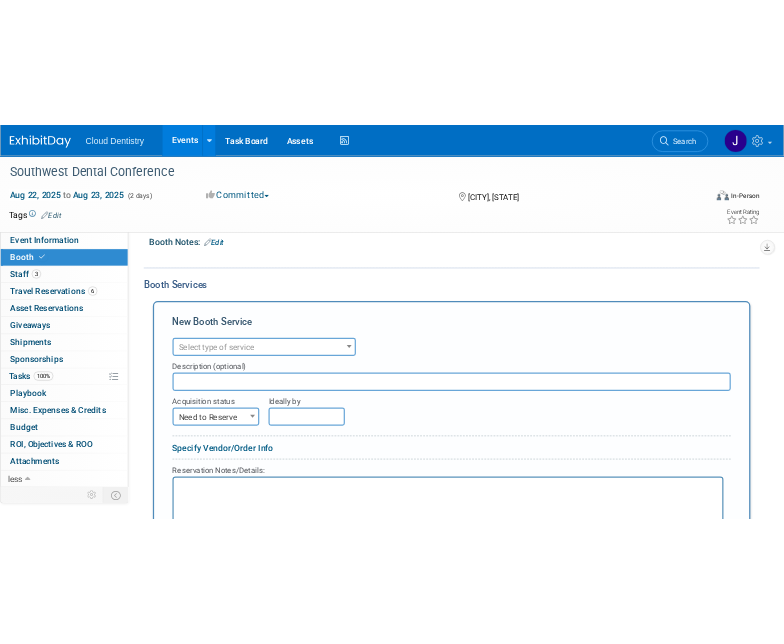 scroll, scrollTop: 257, scrollLeft: 0, axis: vertical 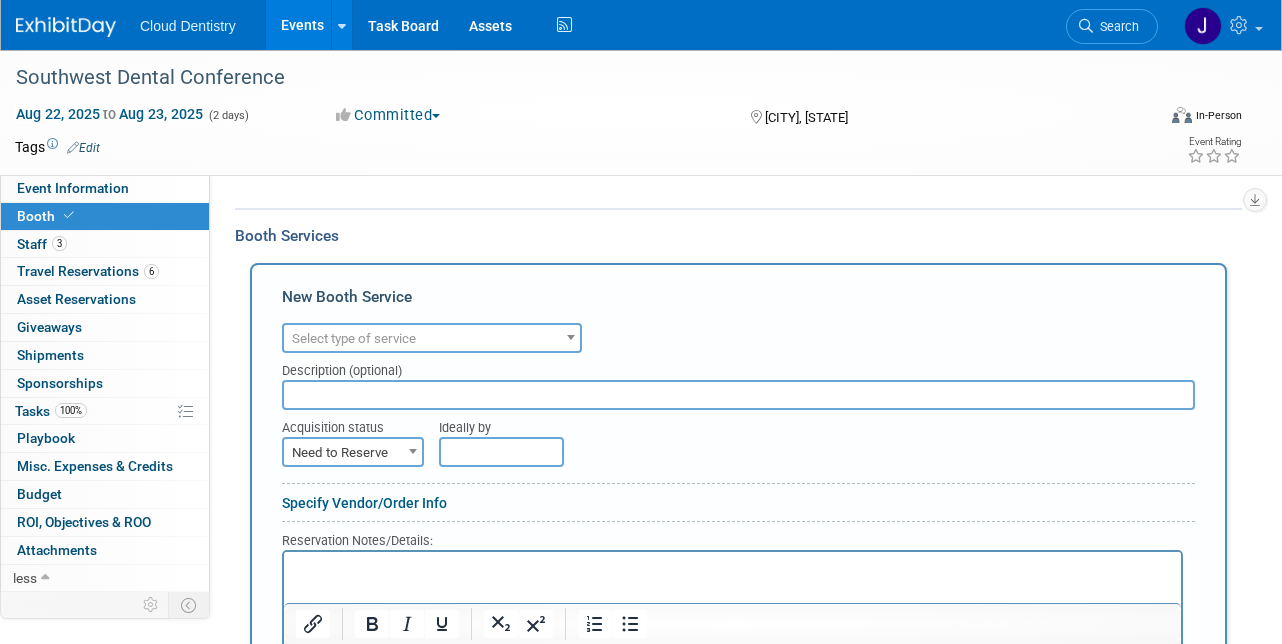 click on "Select type of service" at bounding box center (432, 339) 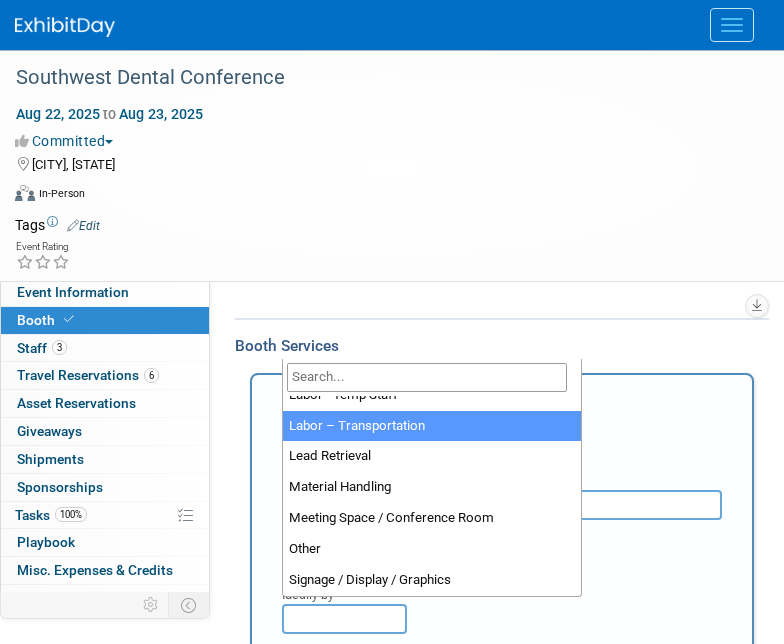 scroll, scrollTop: 393, scrollLeft: 0, axis: vertical 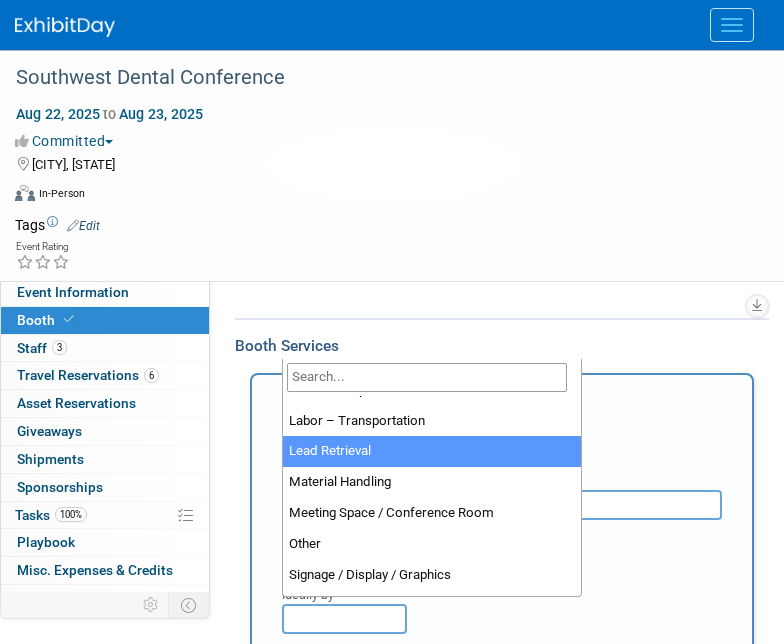 select on "7" 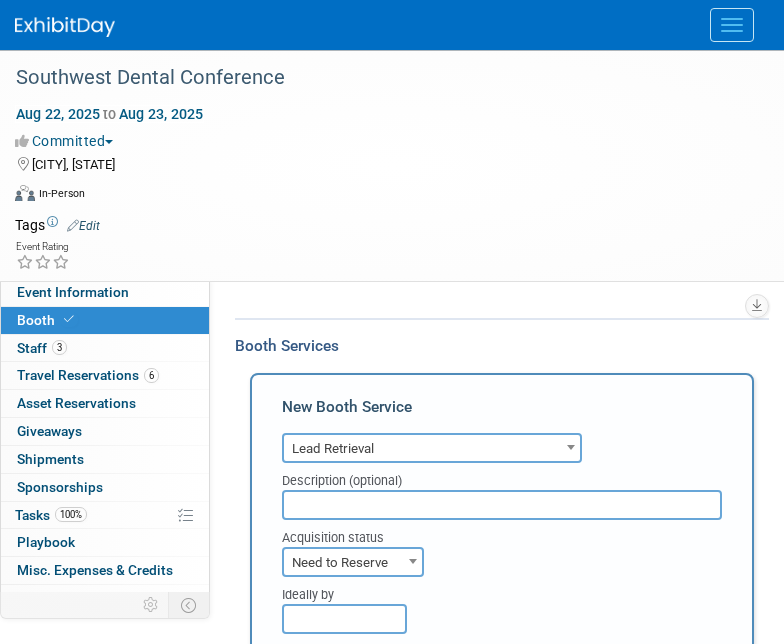 click at bounding box center [502, 505] 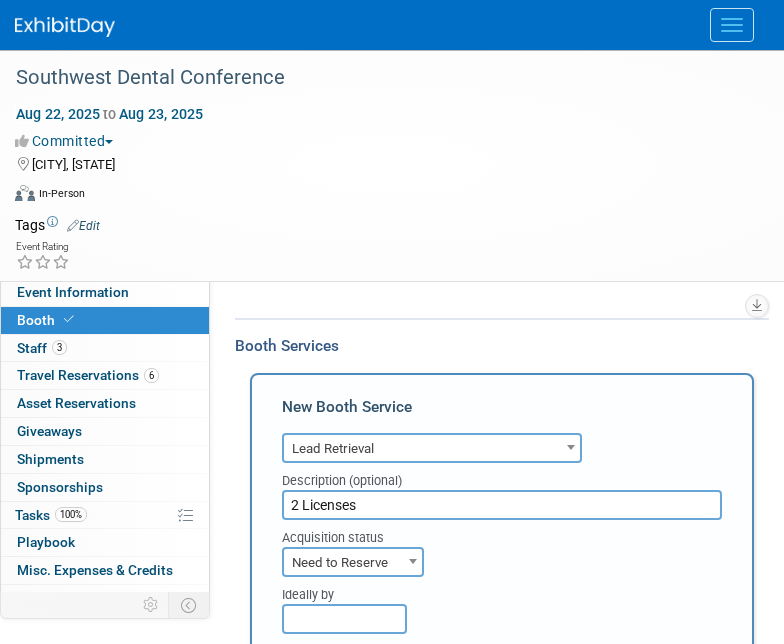 type on "2 Licenses" 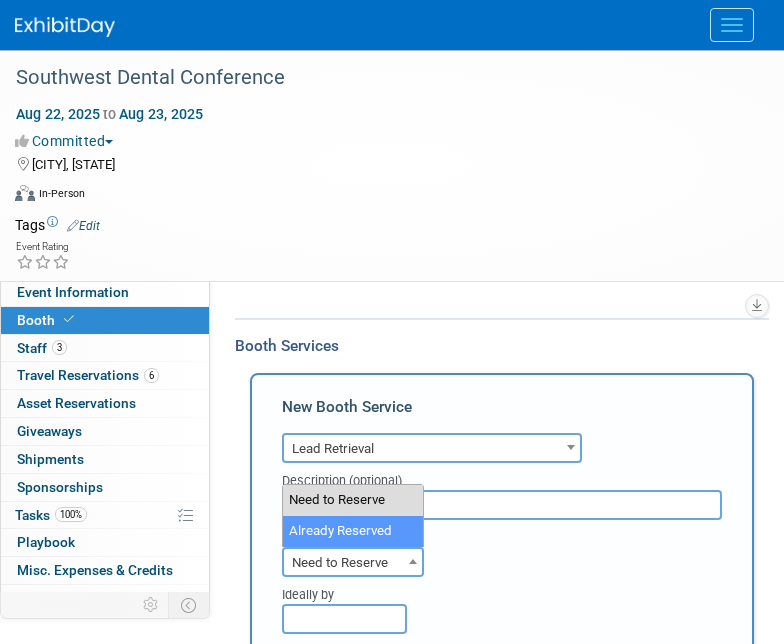 select on "2" 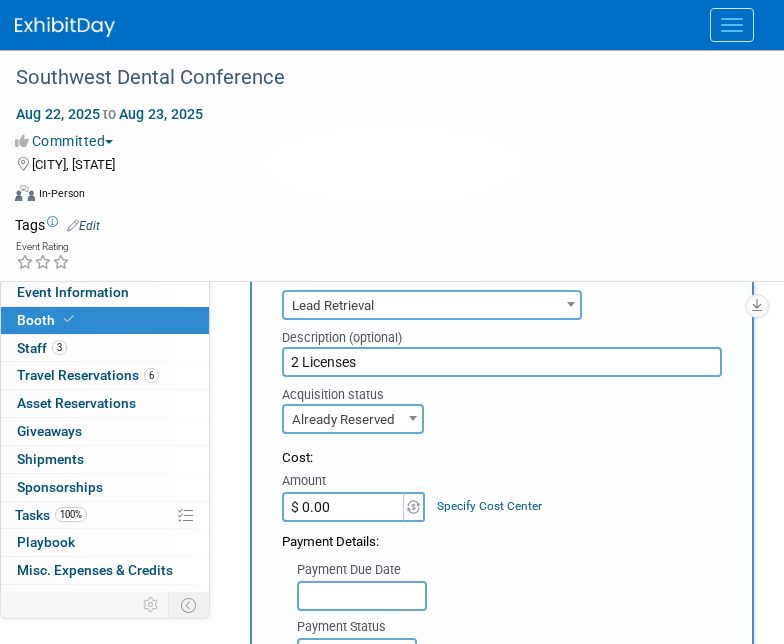 scroll, scrollTop: 402, scrollLeft: 0, axis: vertical 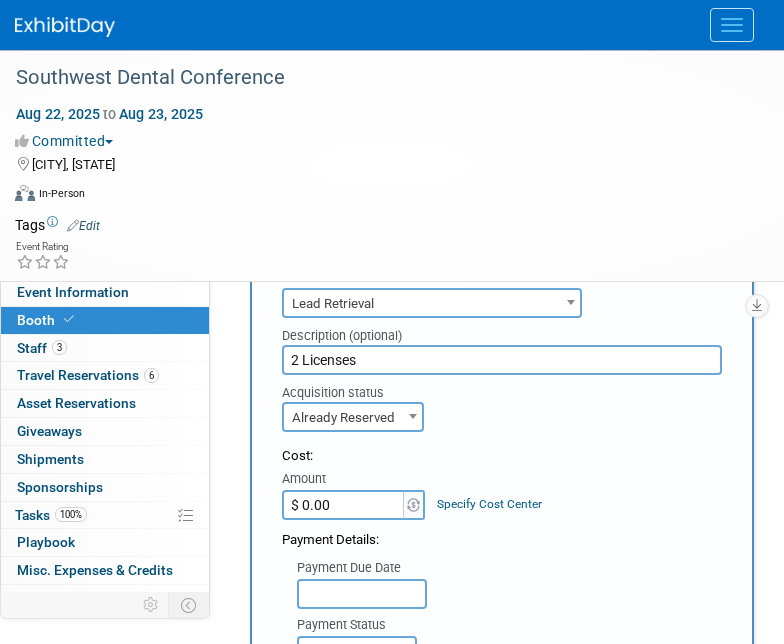 click on "$ 0.00" at bounding box center [344, 505] 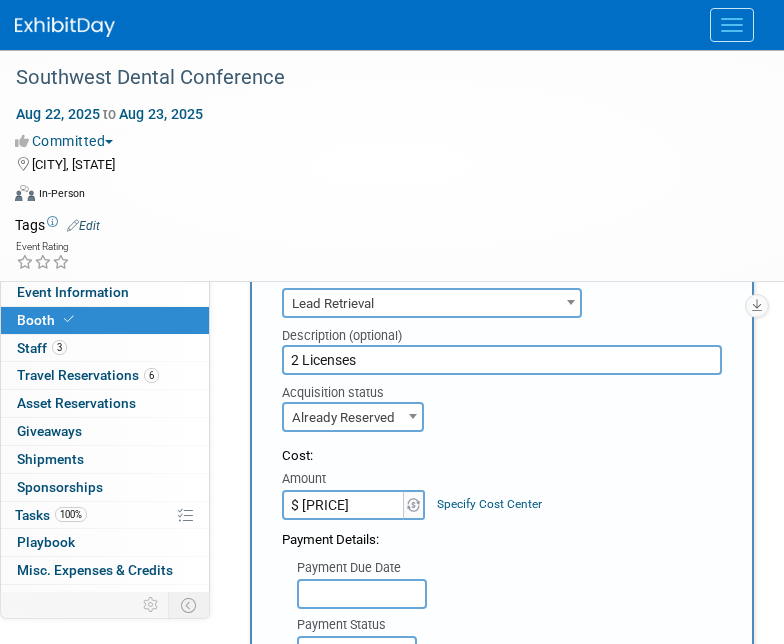 type on "$ [PRICE]" 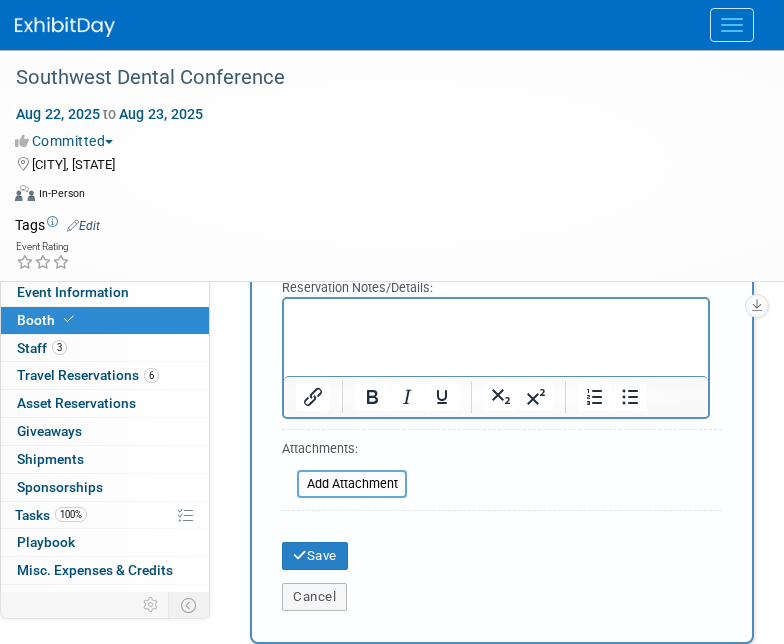 scroll, scrollTop: 966, scrollLeft: 0, axis: vertical 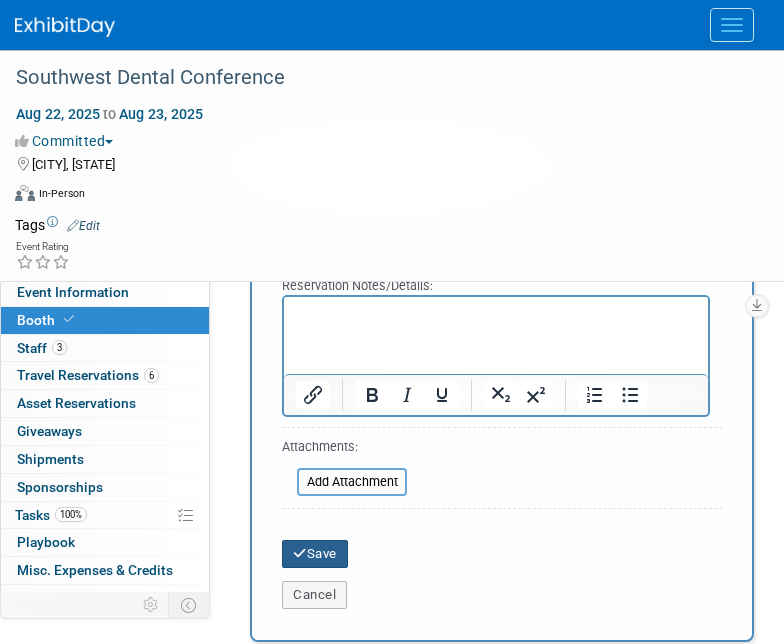 click on "Save" at bounding box center [315, 554] 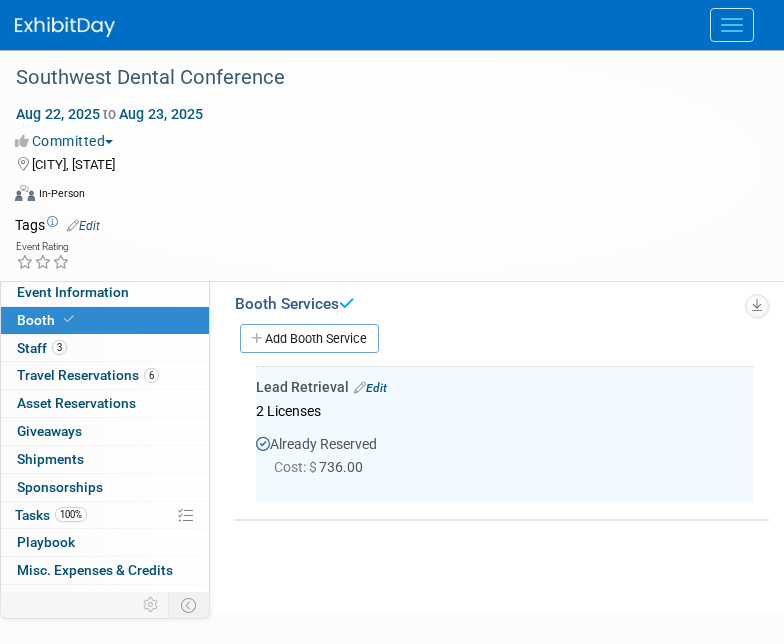 scroll, scrollTop: 296, scrollLeft: 0, axis: vertical 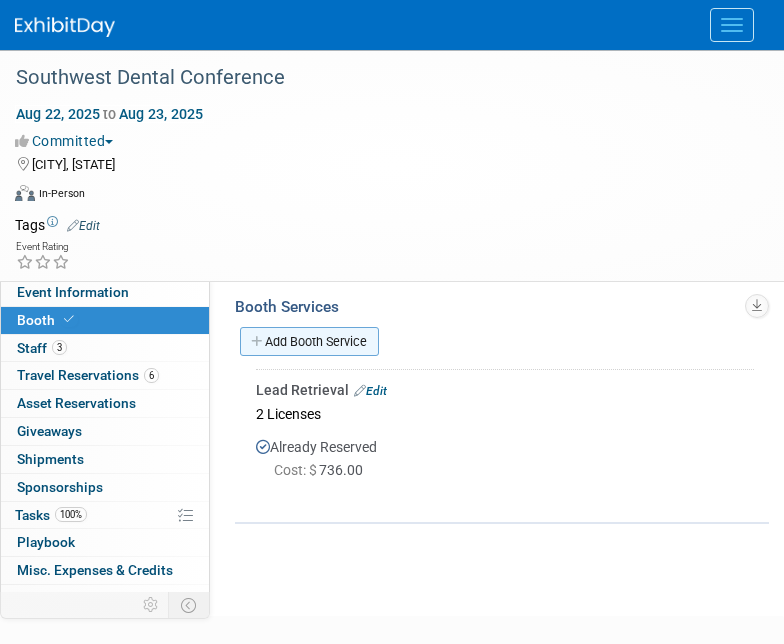 click on "Add Booth Service" at bounding box center (309, 341) 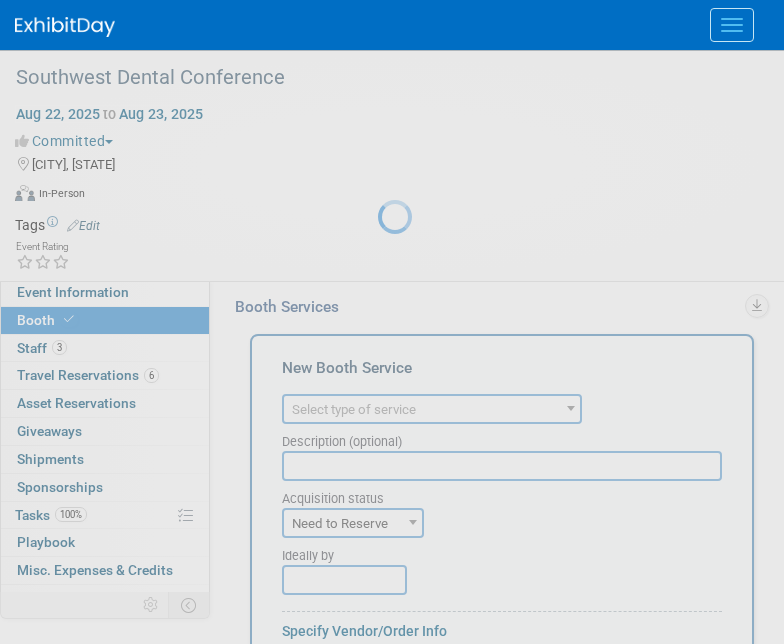 scroll, scrollTop: 0, scrollLeft: 0, axis: both 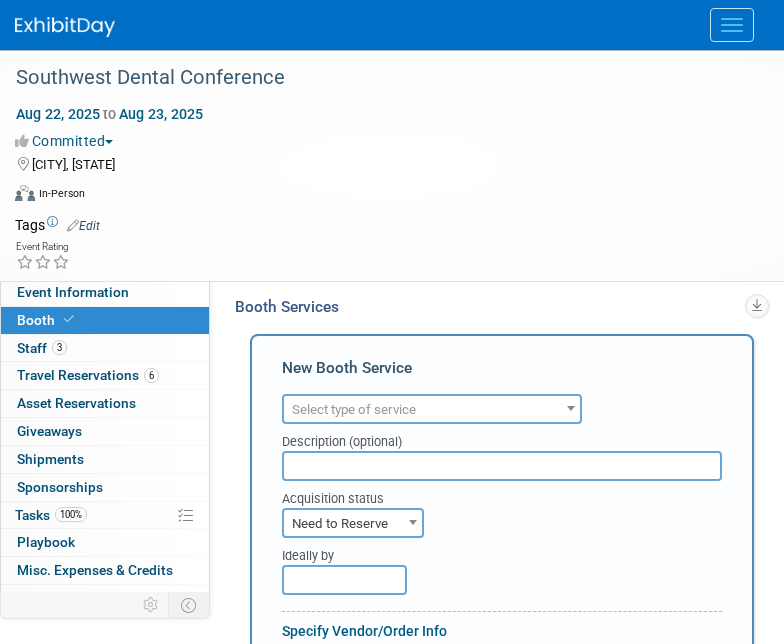 click at bounding box center [502, 466] 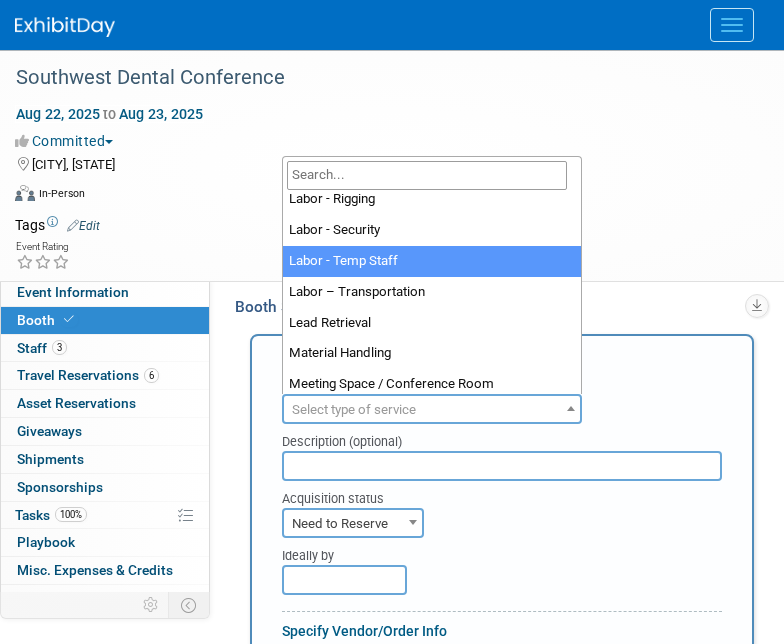 scroll, scrollTop: 513, scrollLeft: 0, axis: vertical 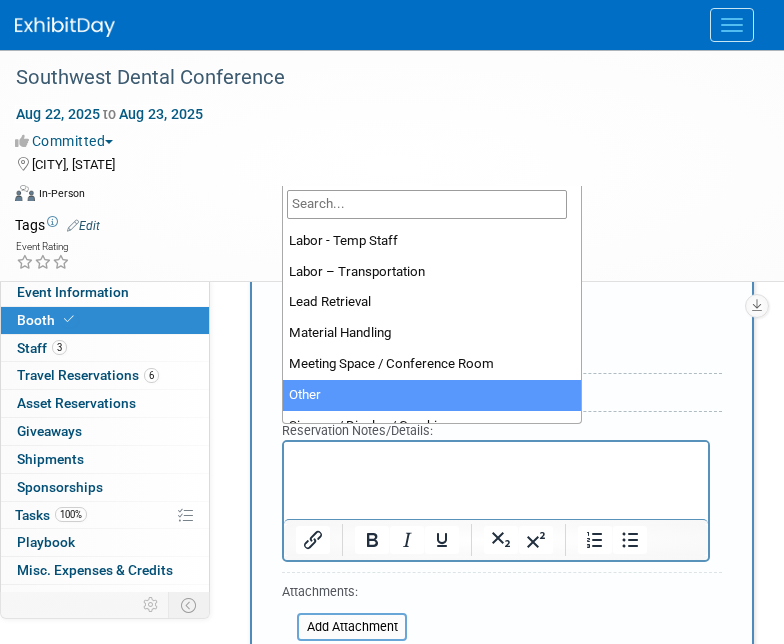 select on "1" 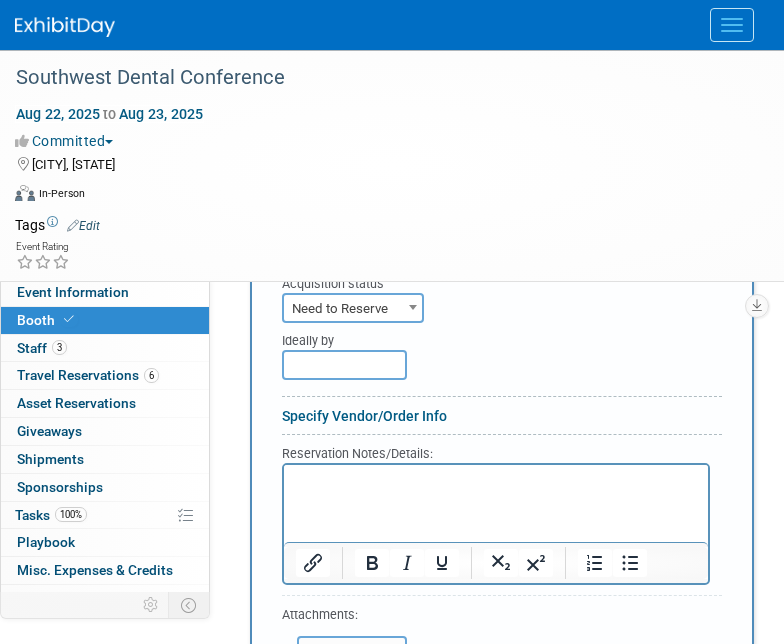 scroll, scrollTop: 509, scrollLeft: 0, axis: vertical 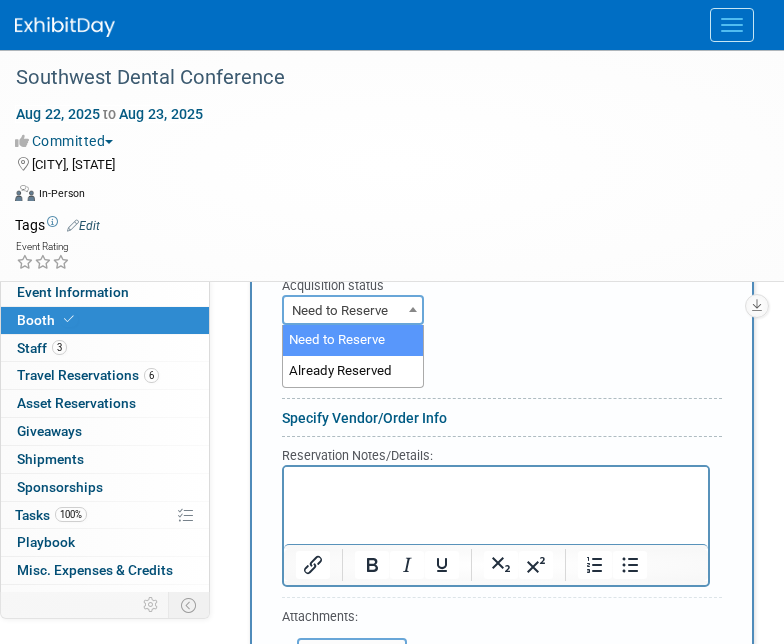 click on "Need to Reserve" at bounding box center (353, 311) 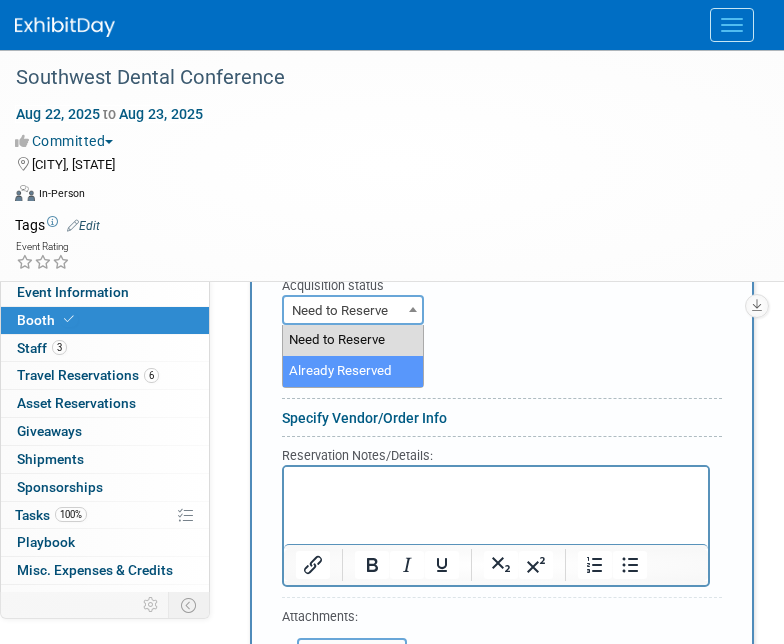select on "2" 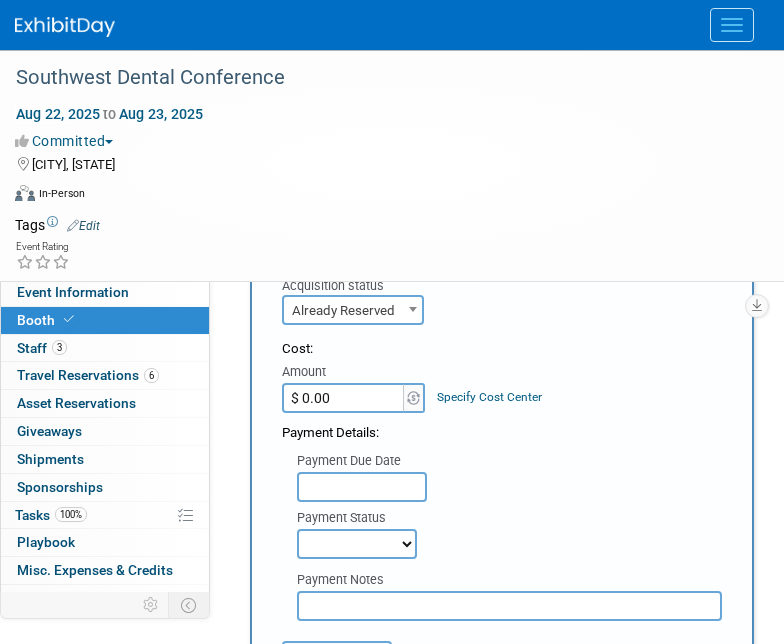 click on "$ 0.00" at bounding box center (344, 398) 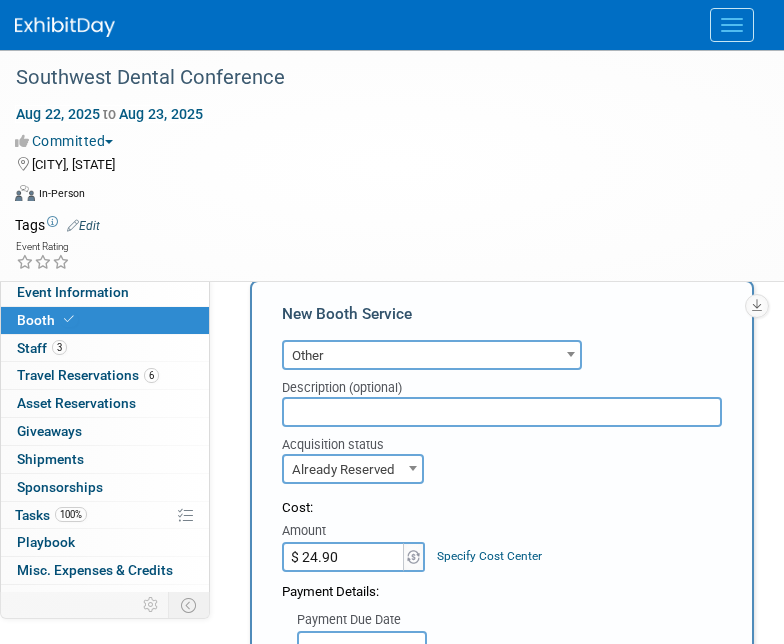 scroll, scrollTop: 343, scrollLeft: 0, axis: vertical 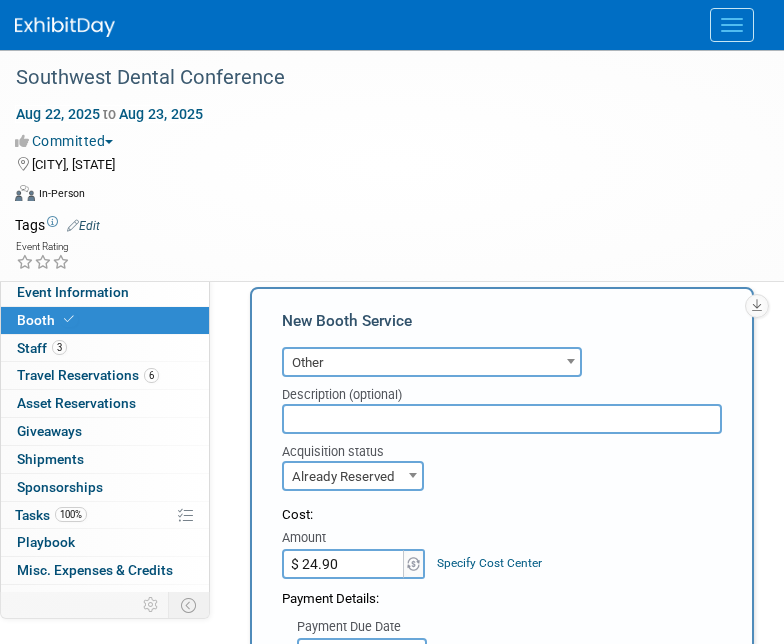 type on "$ 24.90" 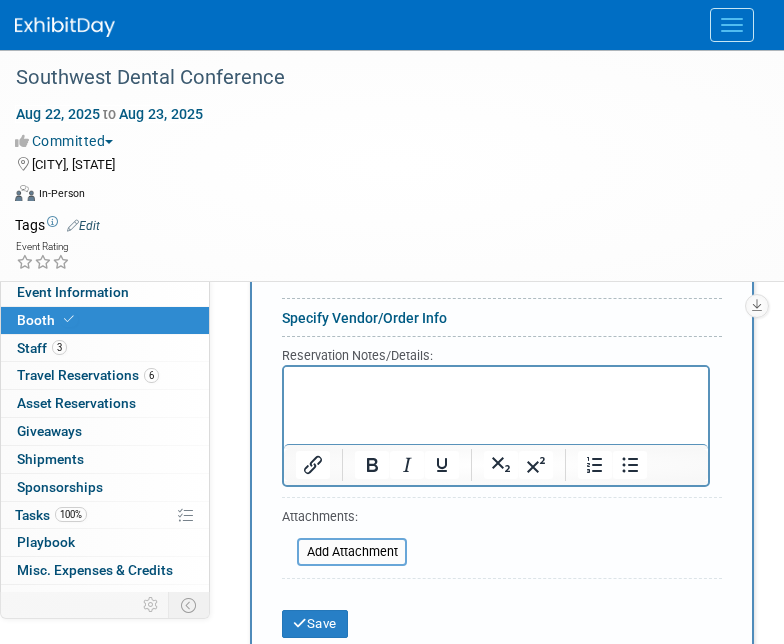 scroll, scrollTop: 908, scrollLeft: 0, axis: vertical 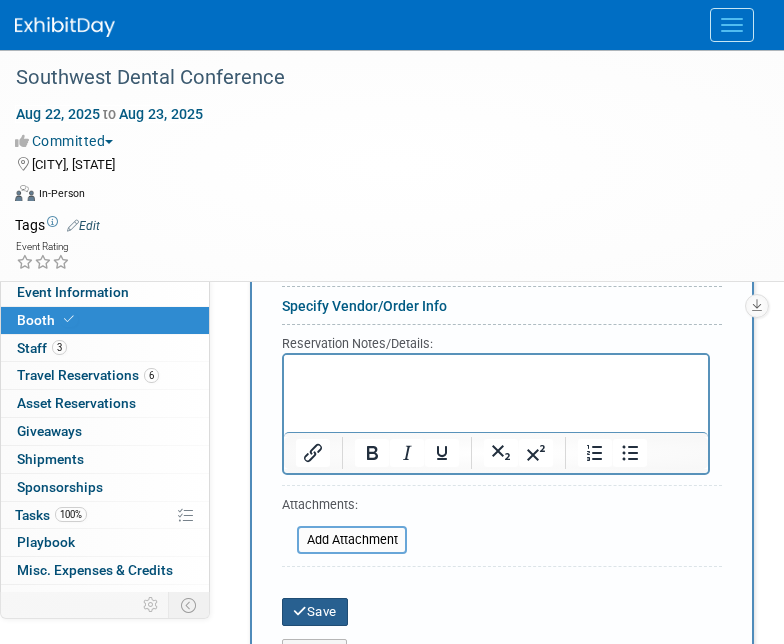 type on "Wastebasket" 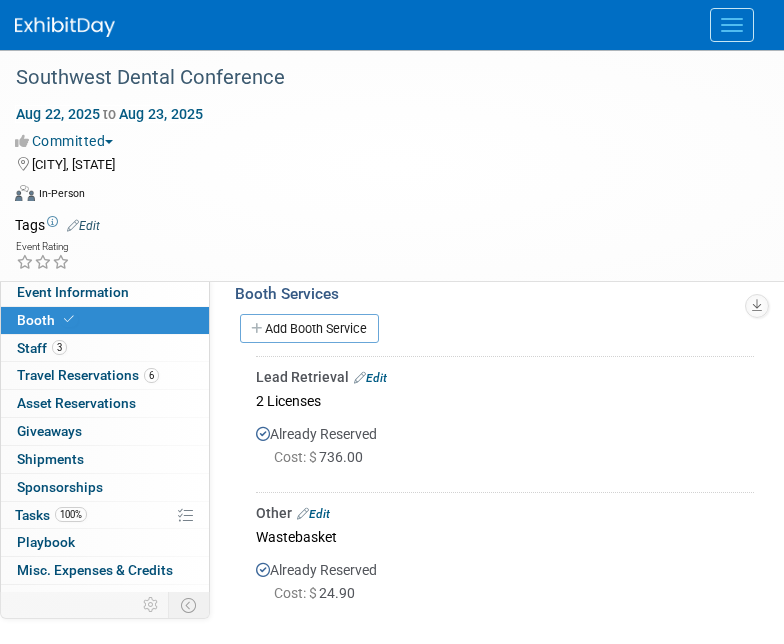 scroll, scrollTop: 304, scrollLeft: 0, axis: vertical 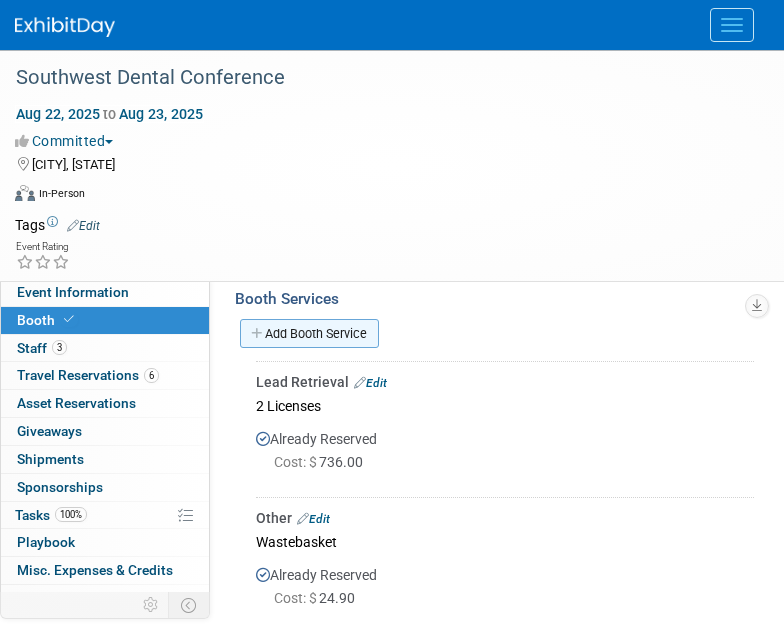 click on "Add Booth Service" at bounding box center (309, 333) 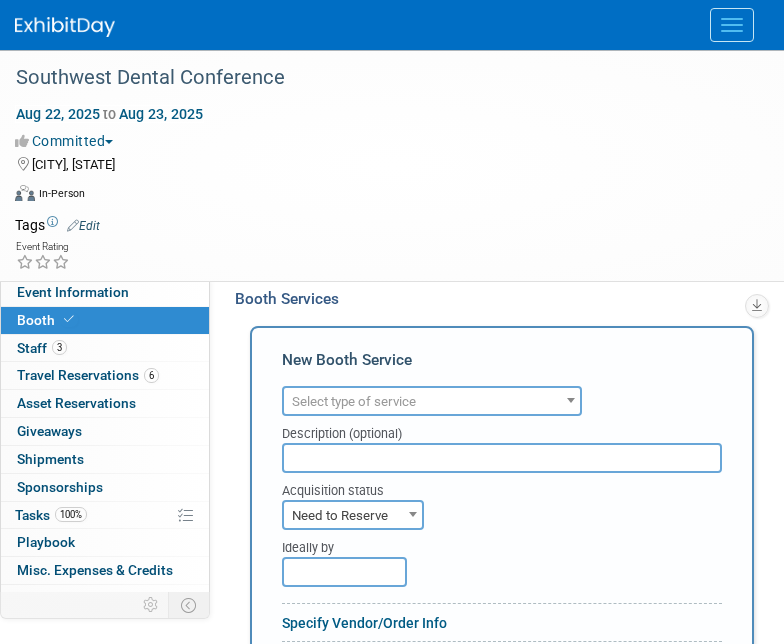 scroll, scrollTop: 0, scrollLeft: 0, axis: both 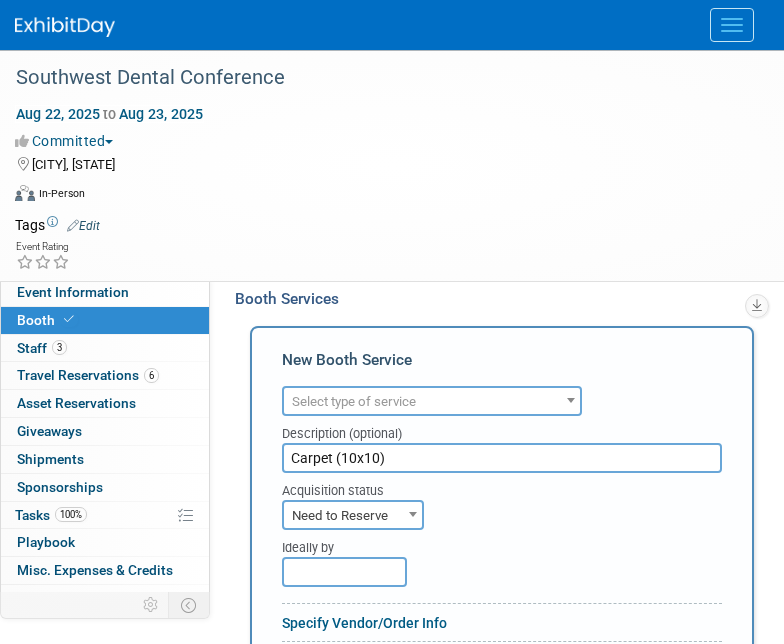 type on "Carpet (10x10)" 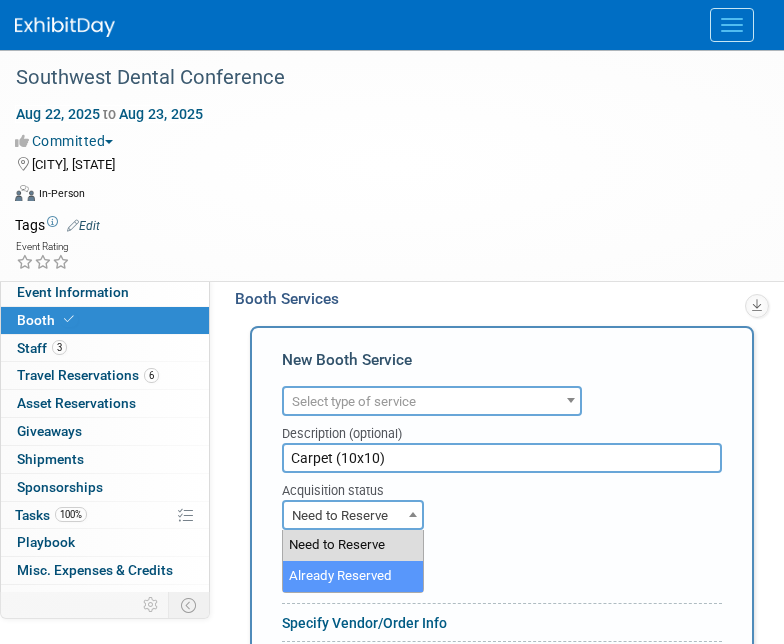 select on "2" 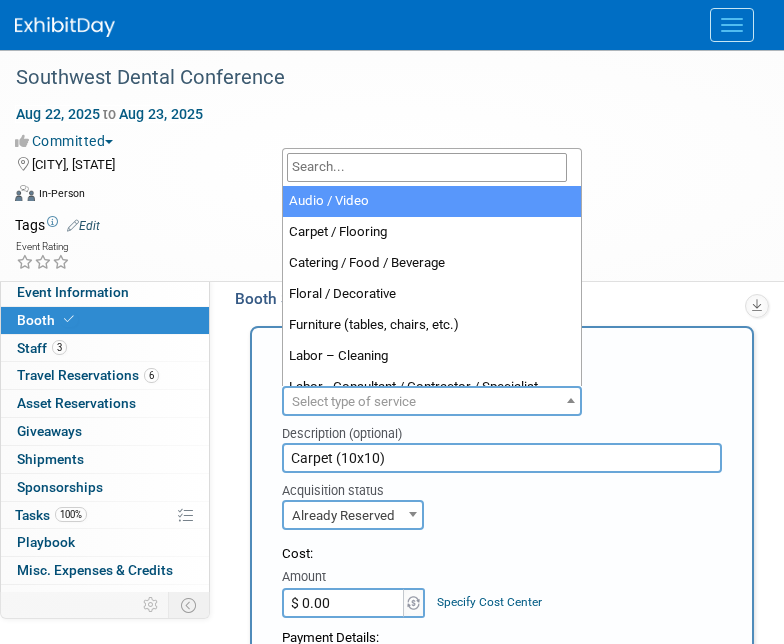 click on "Select type of service" at bounding box center [432, 402] 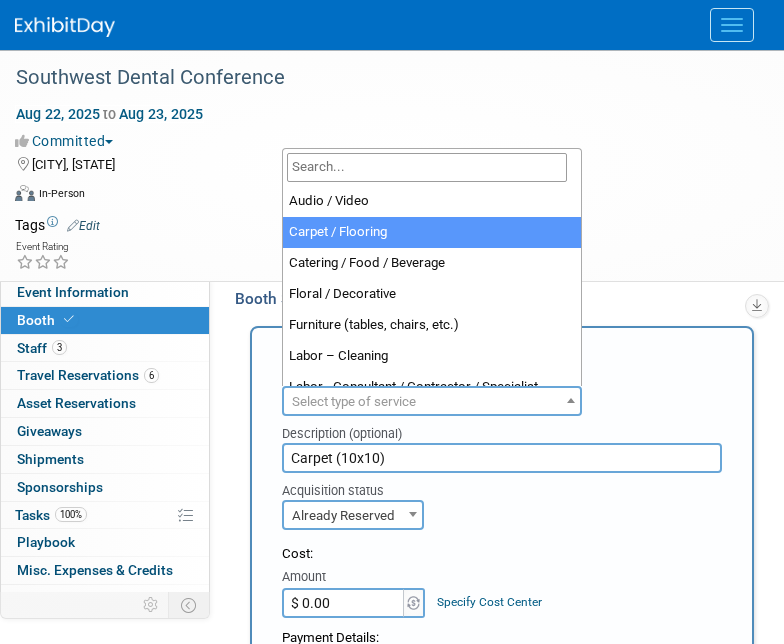 select on "4" 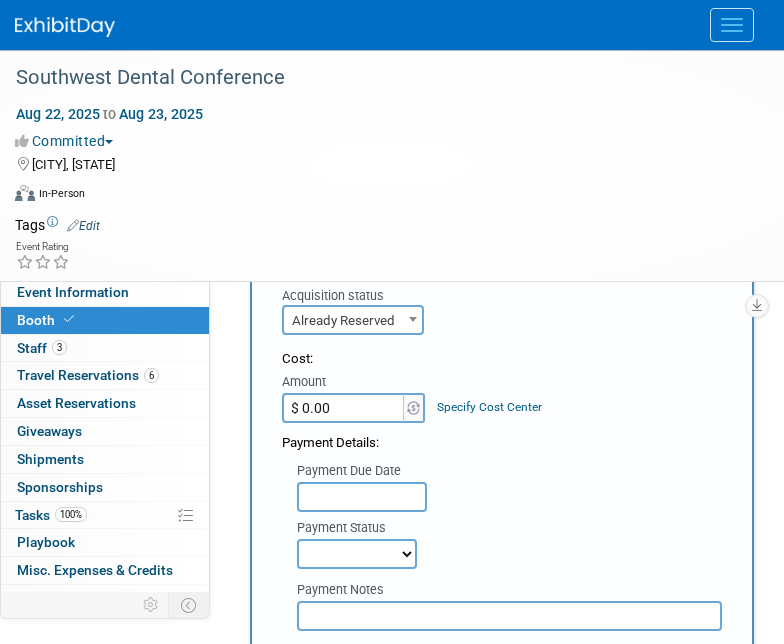 scroll, scrollTop: 538, scrollLeft: 0, axis: vertical 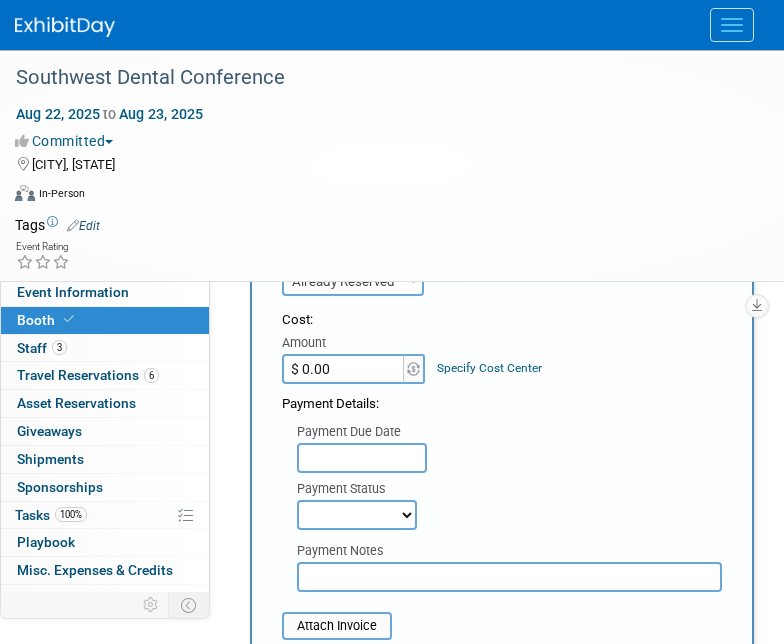 click on "$ 0.00" at bounding box center [344, 369] 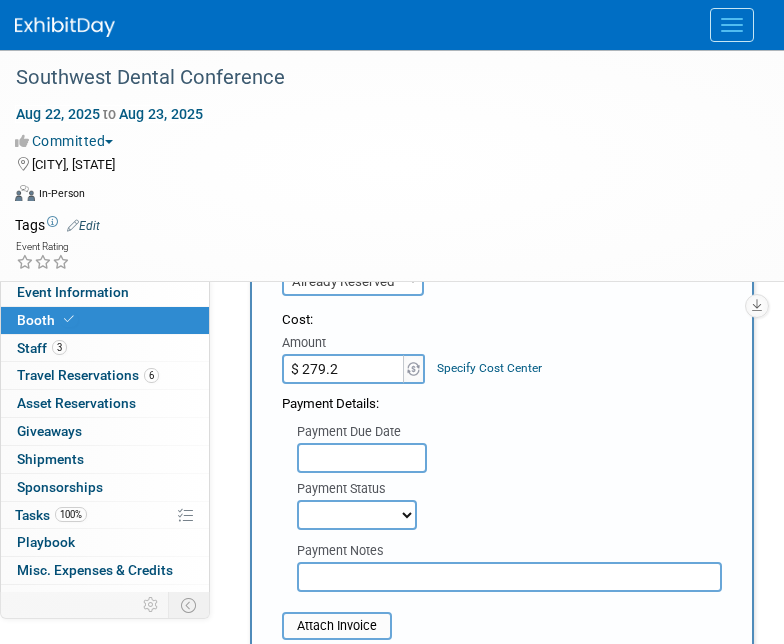 type on "$ [PRICE]" 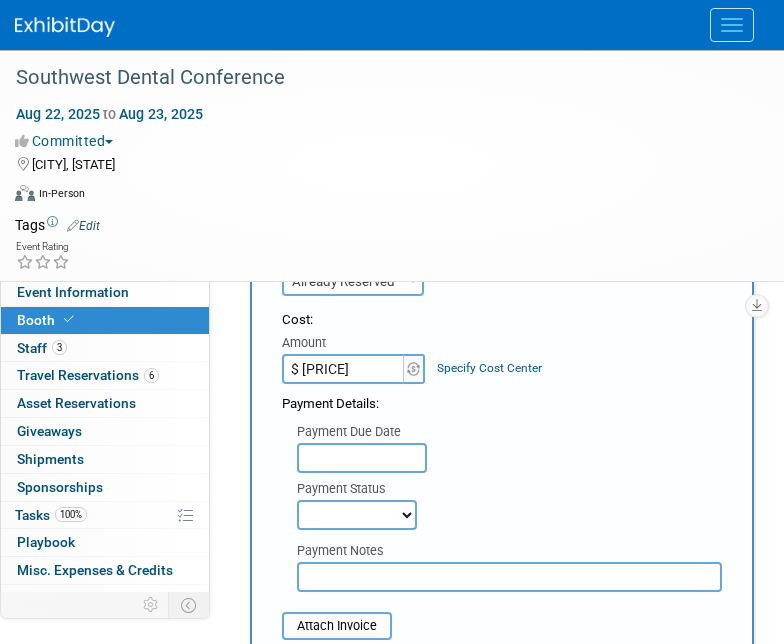 click on "Payment Due Date
Payment Status
Not Paid Yet
Partially Paid
Paid in Full
Next Payment Due Date" at bounding box center (502, 472) 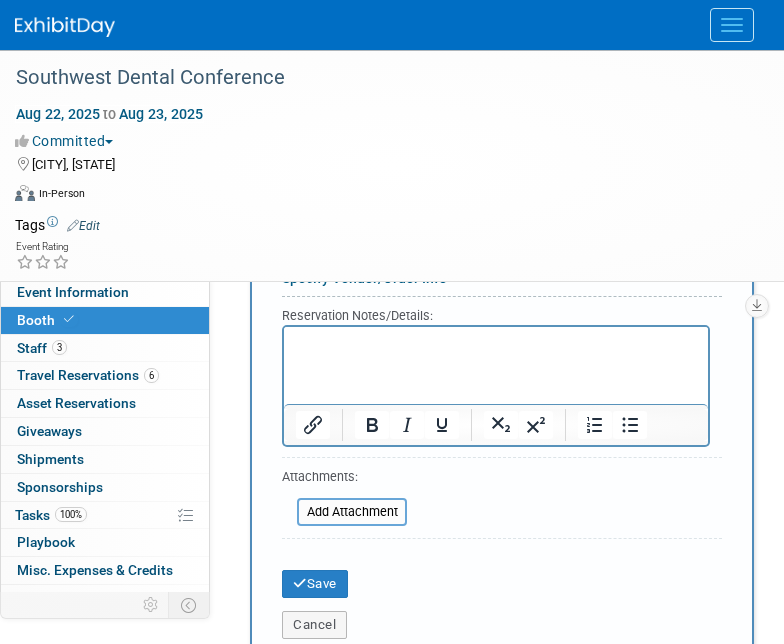 scroll, scrollTop: 944, scrollLeft: 0, axis: vertical 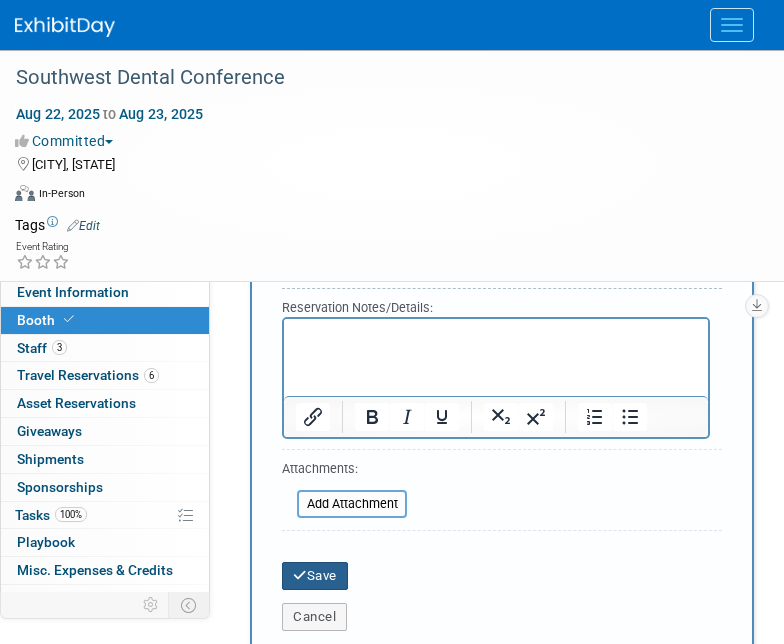click on "Save" at bounding box center [315, 576] 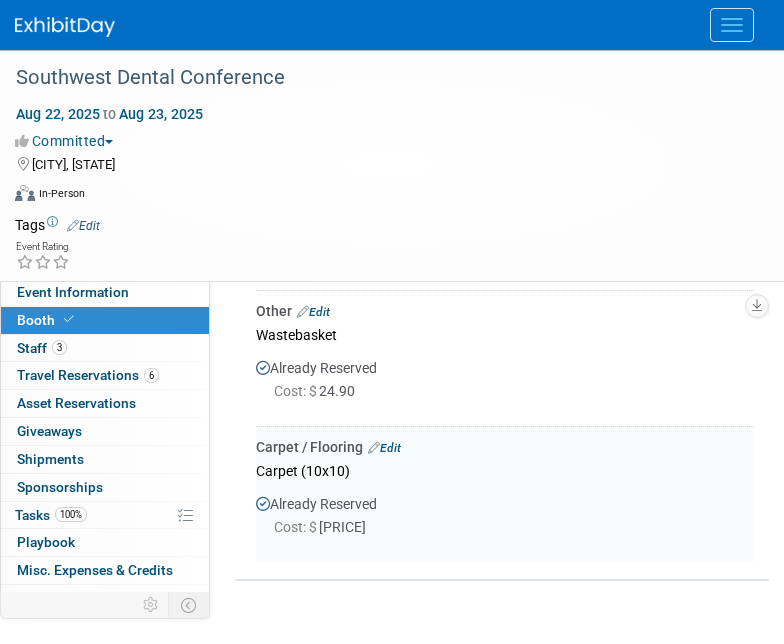 click on "Edit" at bounding box center [384, 448] 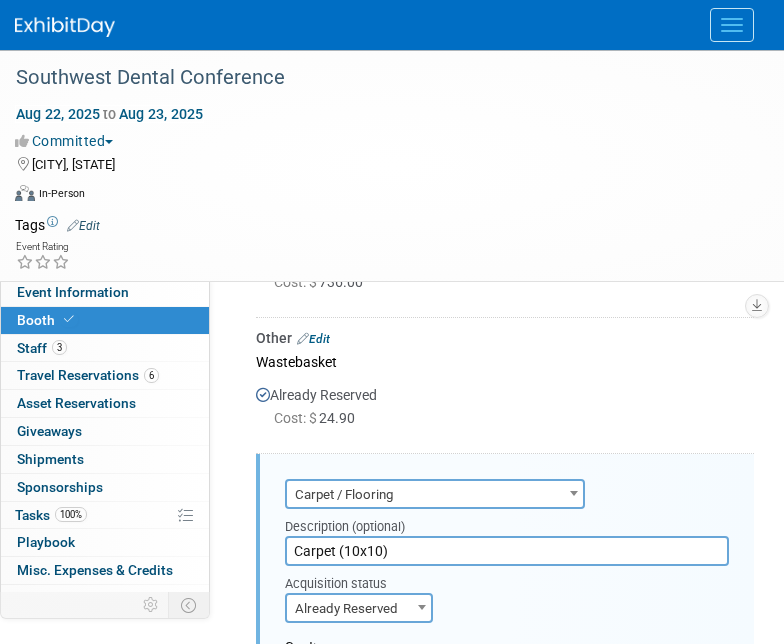 scroll, scrollTop: 472, scrollLeft: 0, axis: vertical 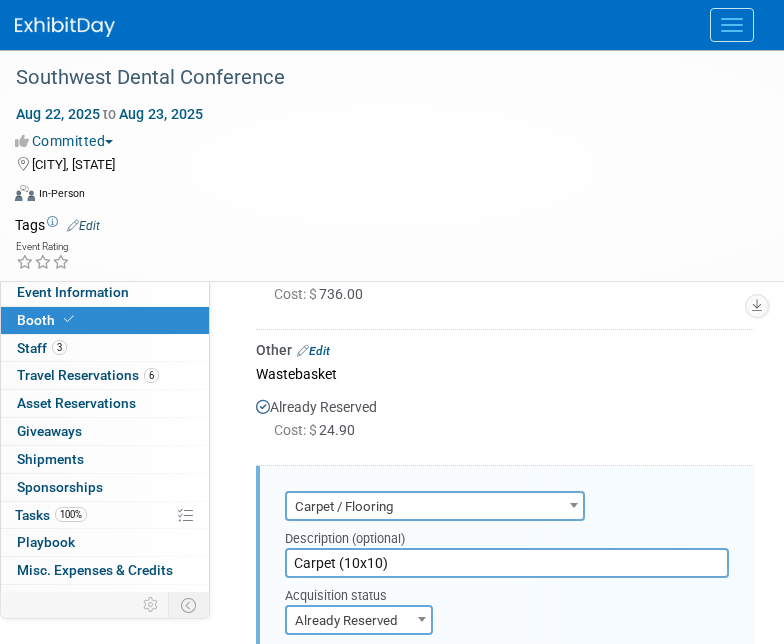 click on "Already Reserved
Cost: $ [PRICE]" at bounding box center (505, 422) 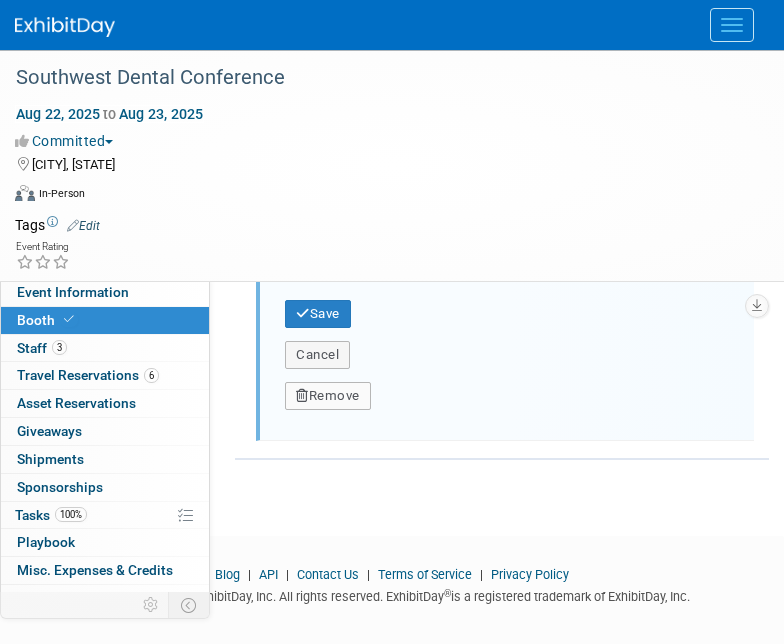 scroll, scrollTop: 1493, scrollLeft: 0, axis: vertical 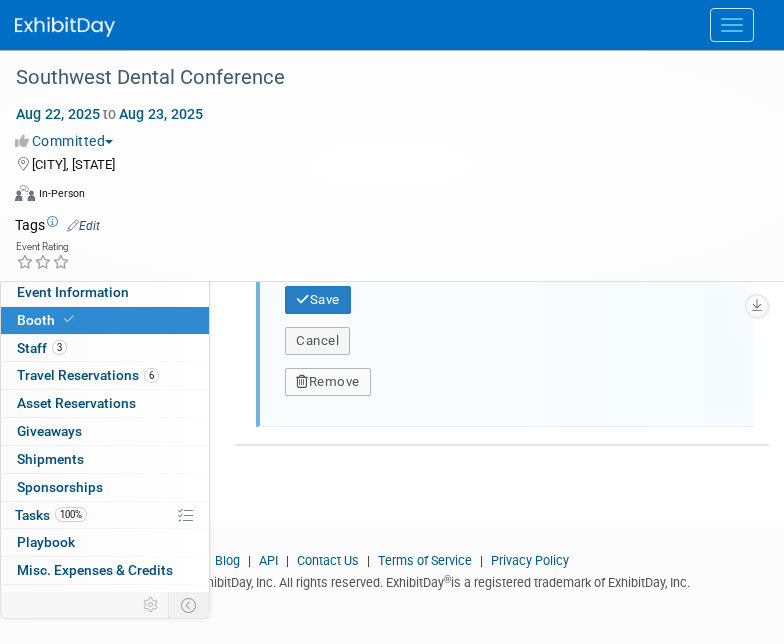 click on "Remove" at bounding box center (507, 375) 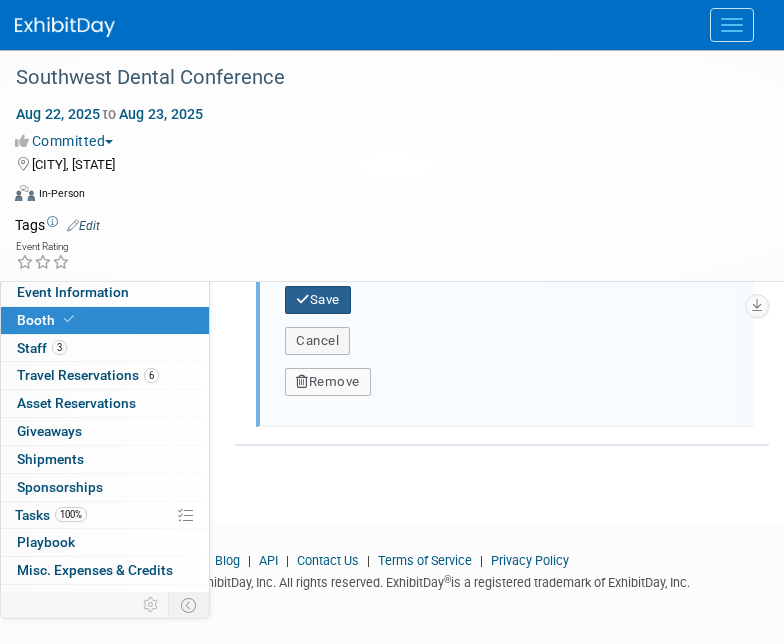 click on "Save" at bounding box center (318, 300) 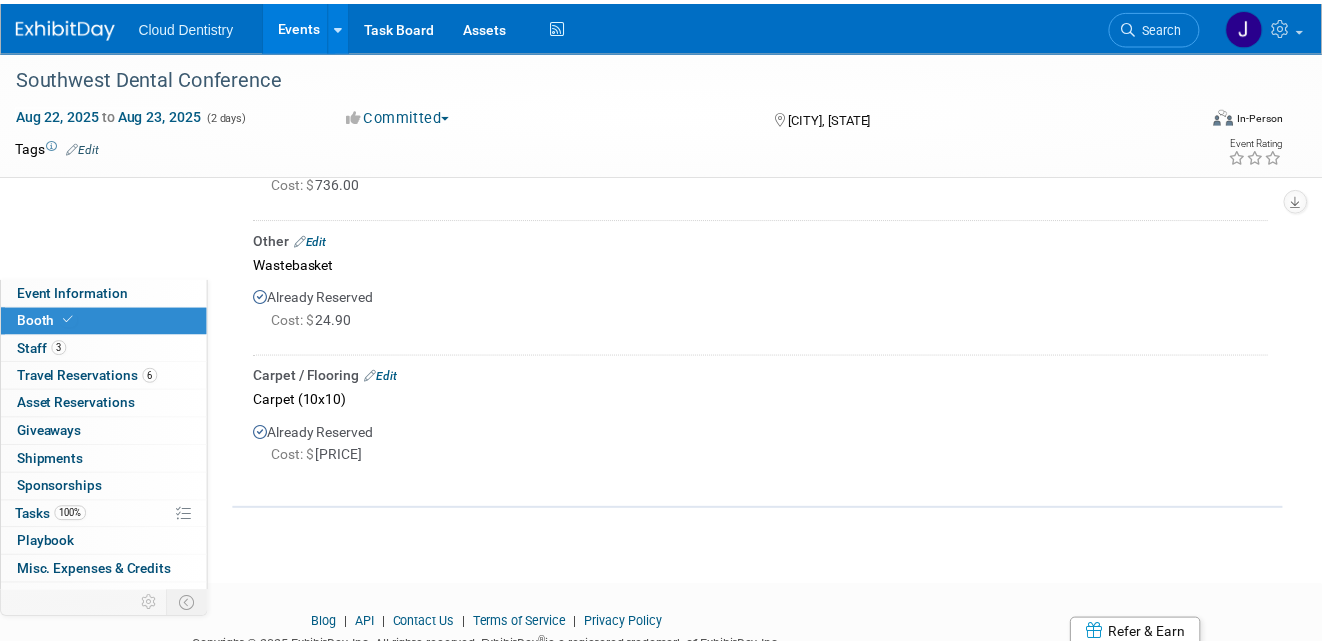 scroll, scrollTop: 554, scrollLeft: 0, axis: vertical 